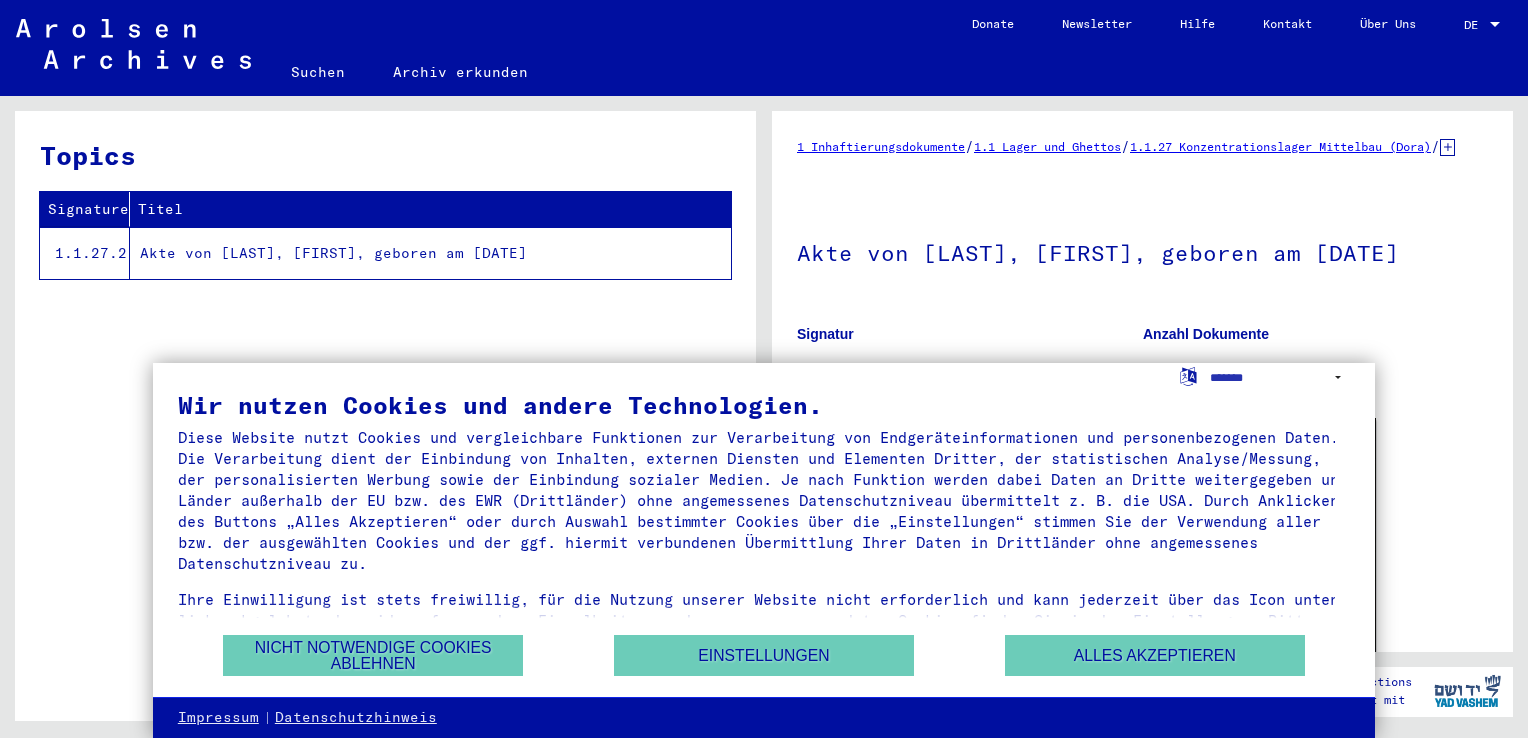 scroll, scrollTop: 0, scrollLeft: 0, axis: both 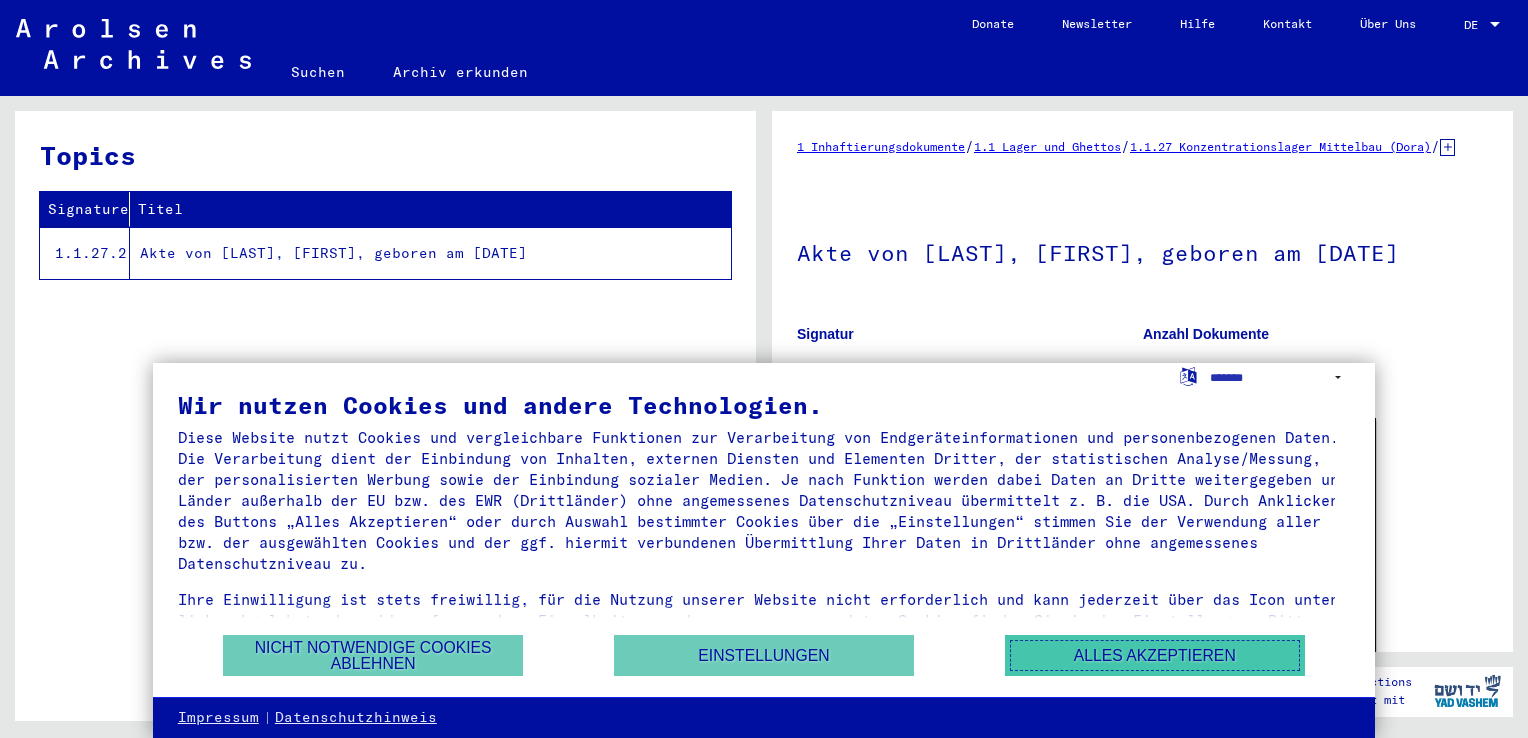 click on "Alles akzeptieren" at bounding box center [1155, 655] 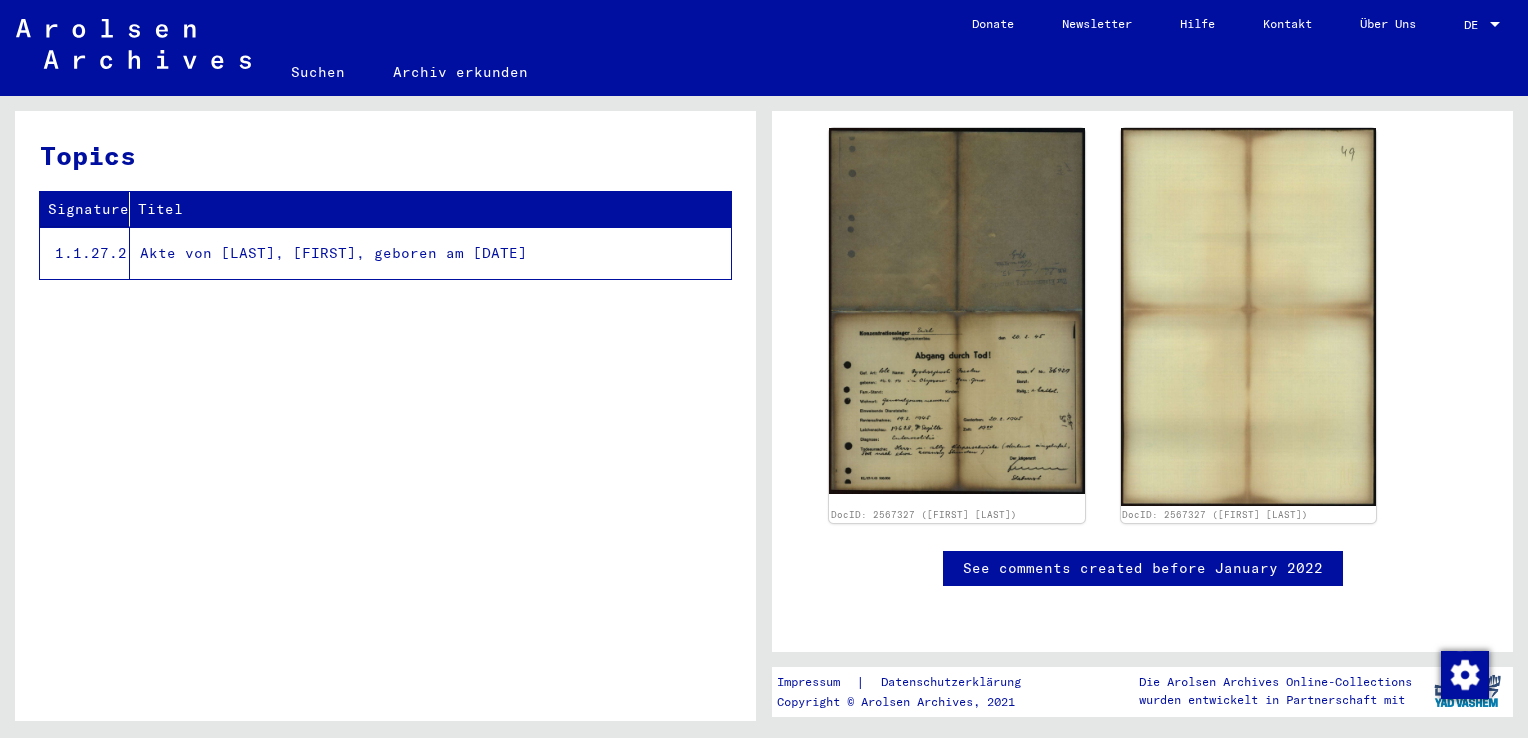scroll, scrollTop: 0, scrollLeft: 0, axis: both 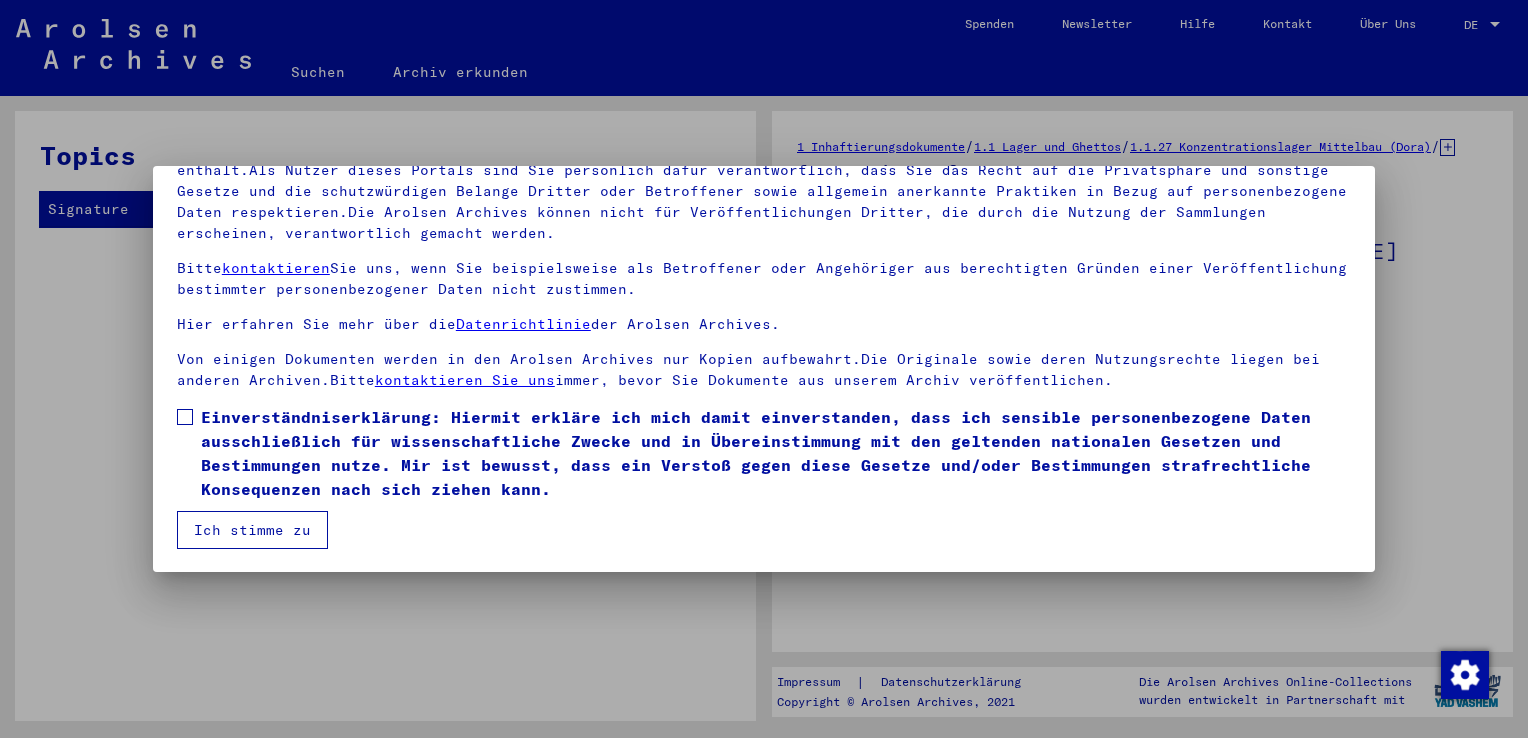 drag, startPoint x: 1375, startPoint y: 530, endPoint x: 1369, endPoint y: 313, distance: 217.08293 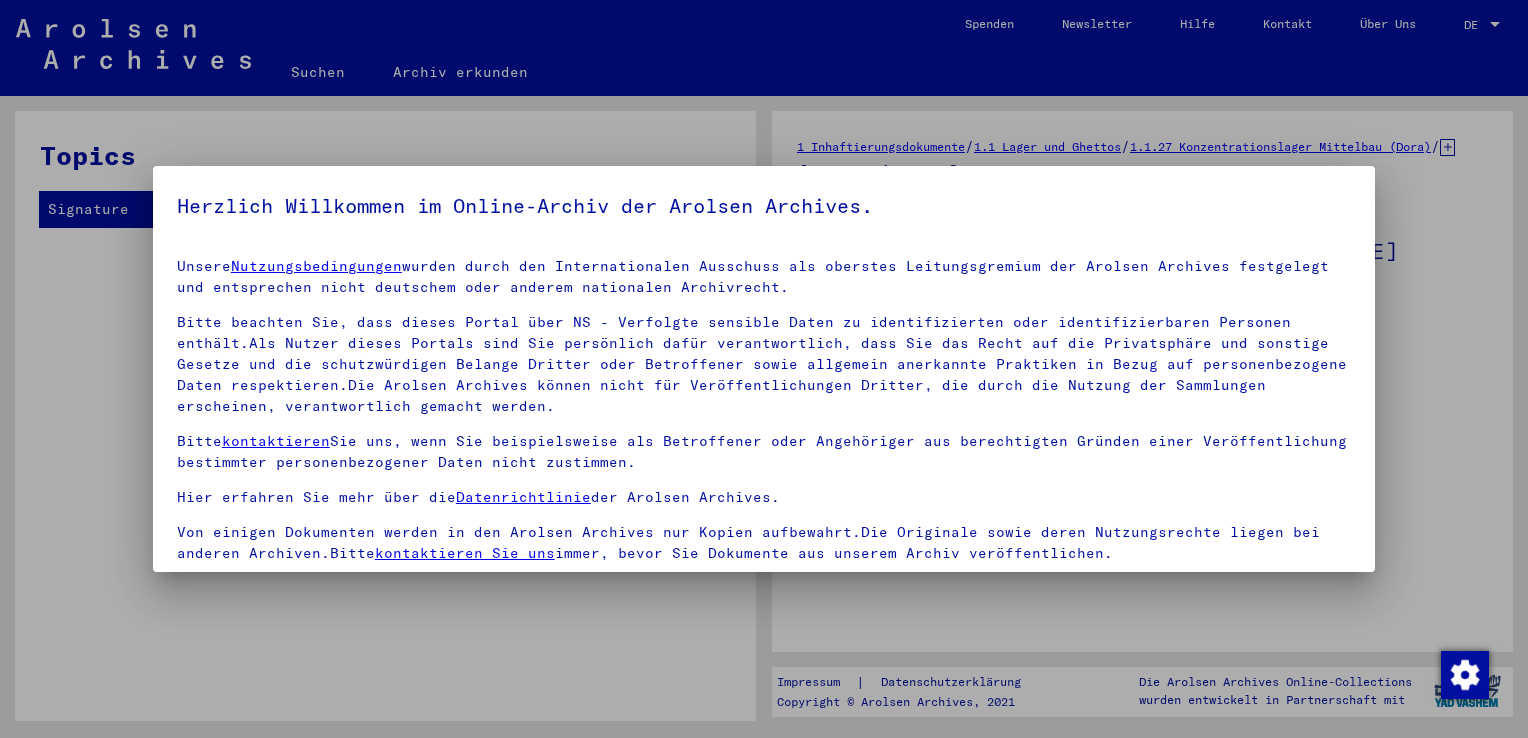 click at bounding box center [764, 369] 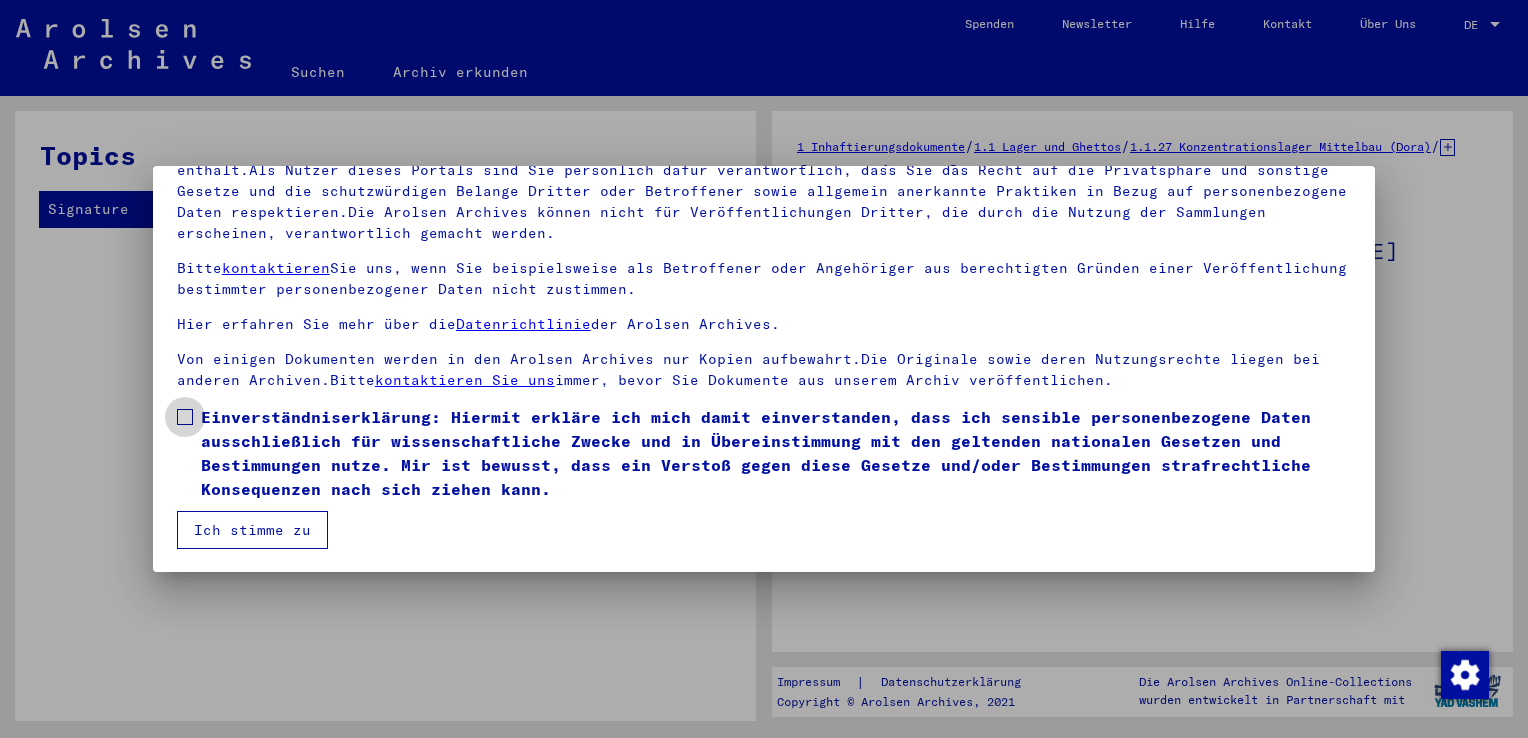 click at bounding box center (185, 417) 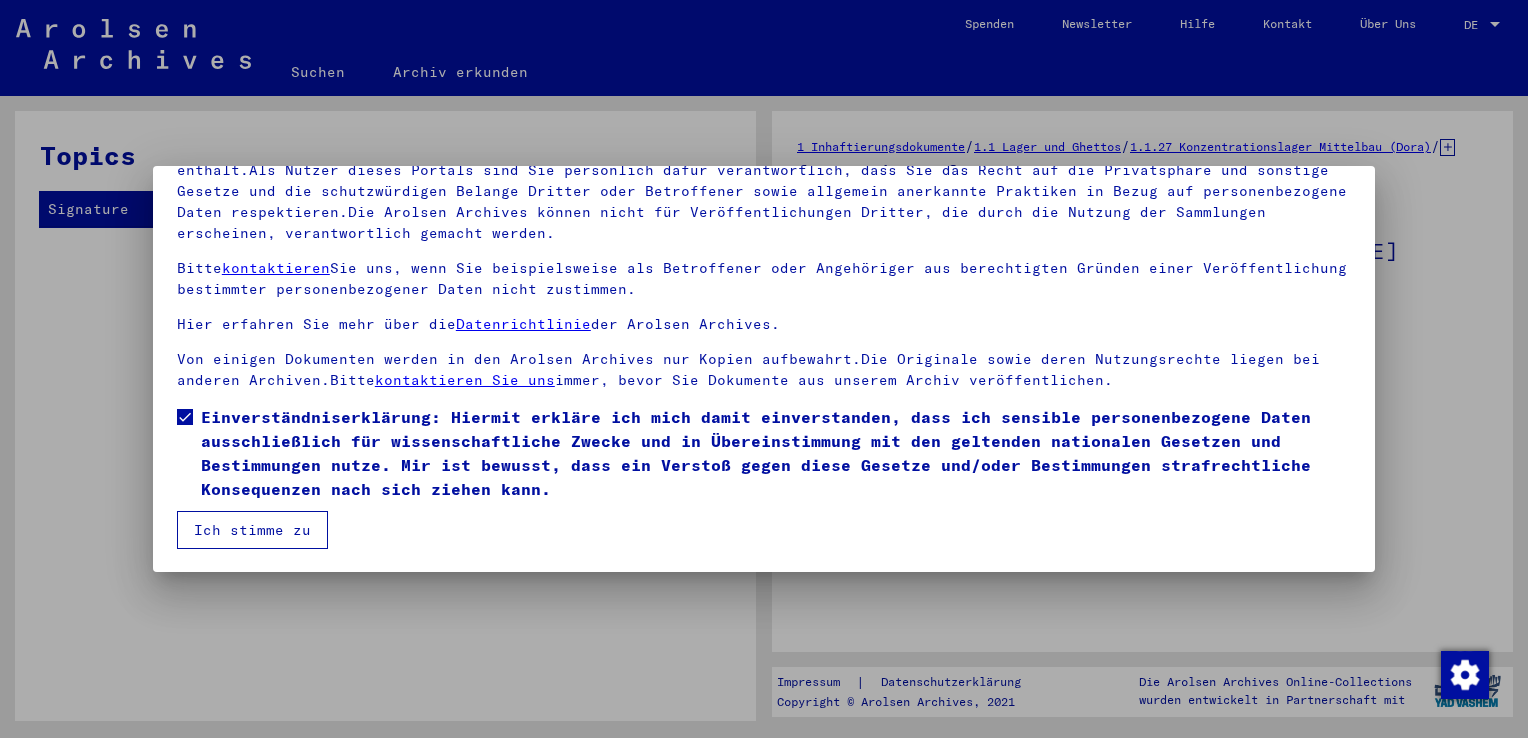 click on "Ich stimme zu" at bounding box center [252, 530] 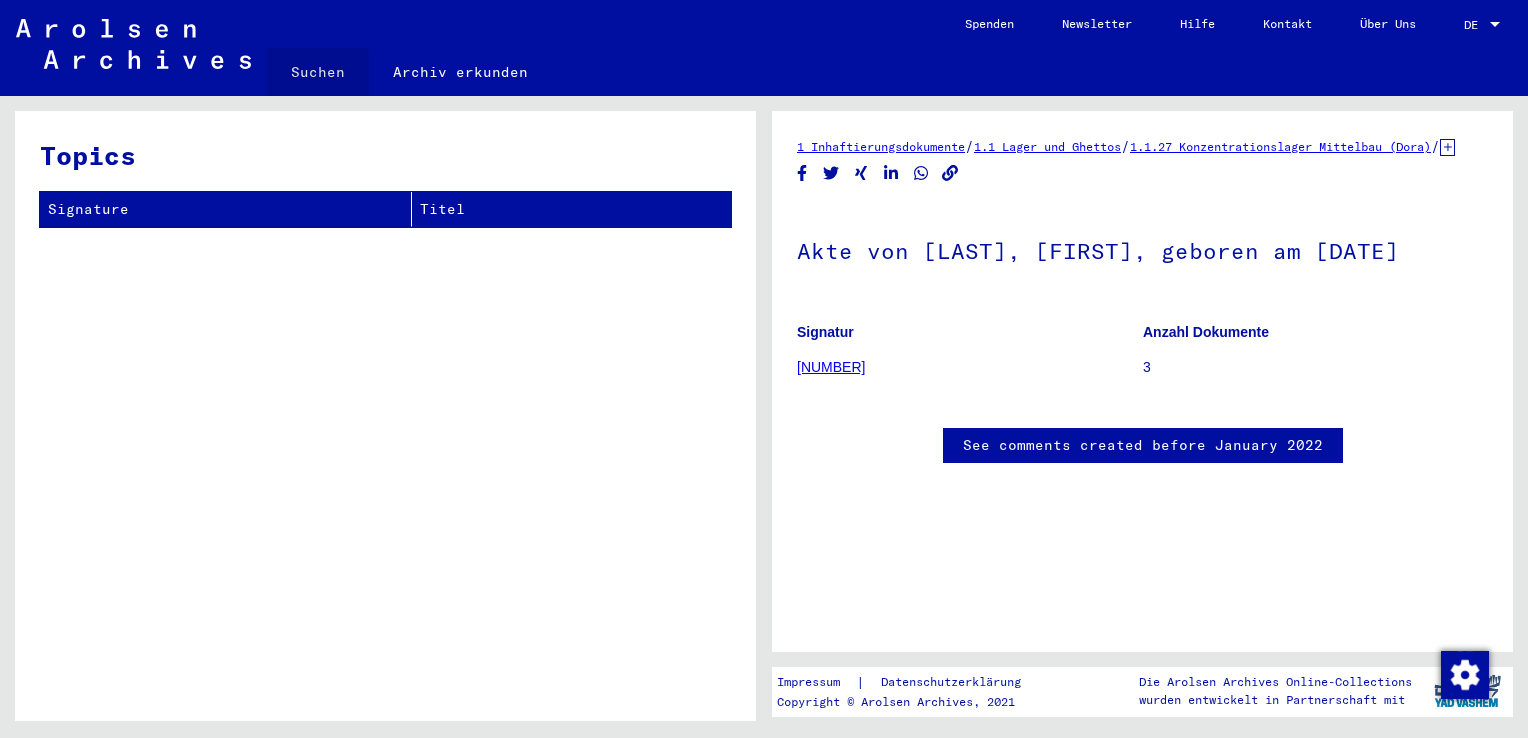 click on "Suchen" 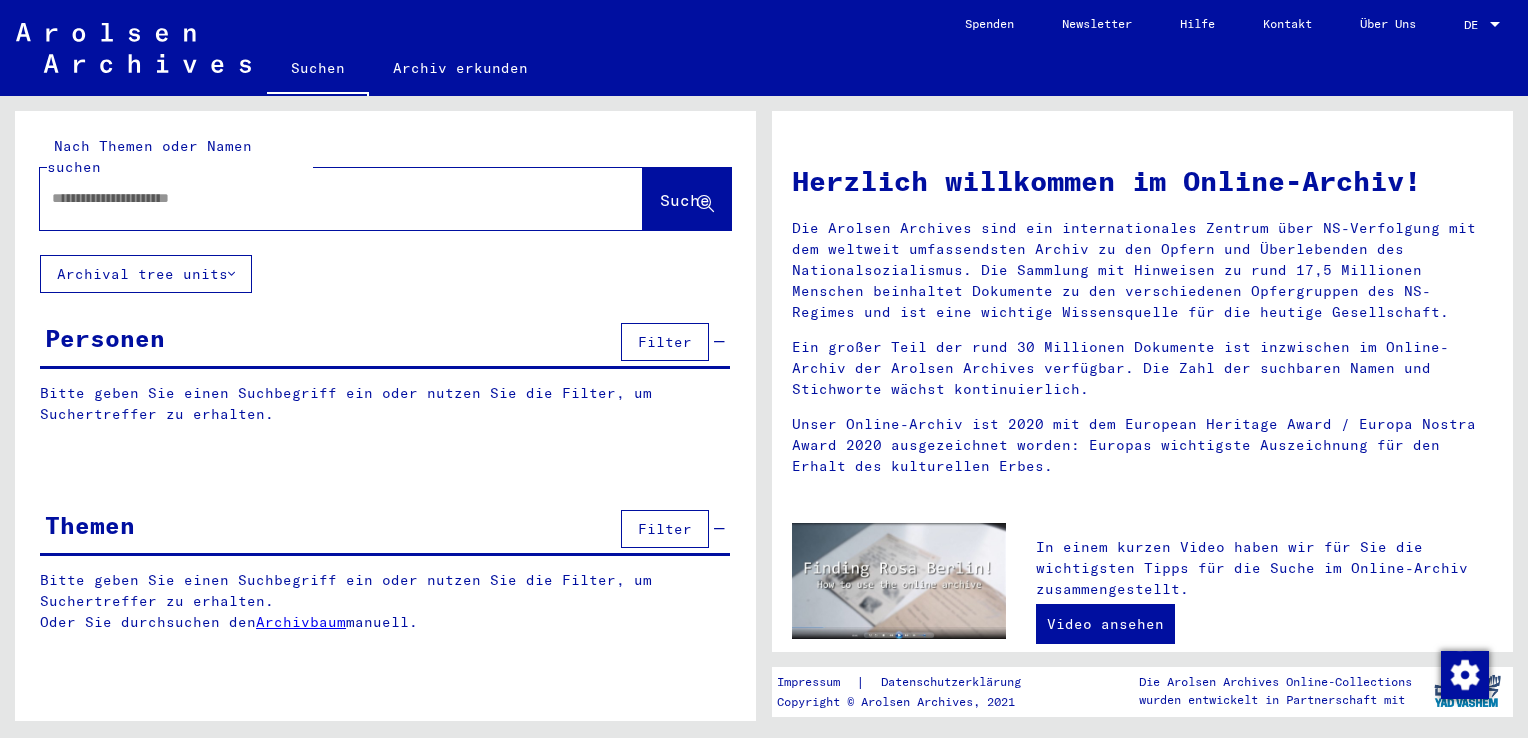 click at bounding box center [317, 198] 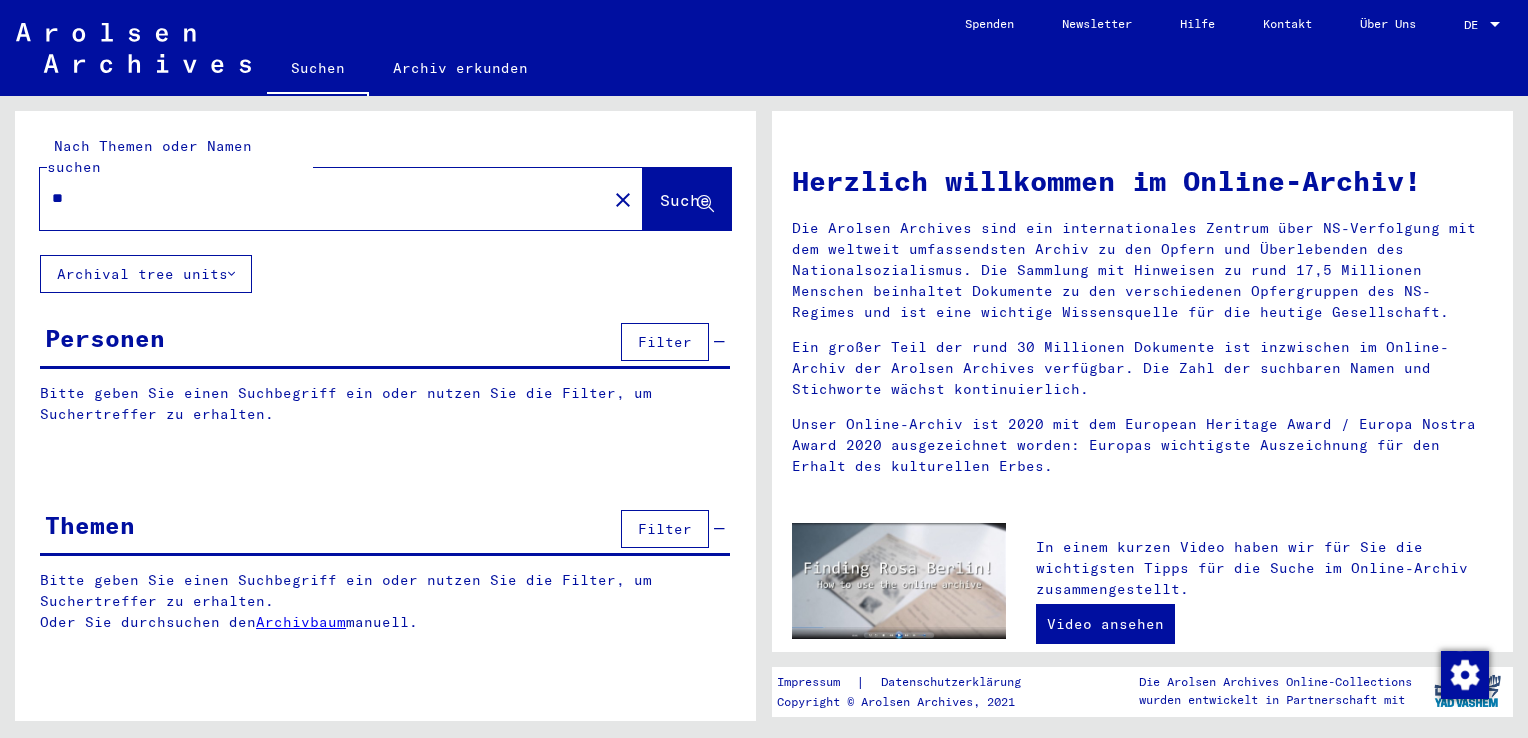 type on "*" 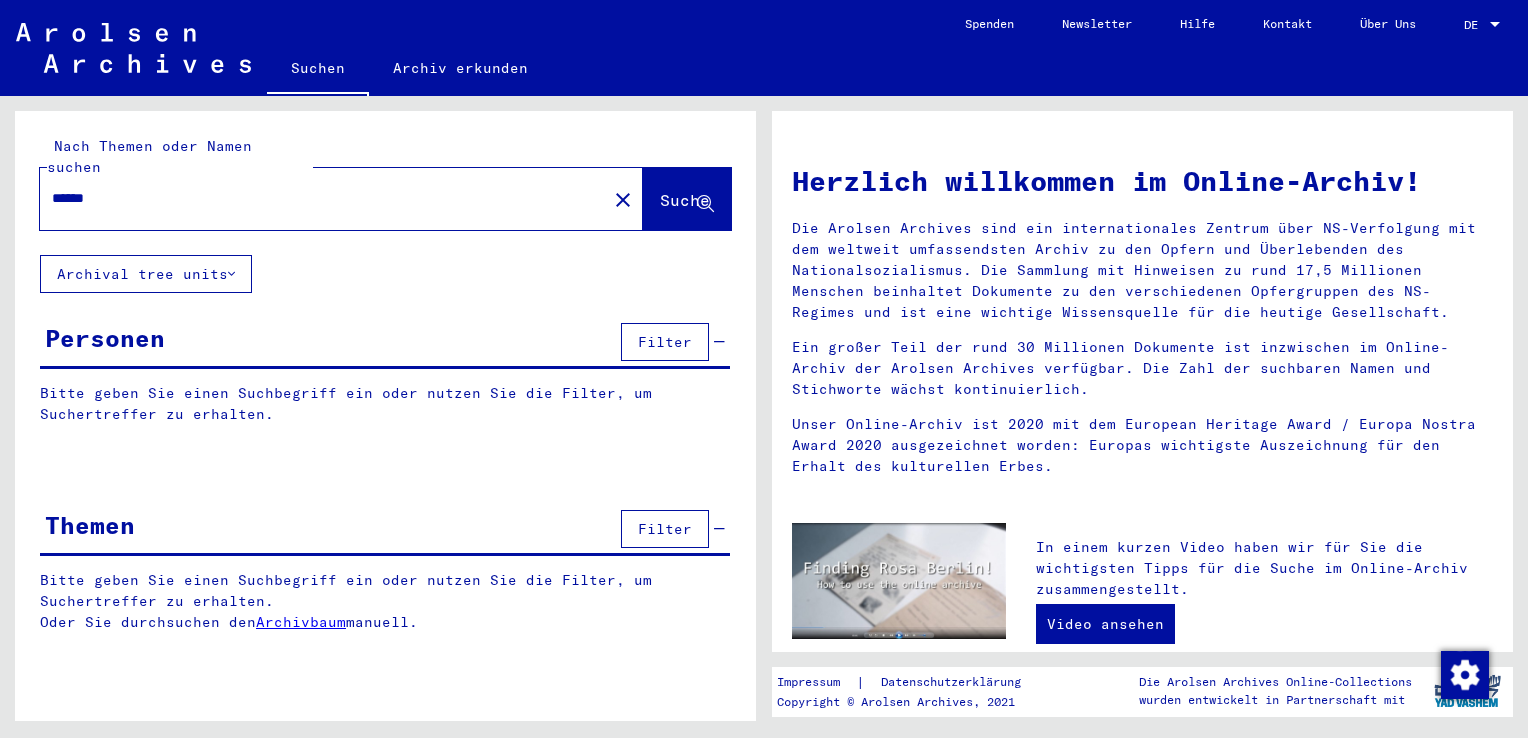 type on "******" 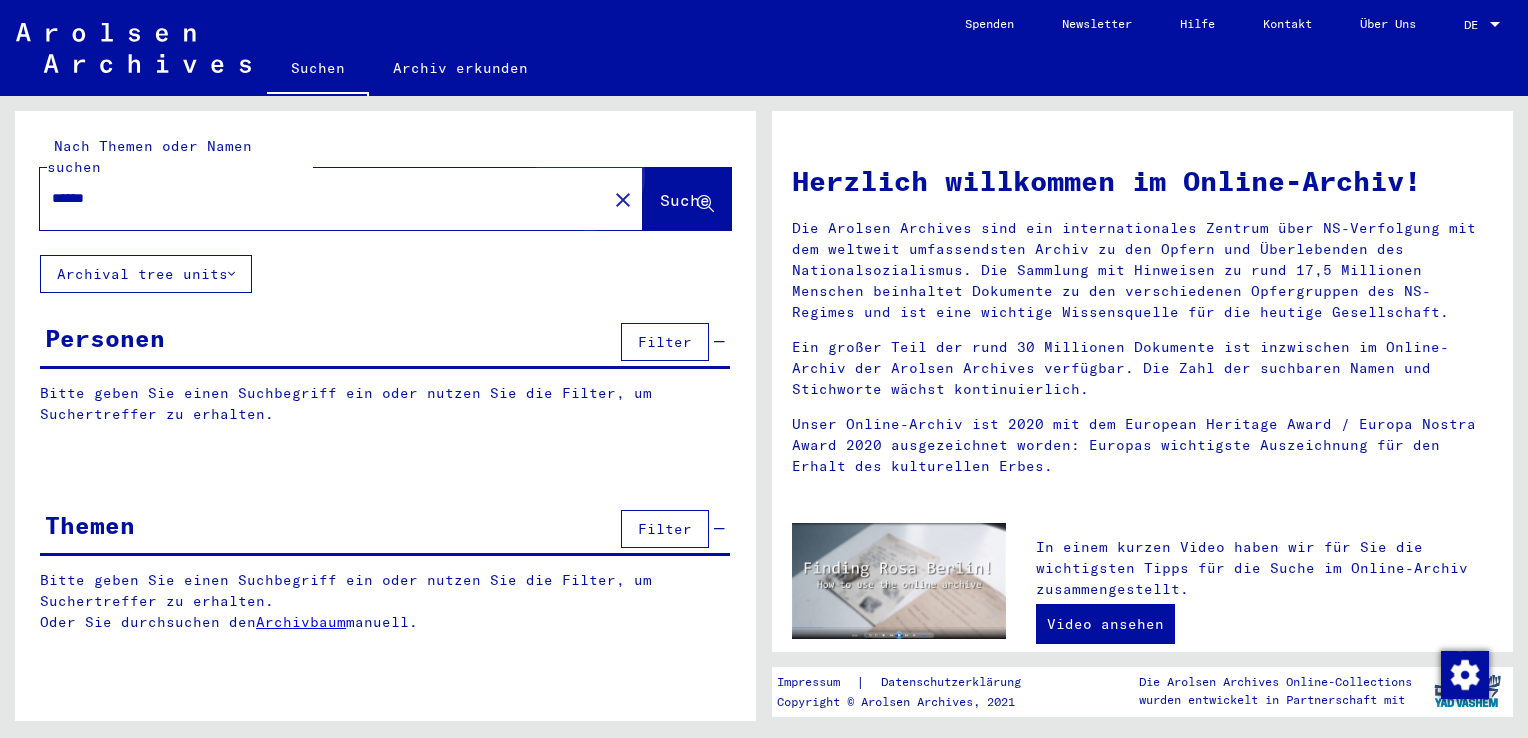 click on "Suche" 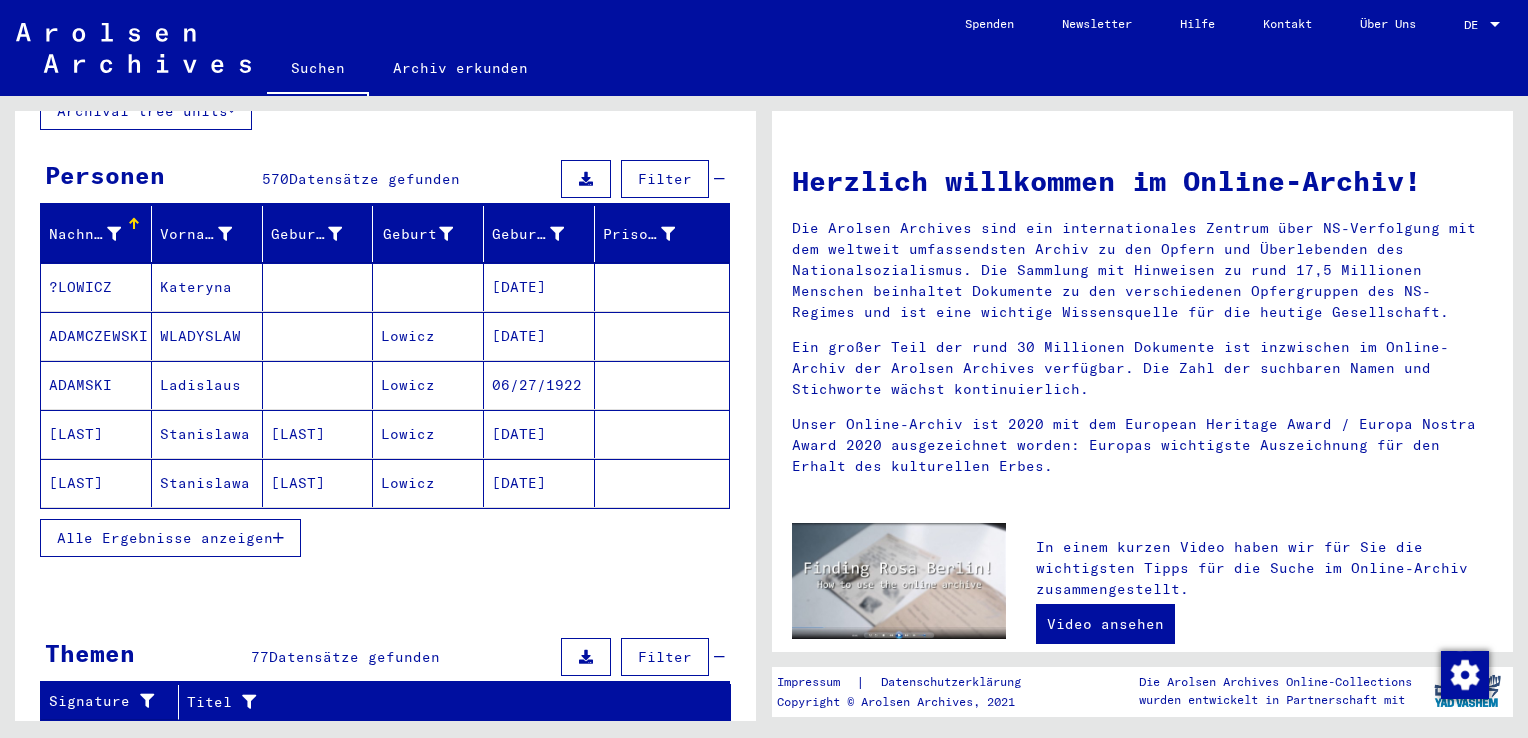 scroll, scrollTop: 160, scrollLeft: 0, axis: vertical 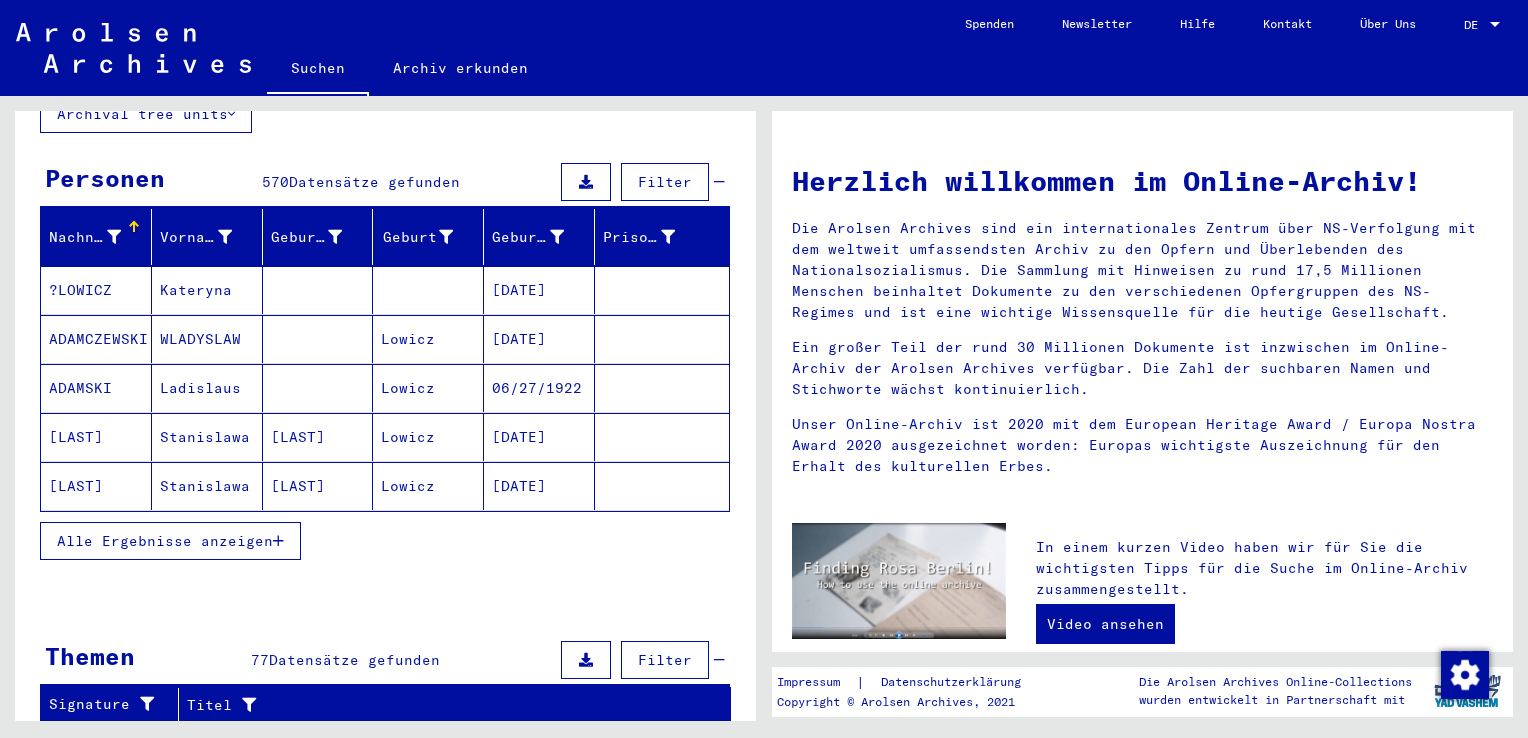 click at bounding box center (278, 541) 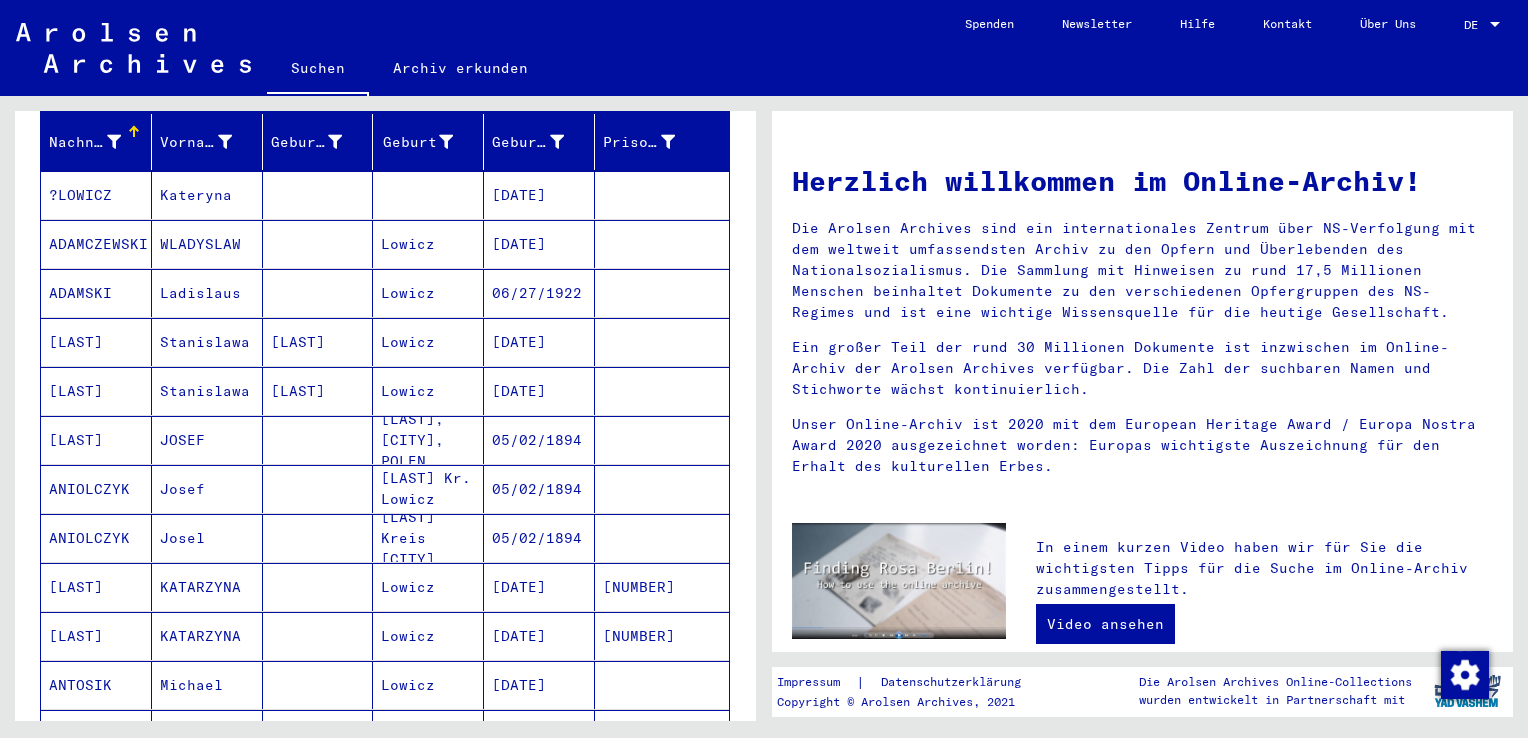 scroll, scrollTop: 0, scrollLeft: 0, axis: both 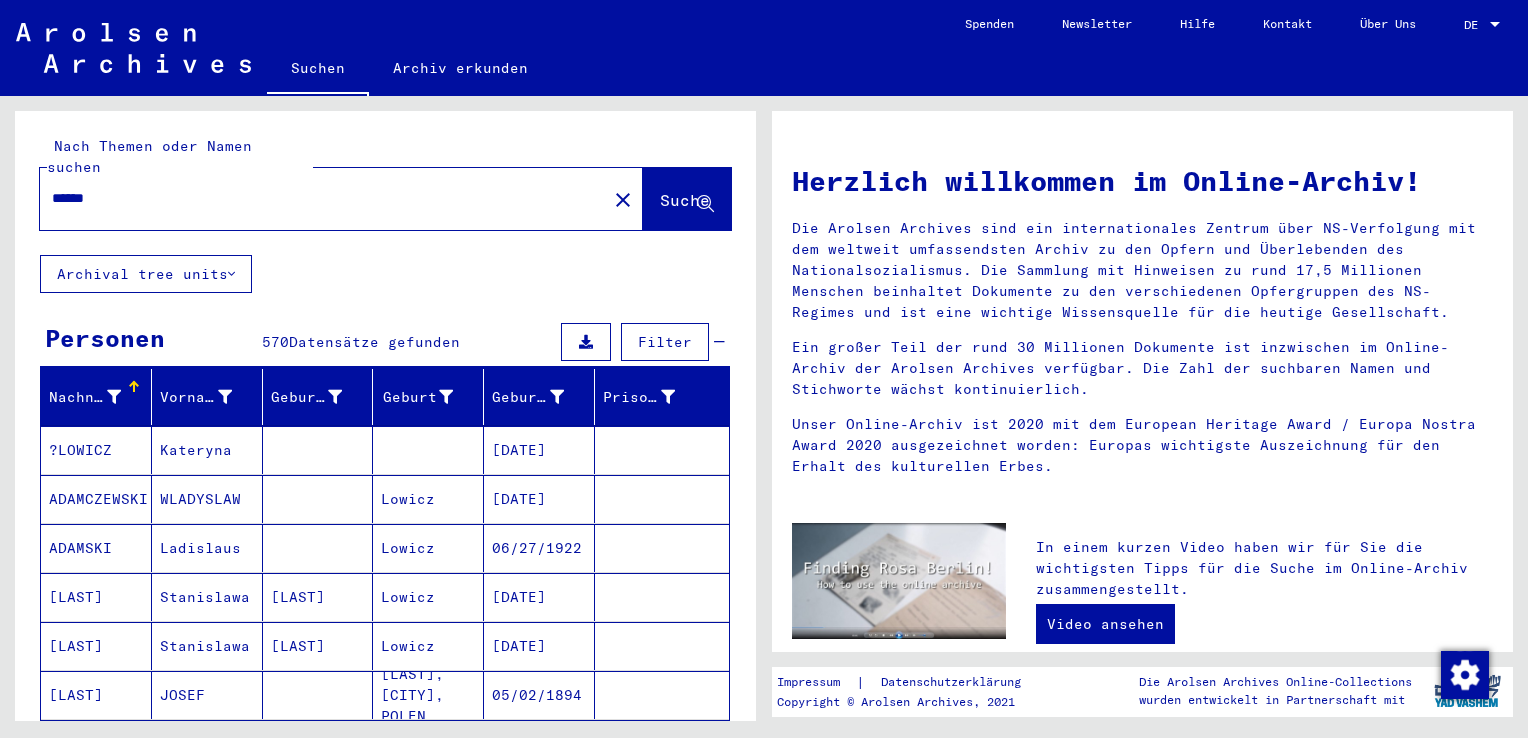 click at bounding box center (318, 548) 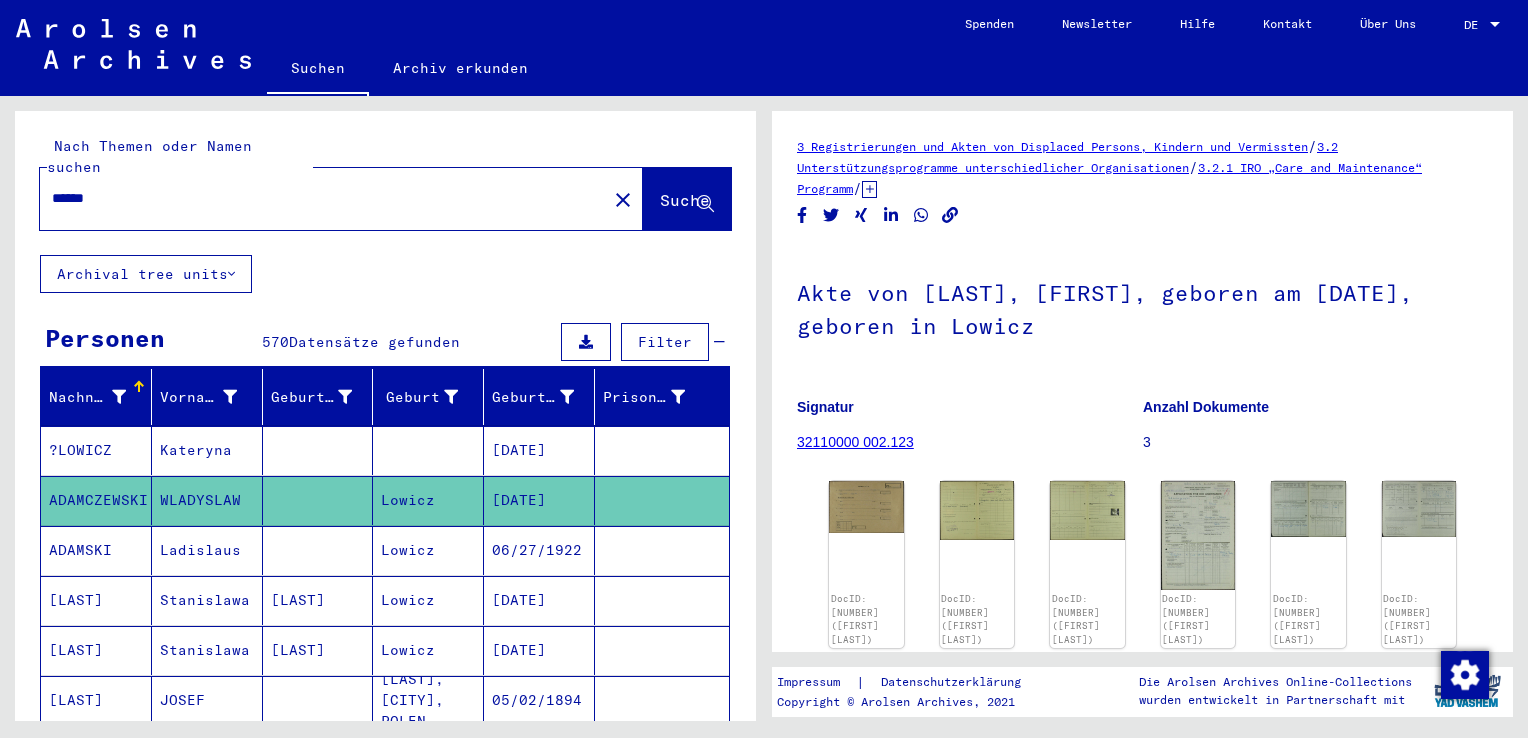 scroll, scrollTop: 0, scrollLeft: 0, axis: both 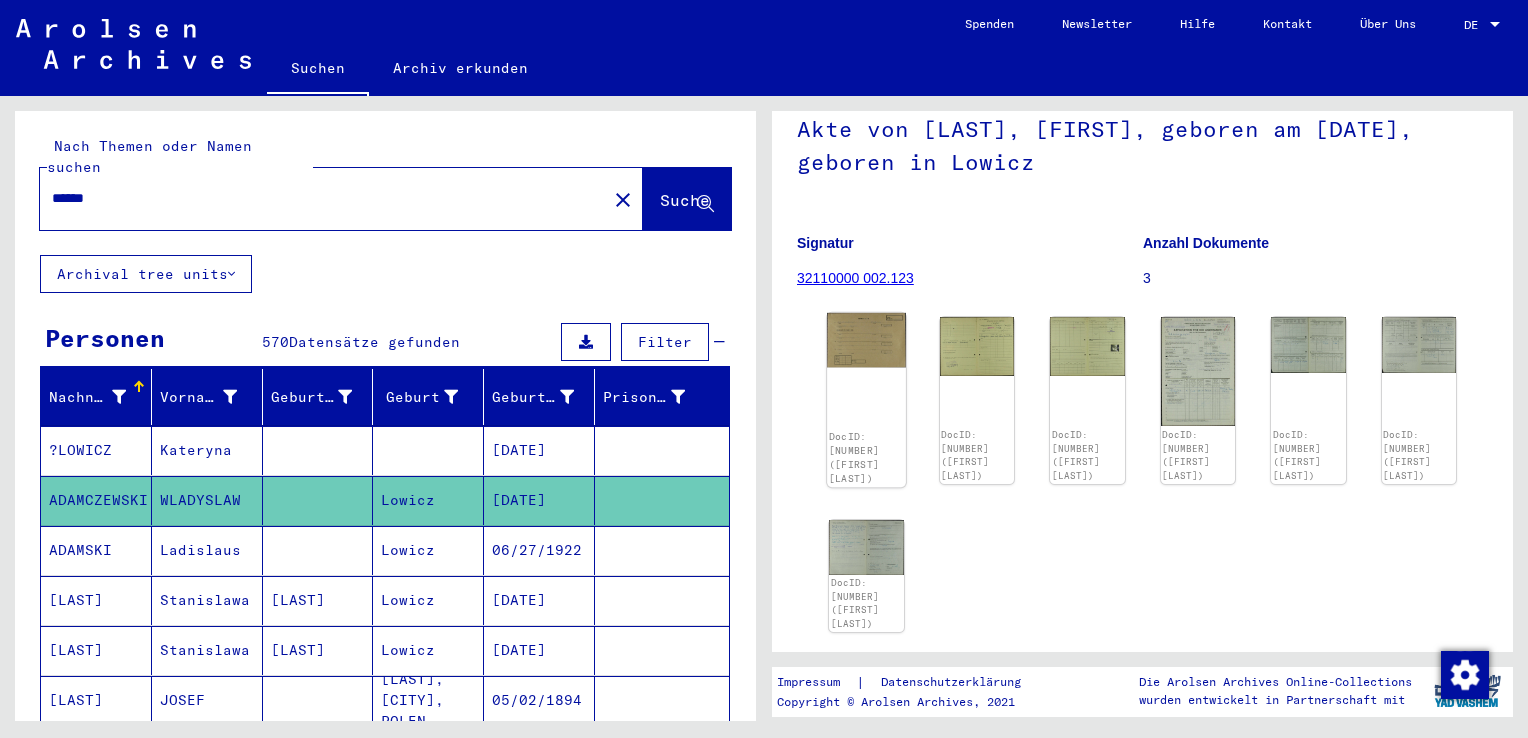 click 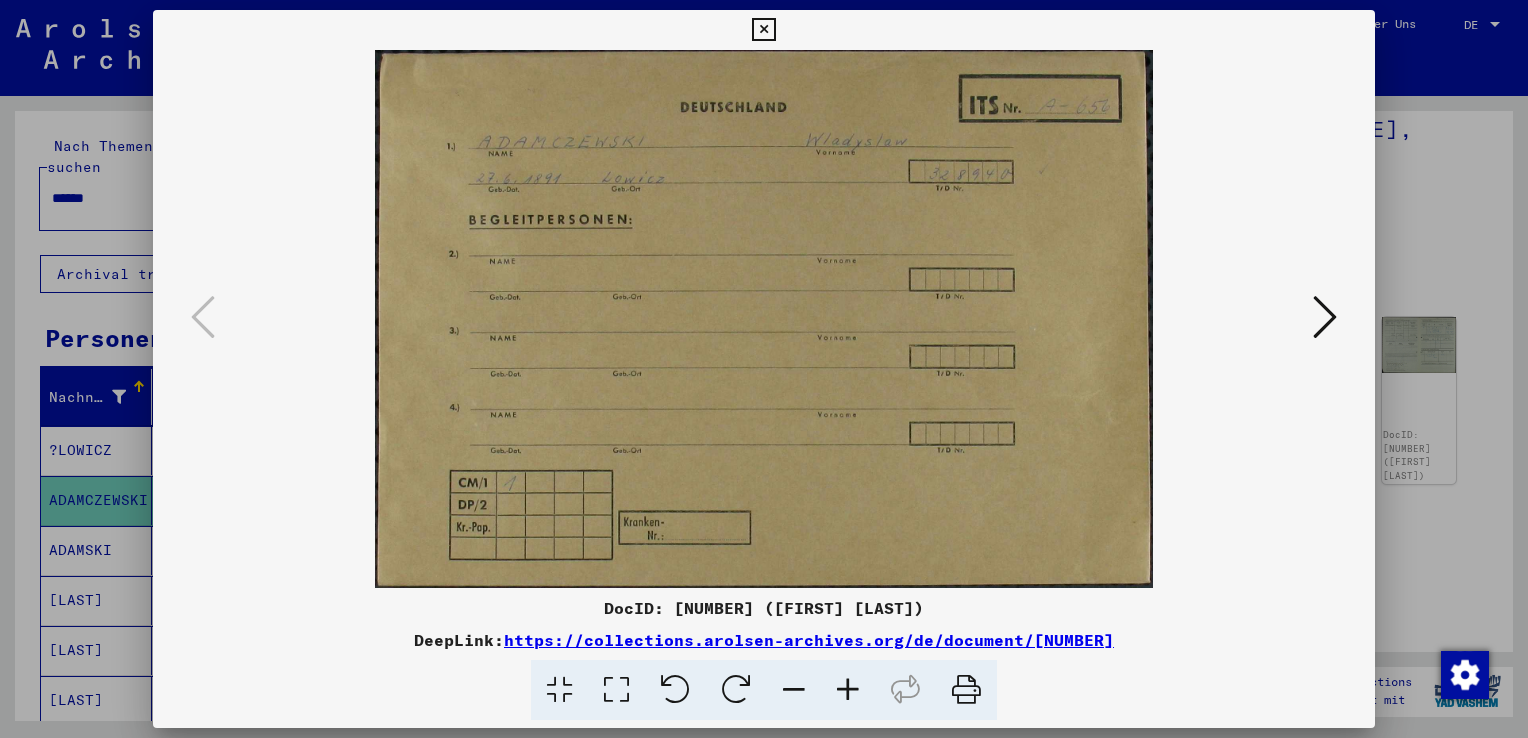 click at bounding box center [1325, 317] 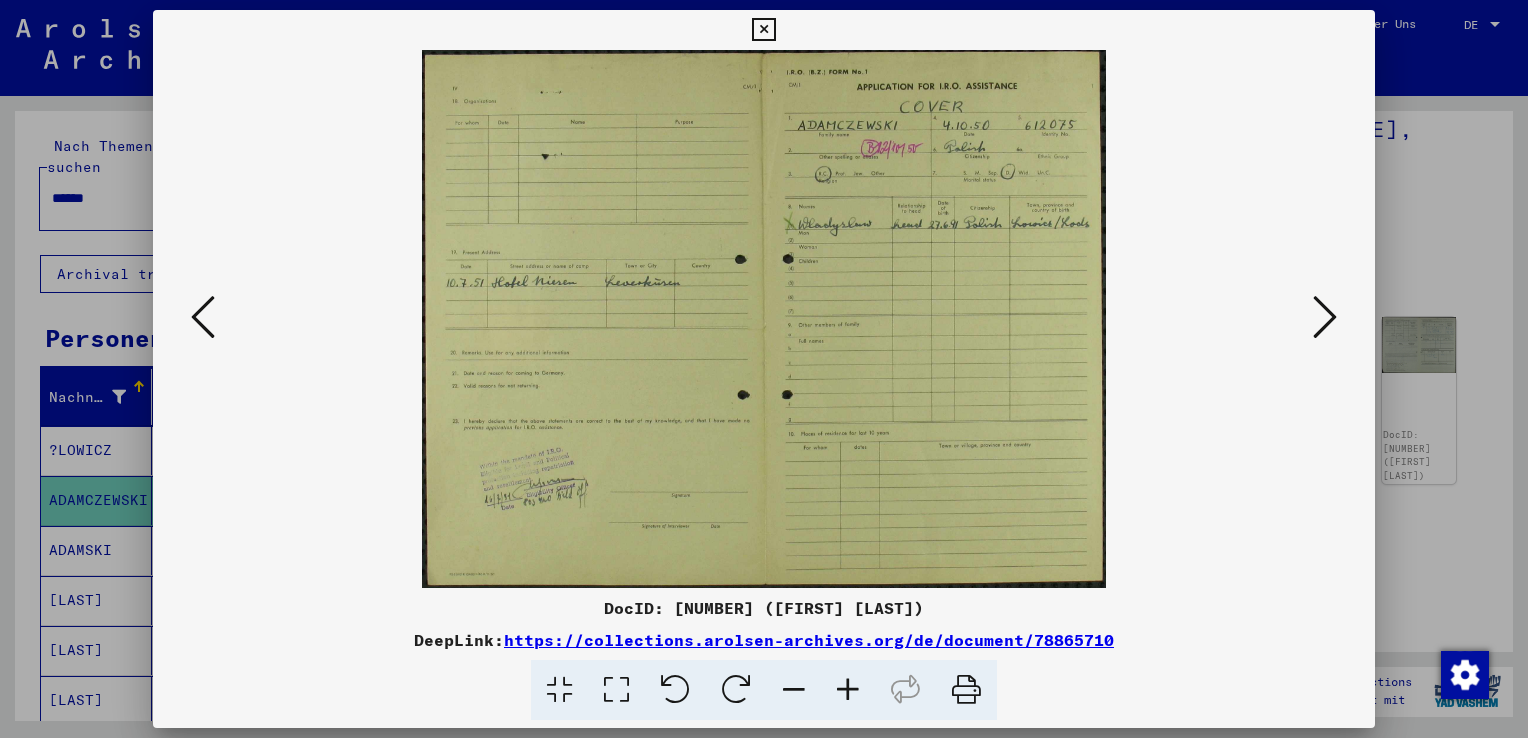 click at bounding box center (1325, 317) 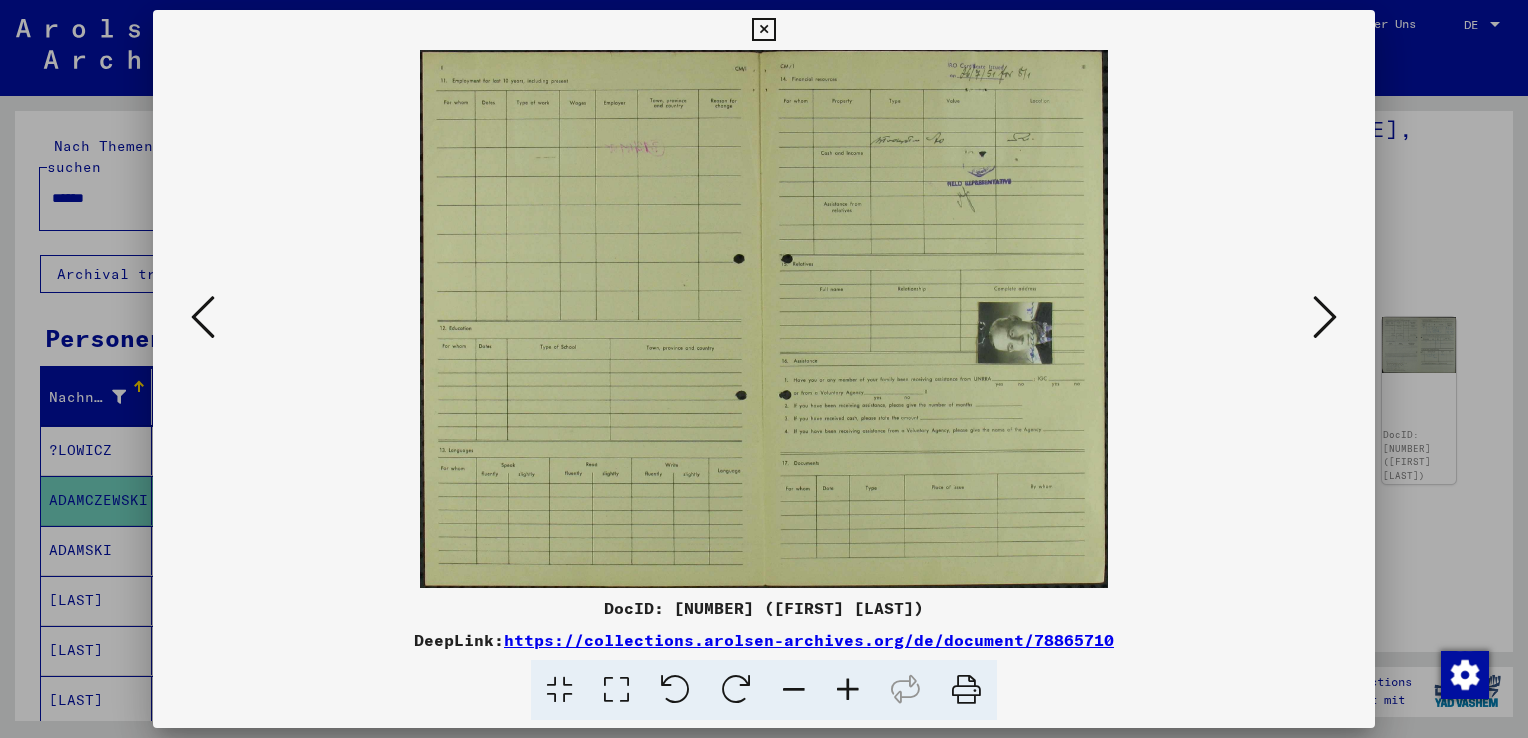 click at bounding box center (1325, 317) 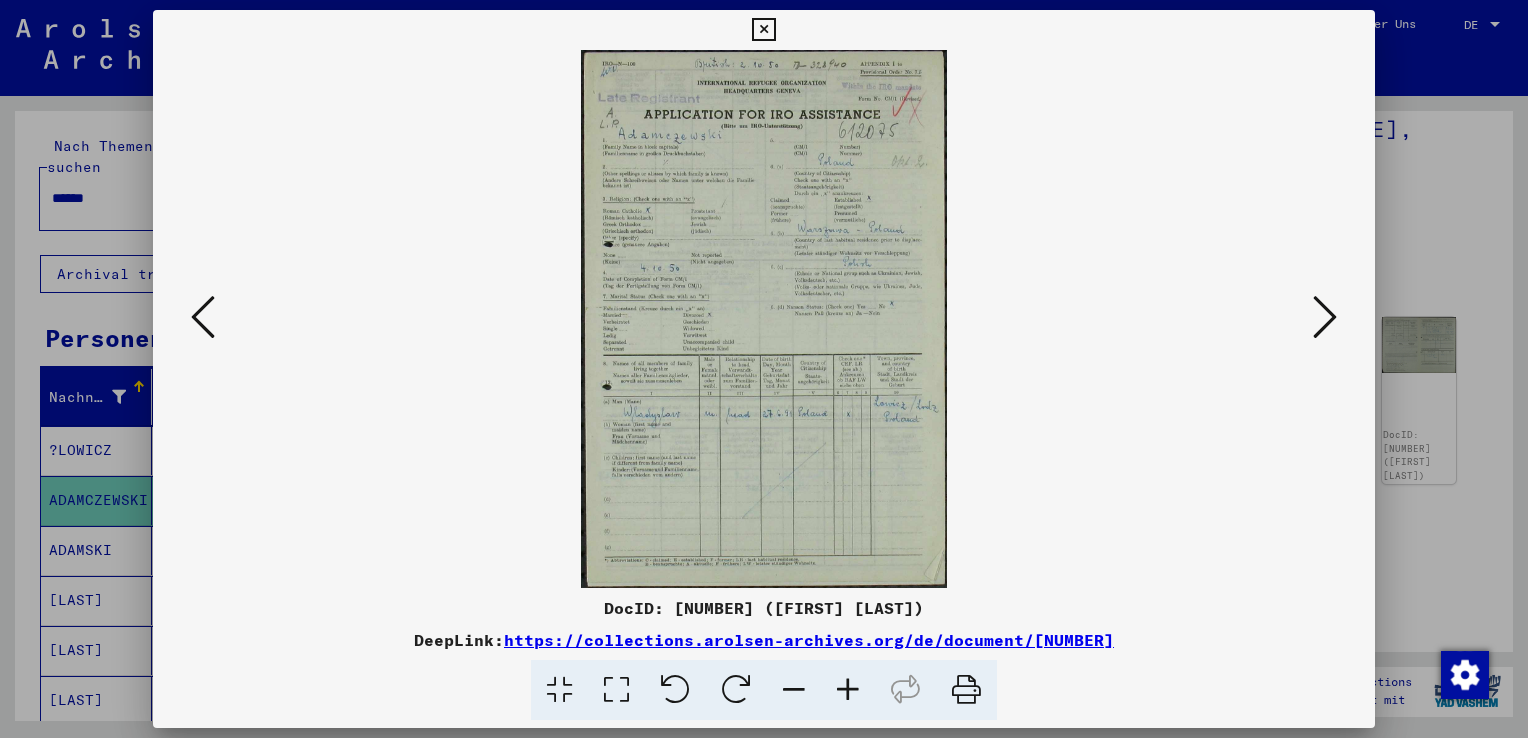 click at bounding box center (1325, 317) 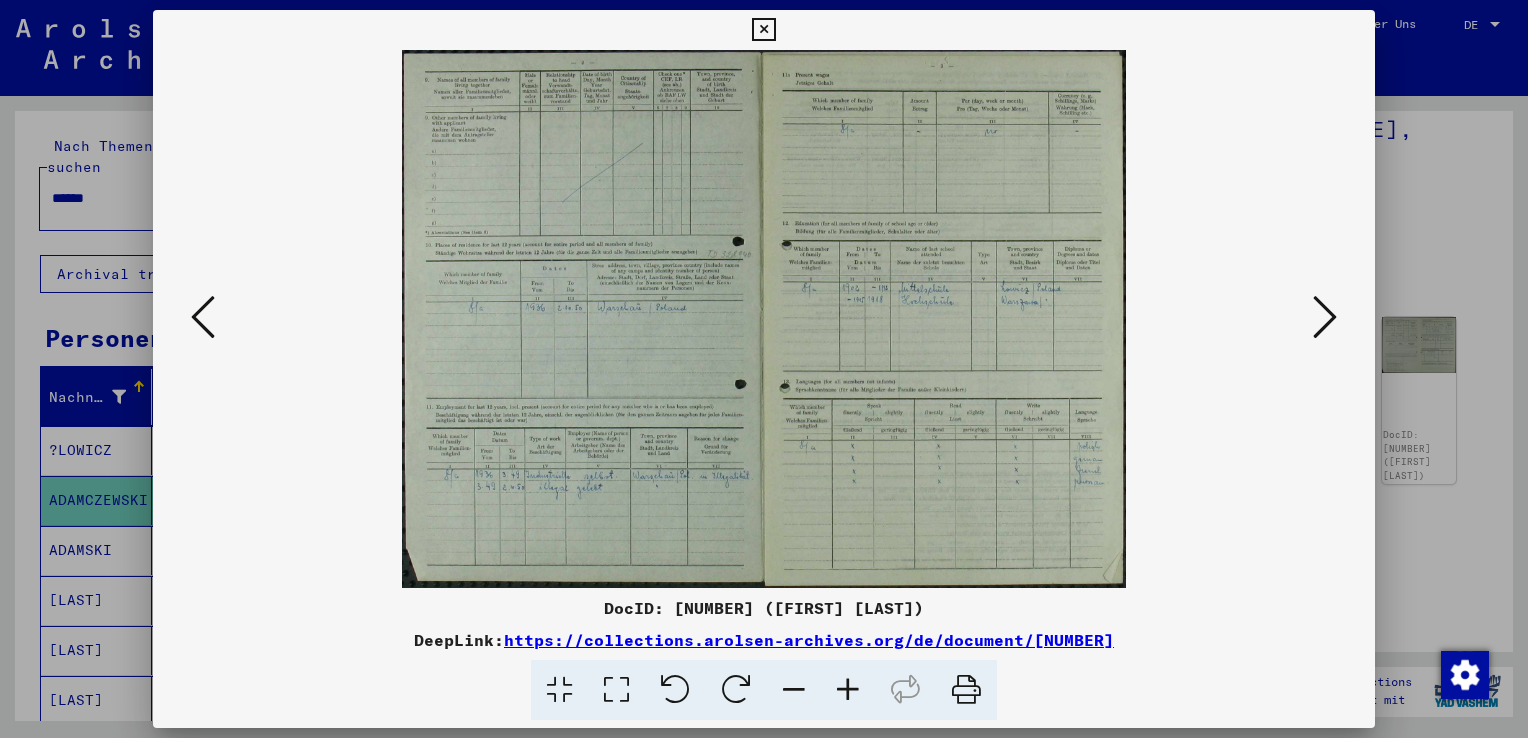 click at bounding box center [1325, 317] 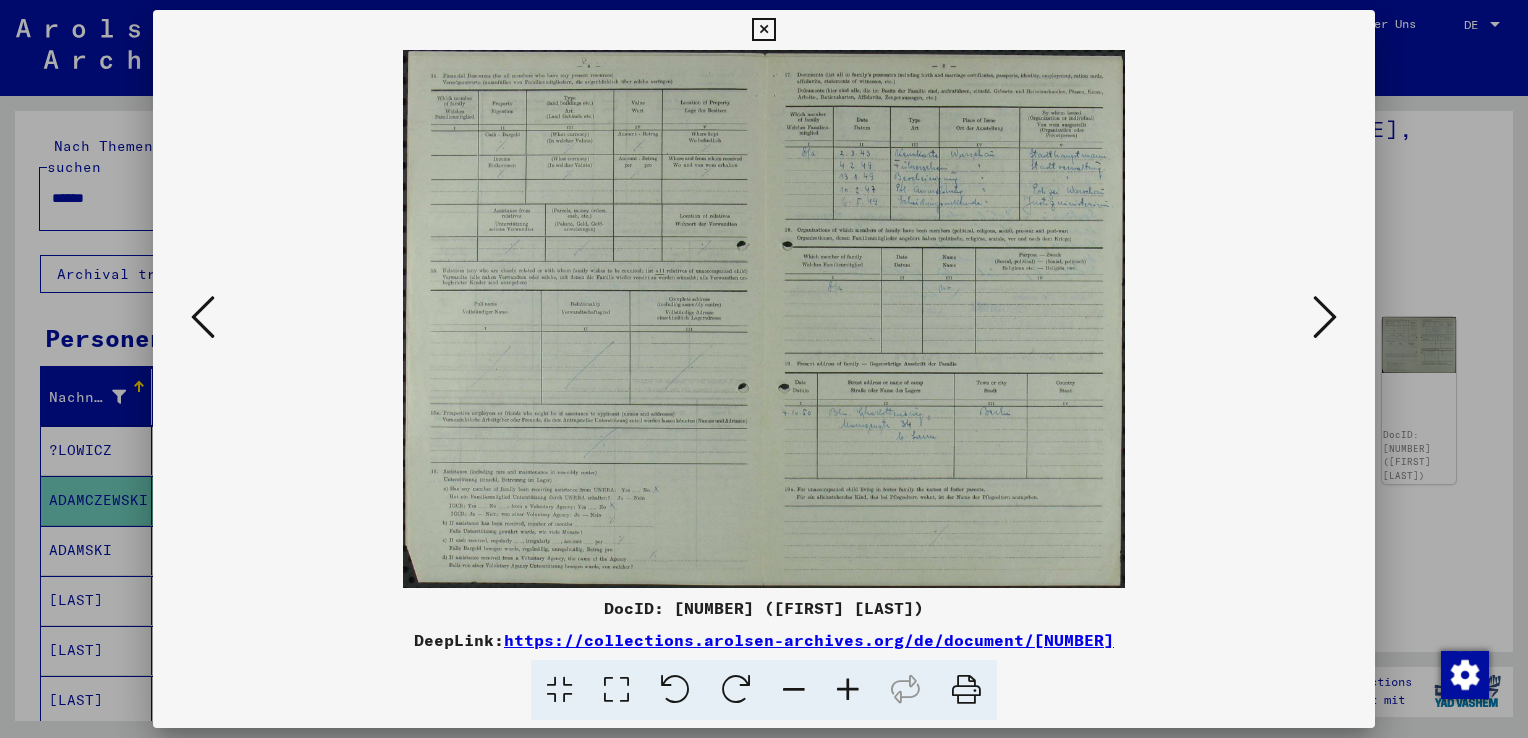 click at bounding box center [1325, 317] 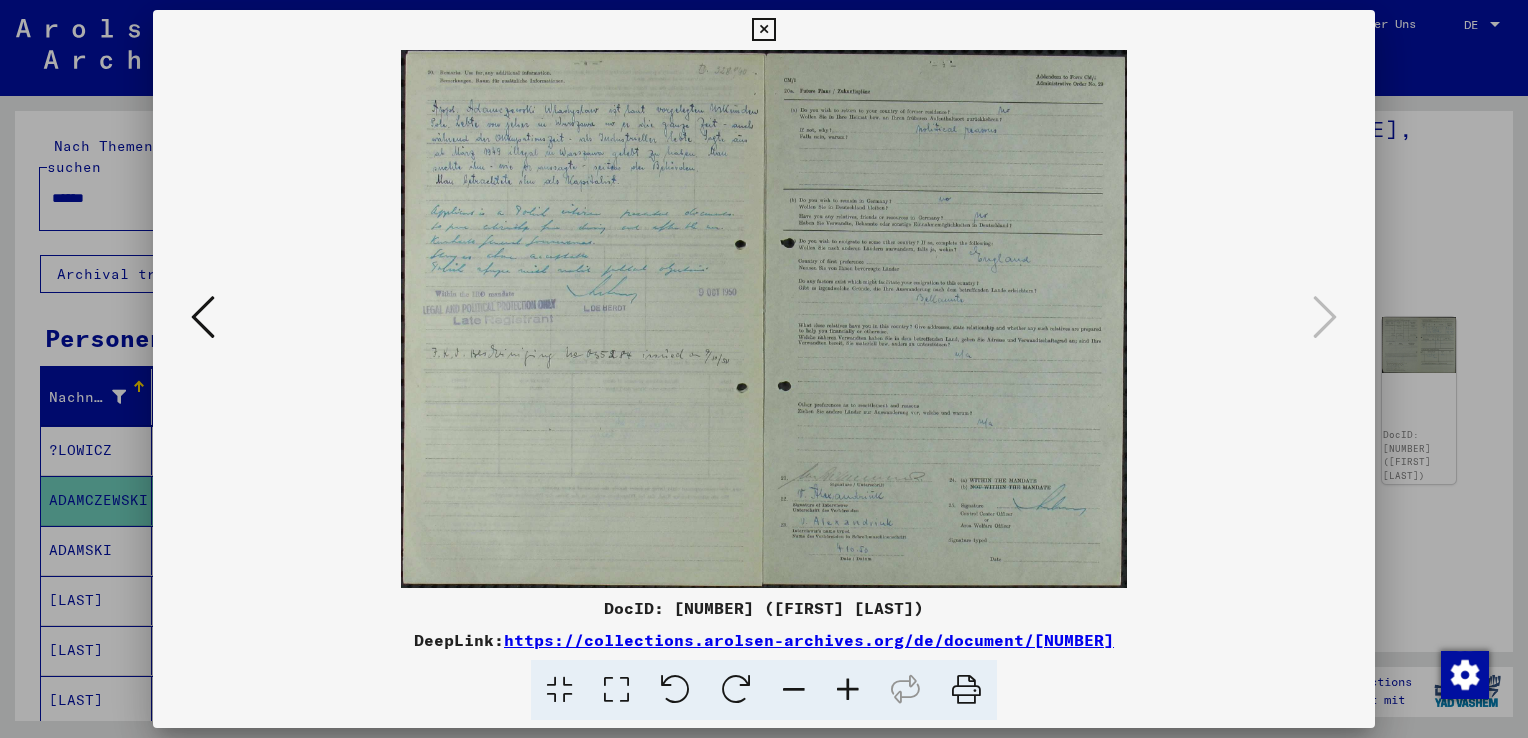 click at bounding box center [763, 30] 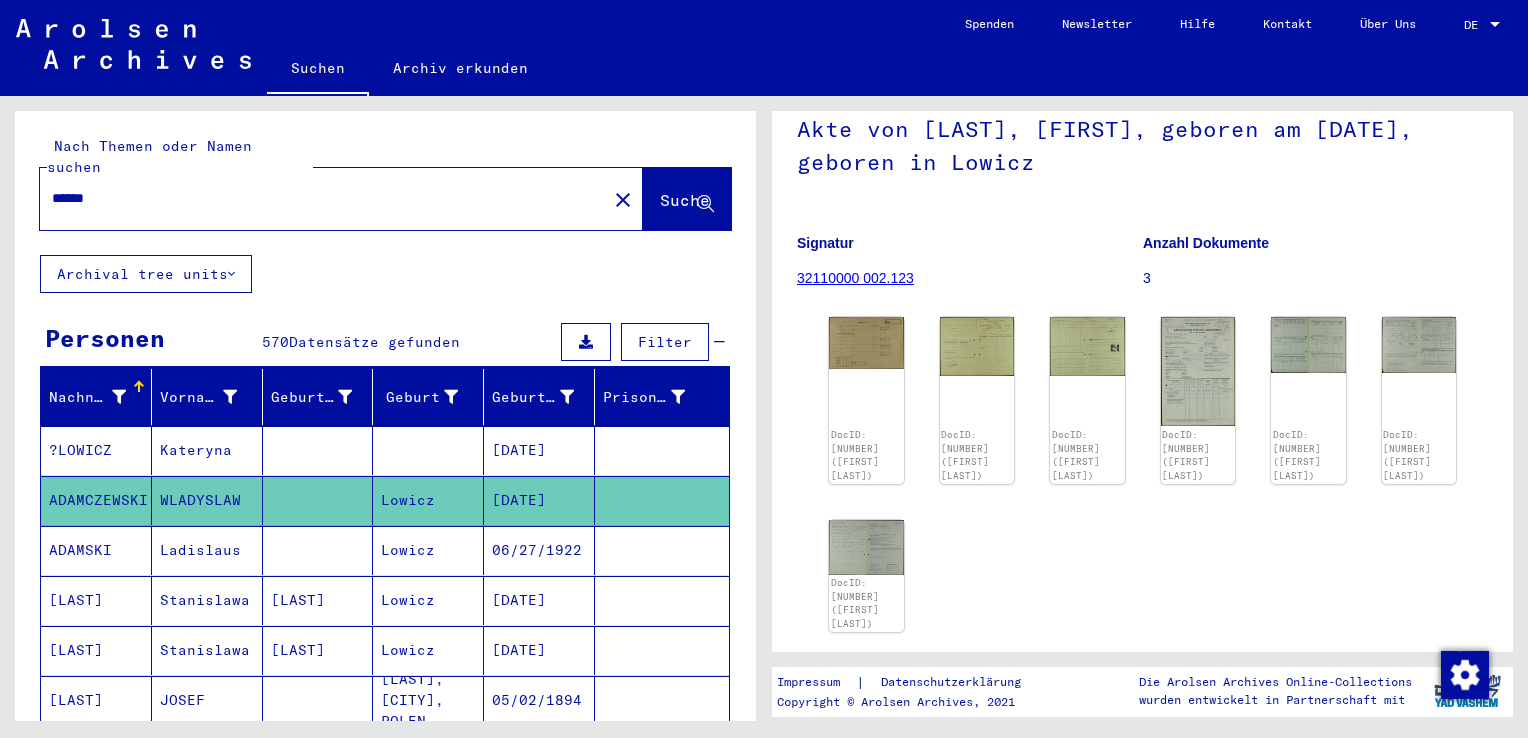 click on "Lowicz" at bounding box center (428, 600) 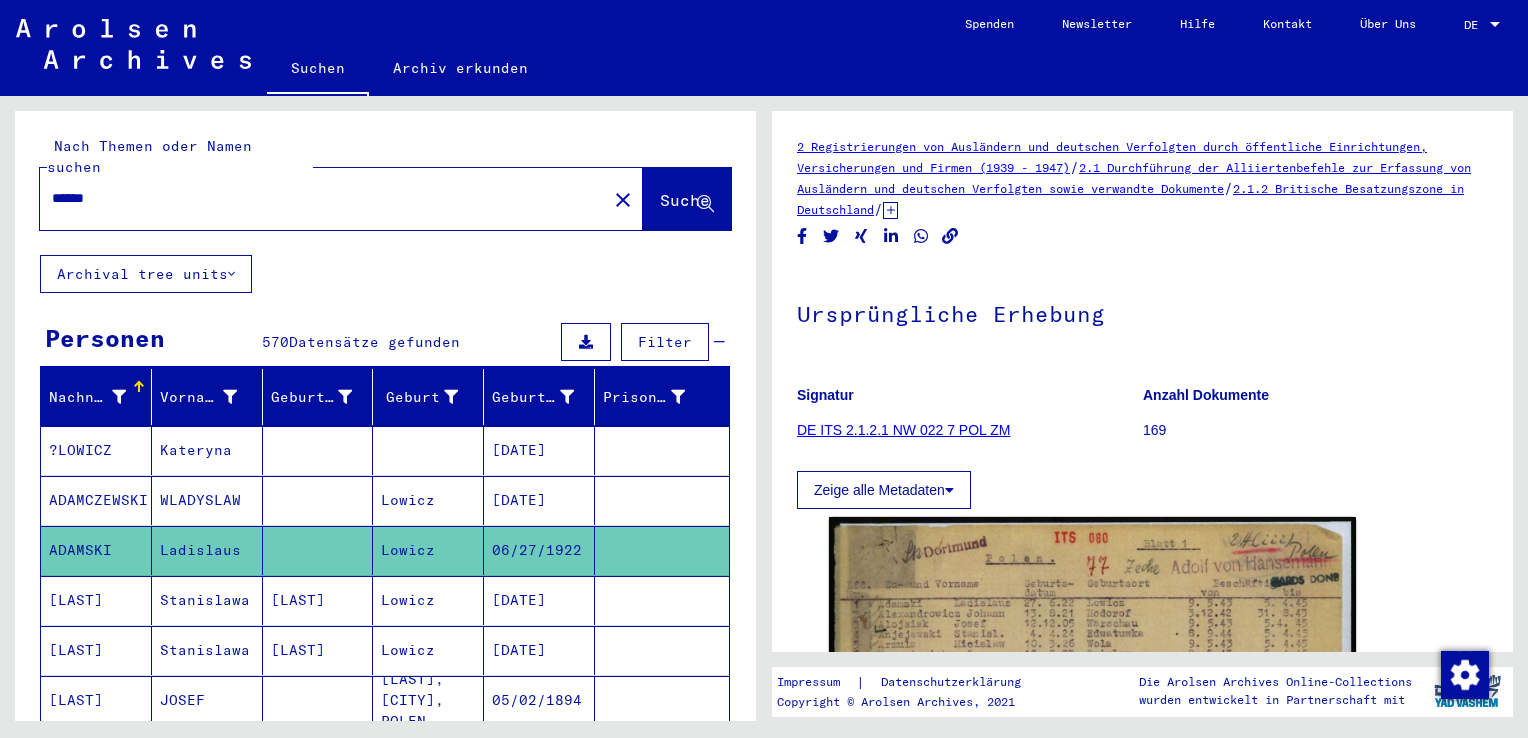 scroll, scrollTop: 0, scrollLeft: 0, axis: both 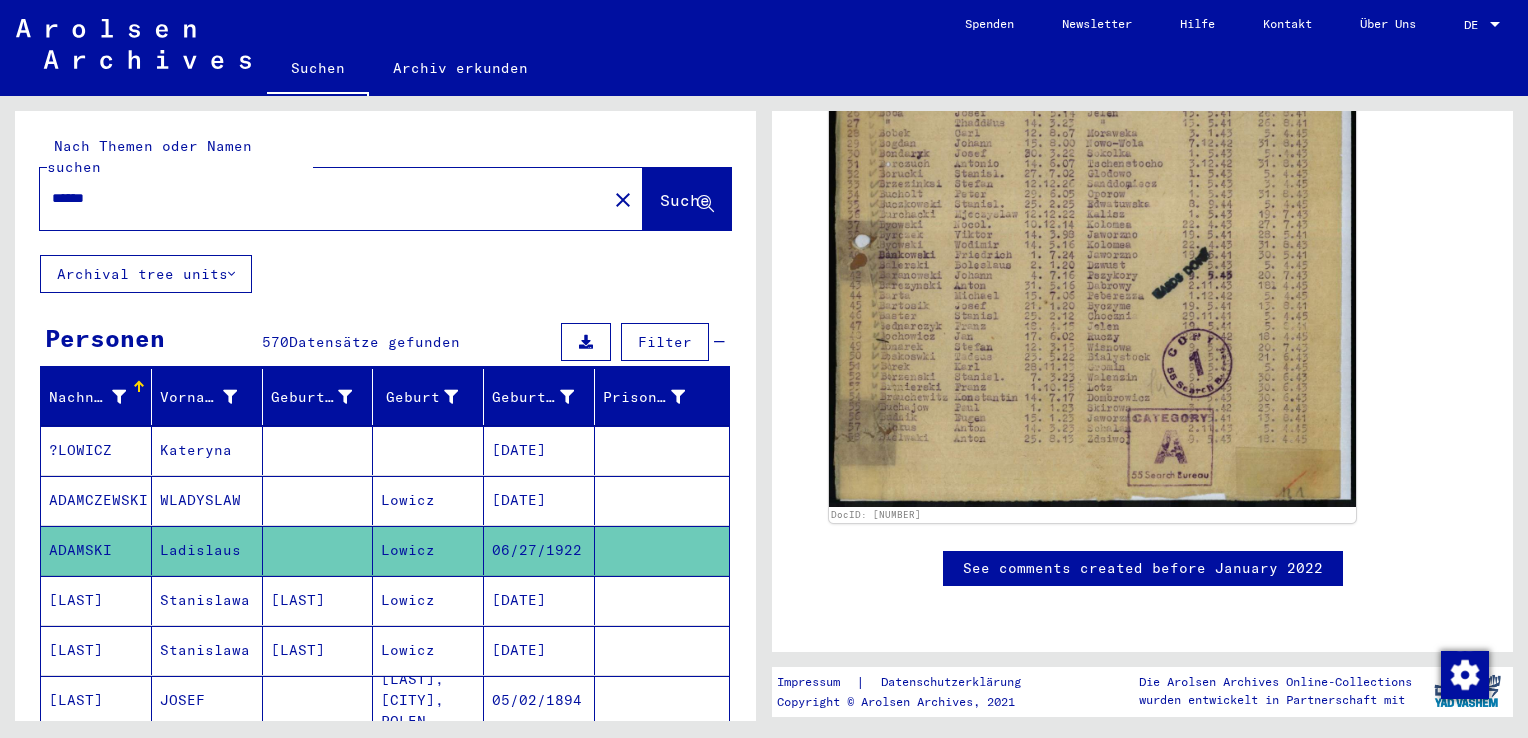 click on "Lowicz" at bounding box center (428, 650) 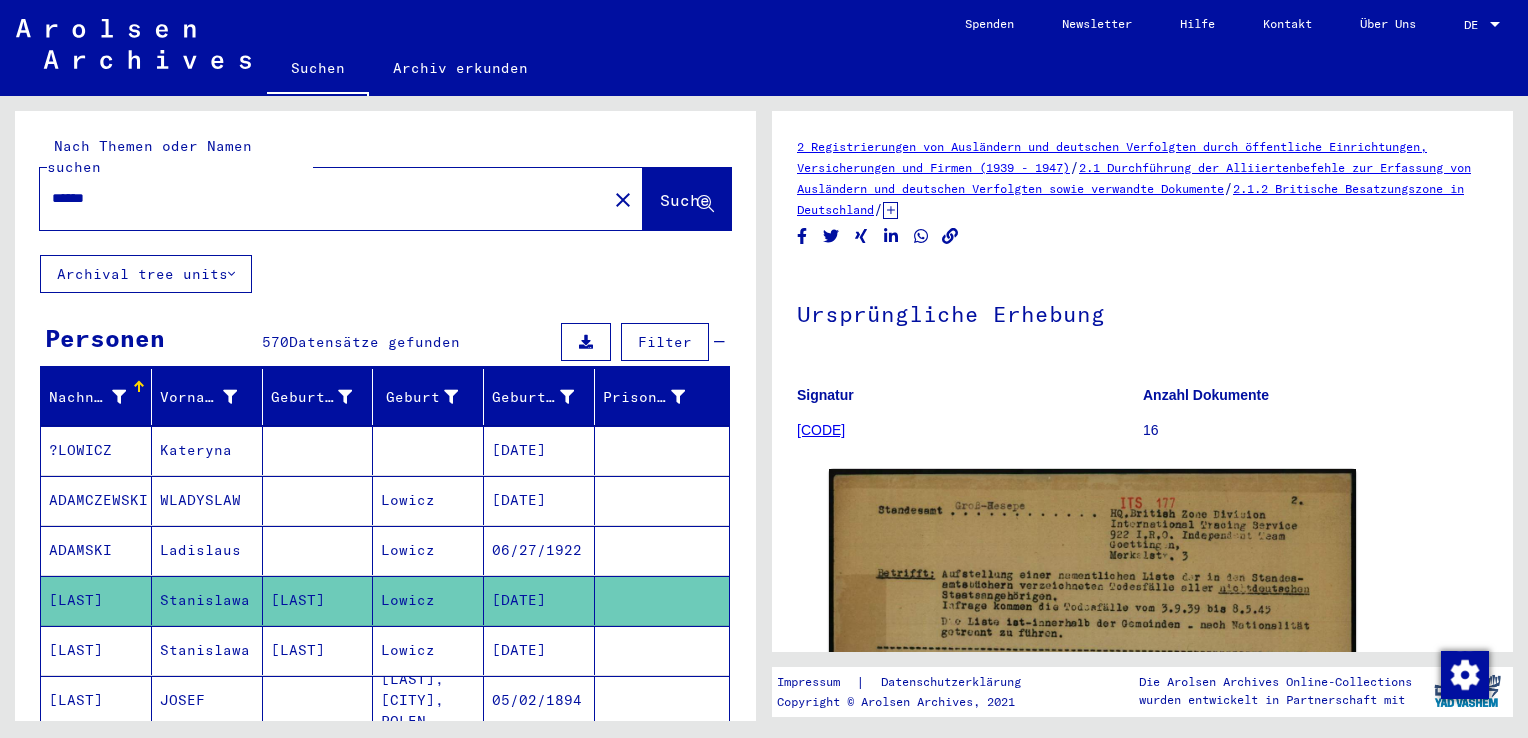 scroll, scrollTop: 0, scrollLeft: 0, axis: both 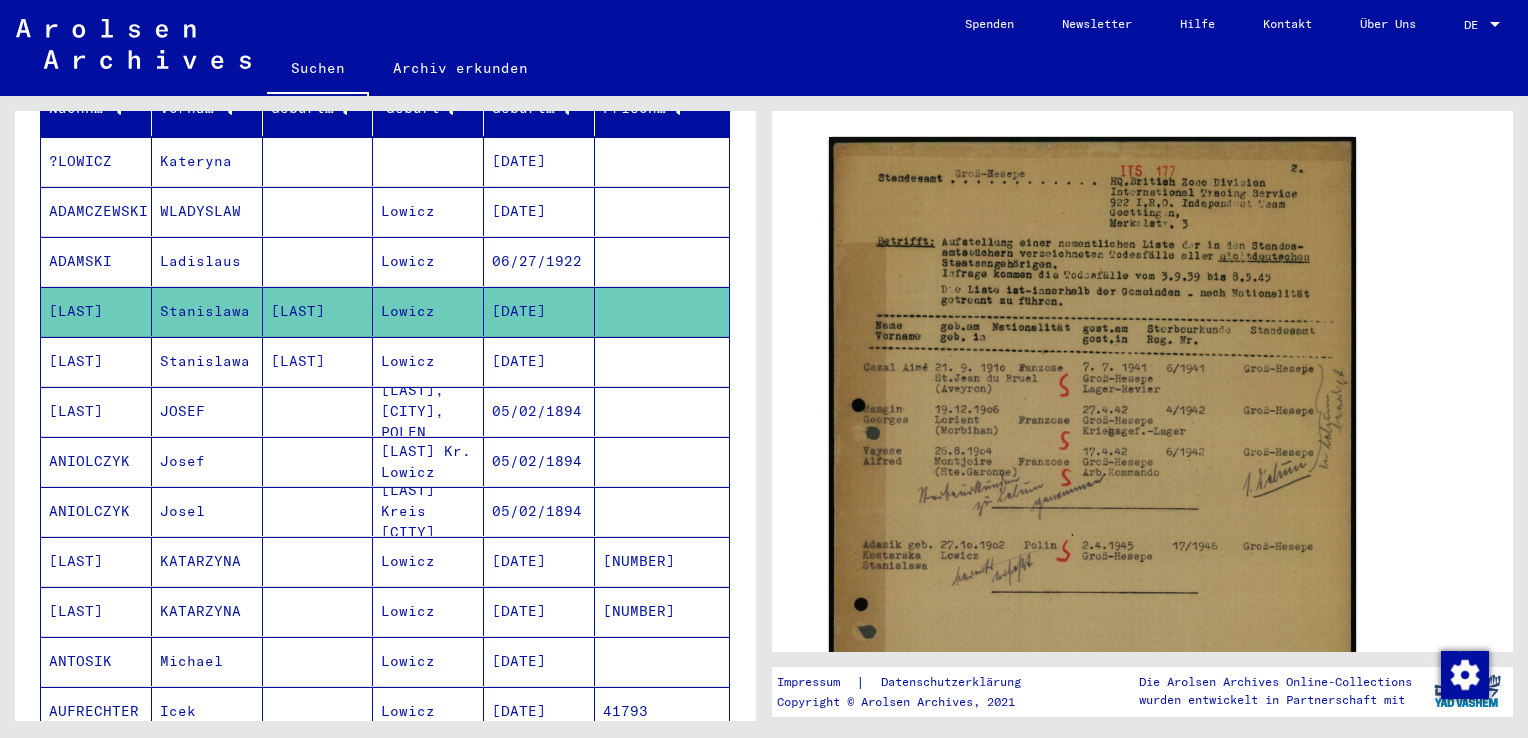 click on "Lowicz" at bounding box center (428, 411) 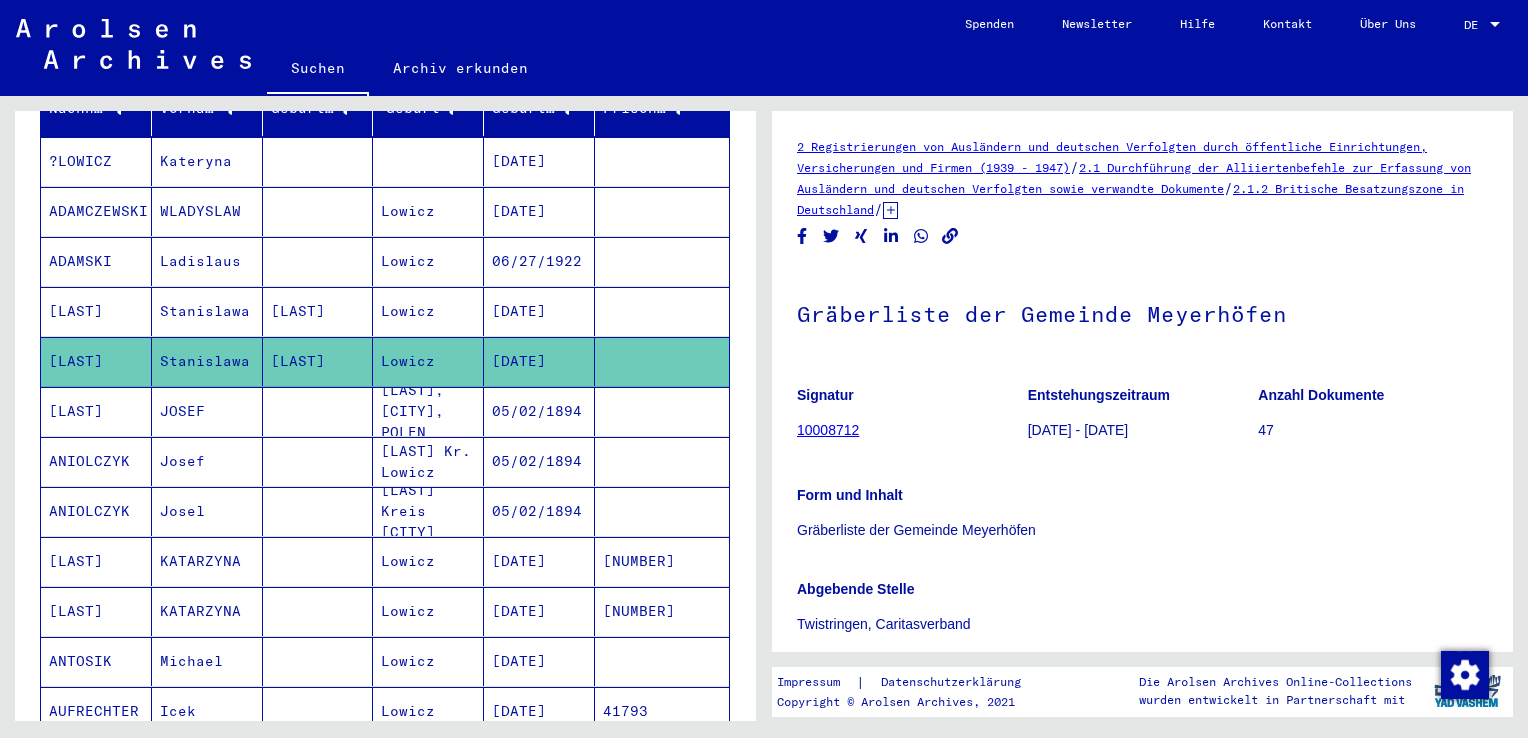scroll, scrollTop: 0, scrollLeft: 0, axis: both 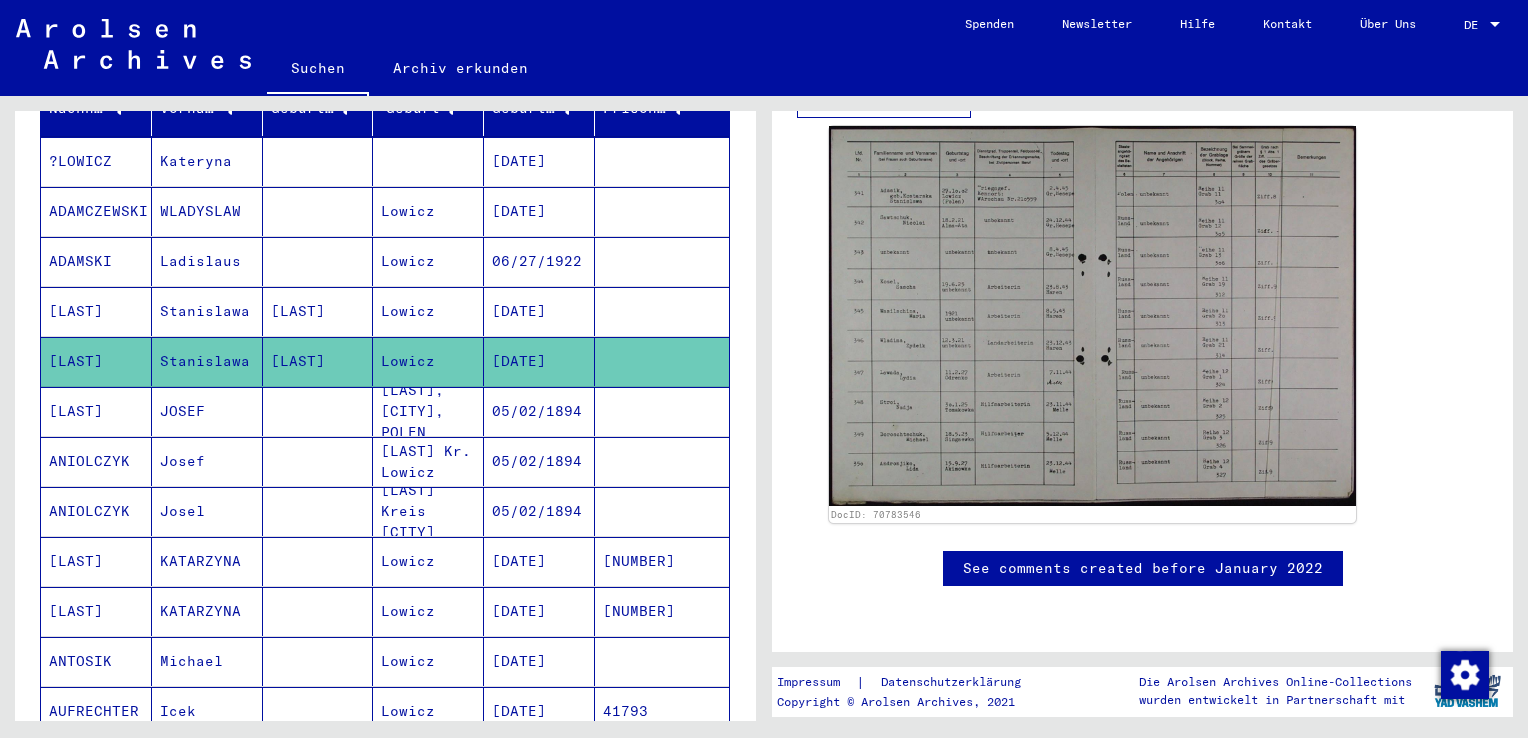 click on "05/02/1894" at bounding box center [539, 461] 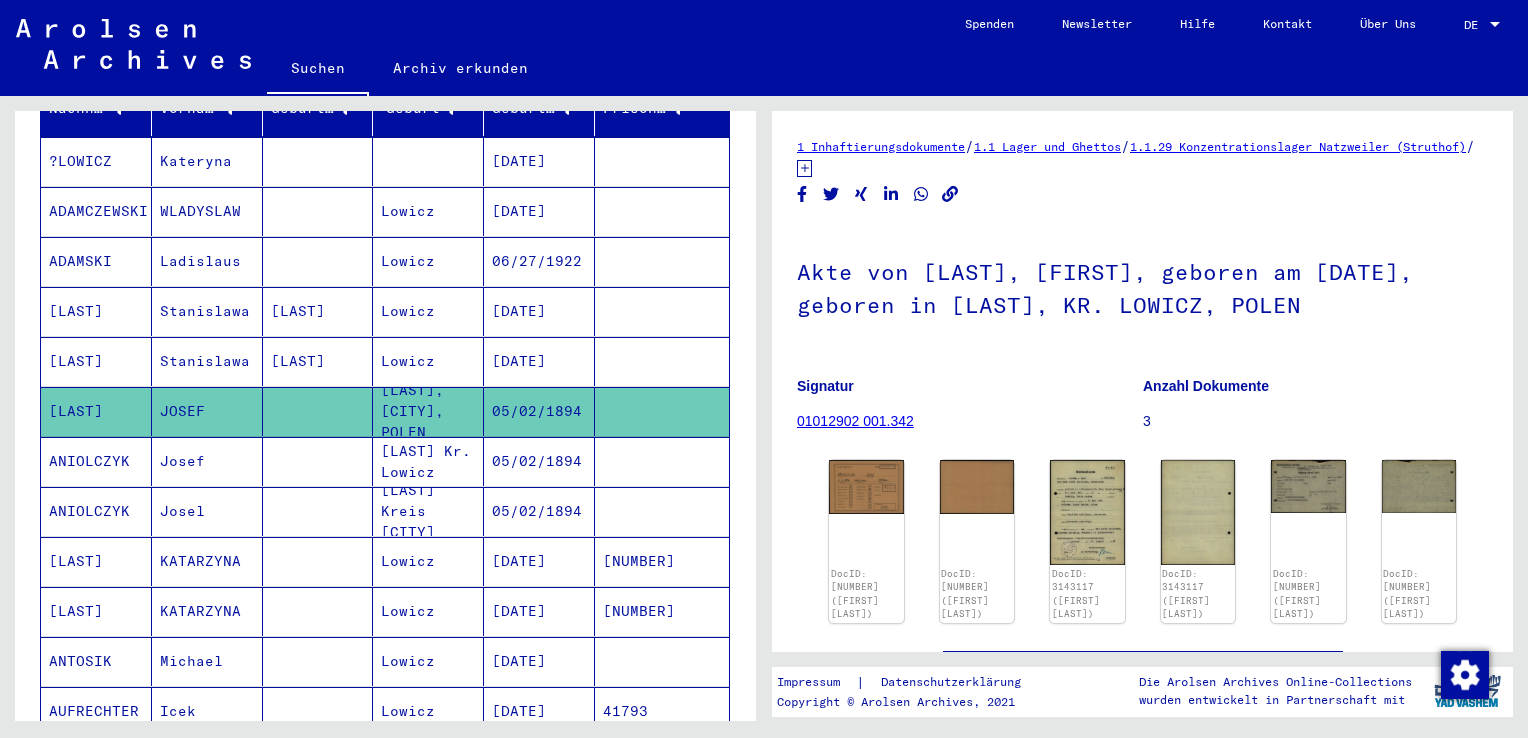 scroll, scrollTop: 0, scrollLeft: 0, axis: both 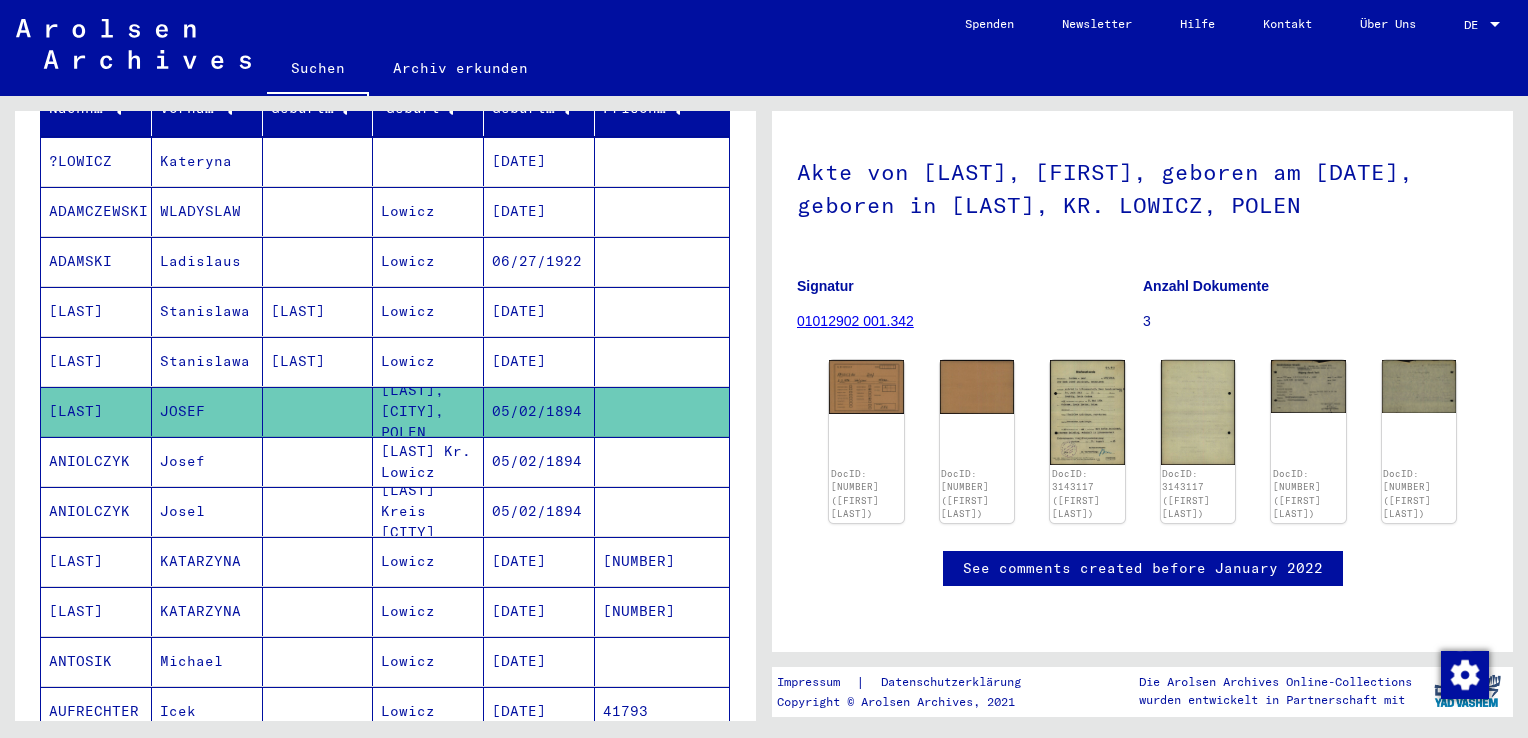 click on "05/02/1894" at bounding box center (539, 511) 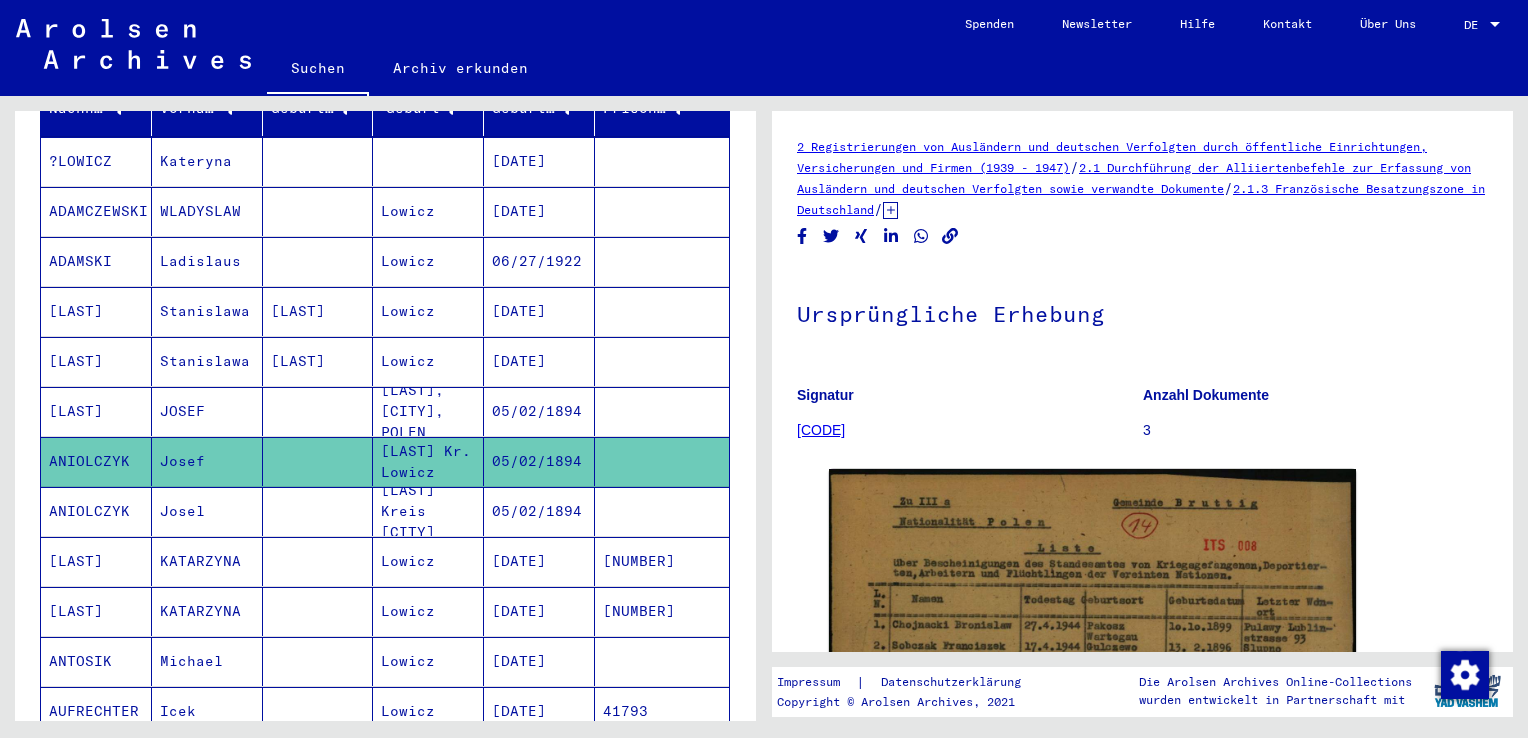 scroll, scrollTop: 0, scrollLeft: 0, axis: both 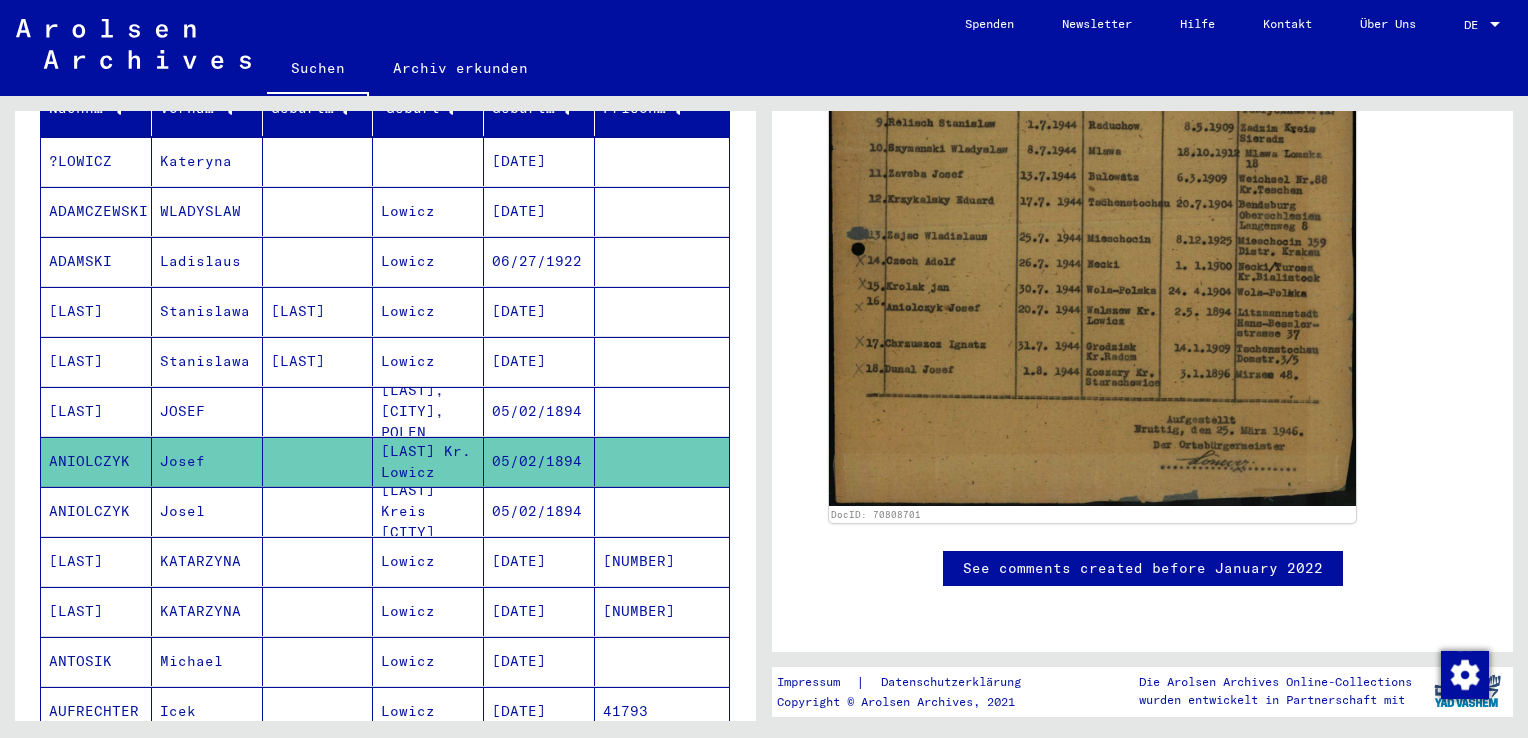 click on "05/02/1894" at bounding box center [539, 561] 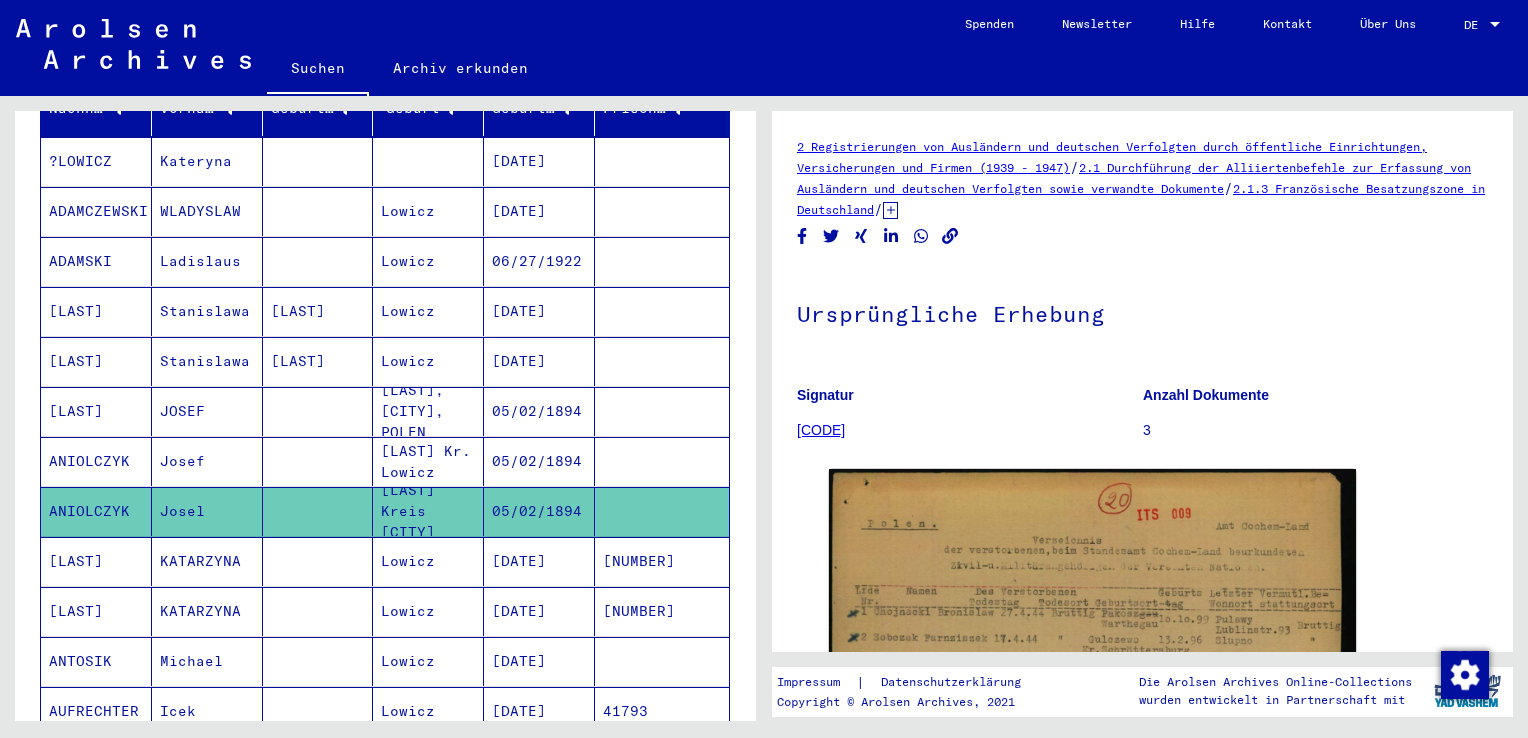 scroll, scrollTop: 0, scrollLeft: 0, axis: both 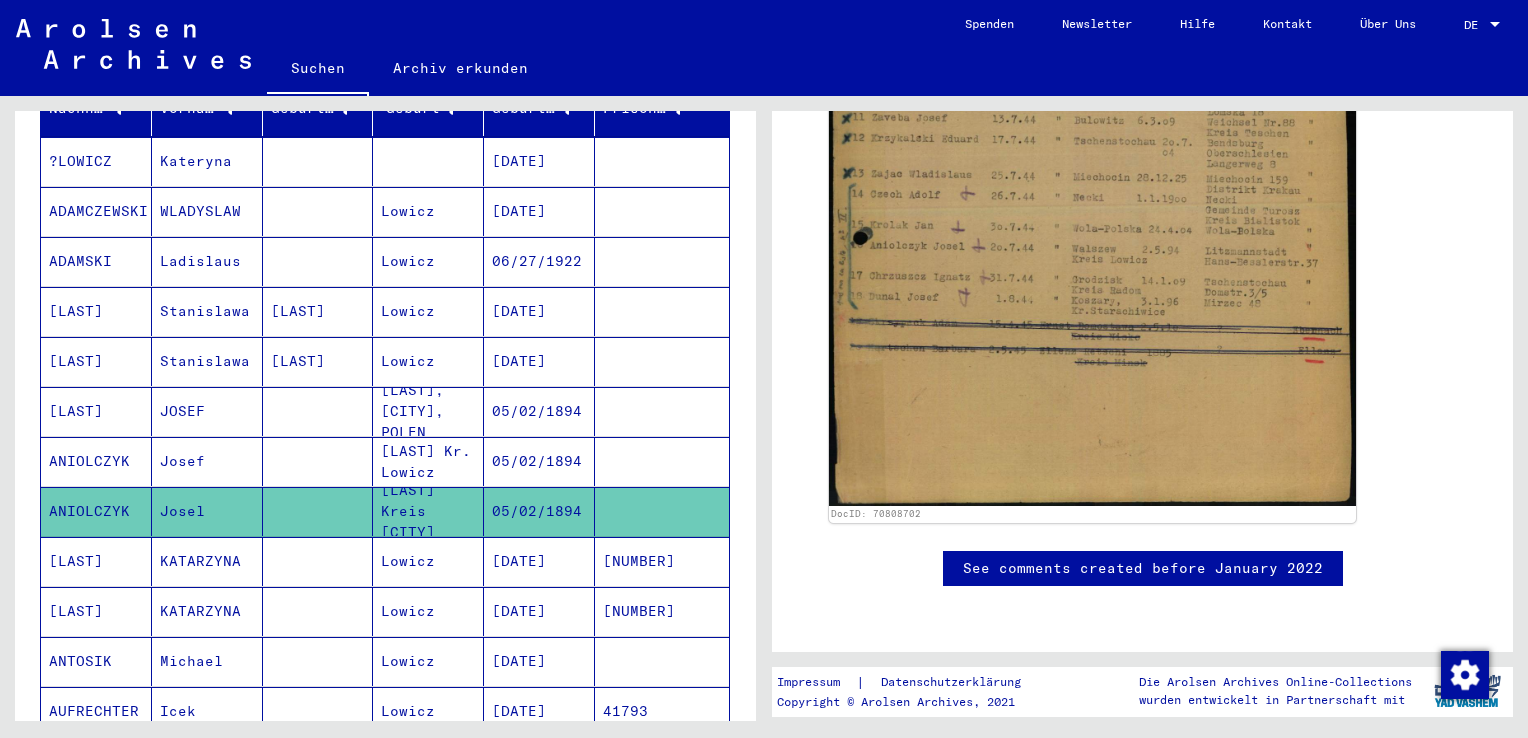 click on "[NUMBER]" at bounding box center (662, 611) 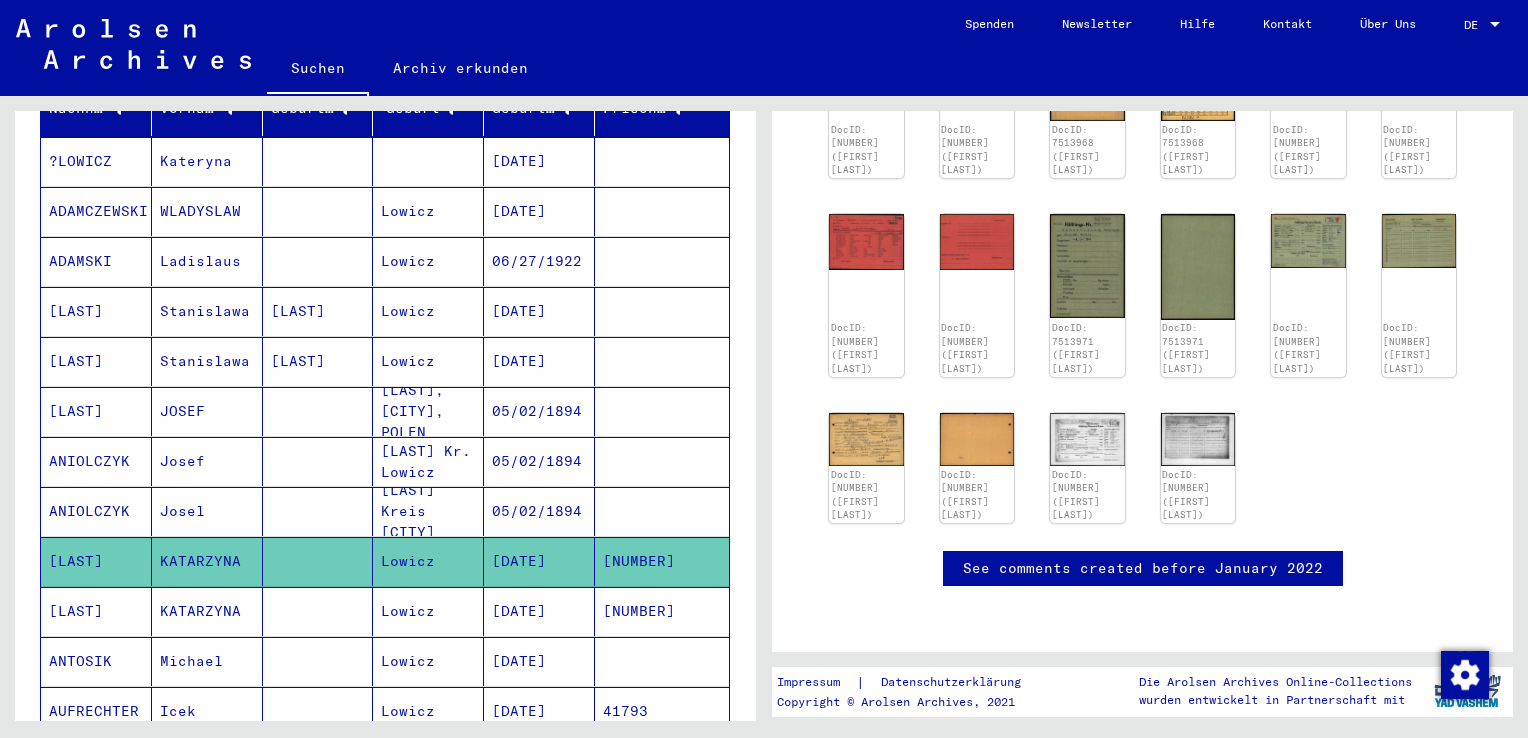 scroll, scrollTop: 345, scrollLeft: 0, axis: vertical 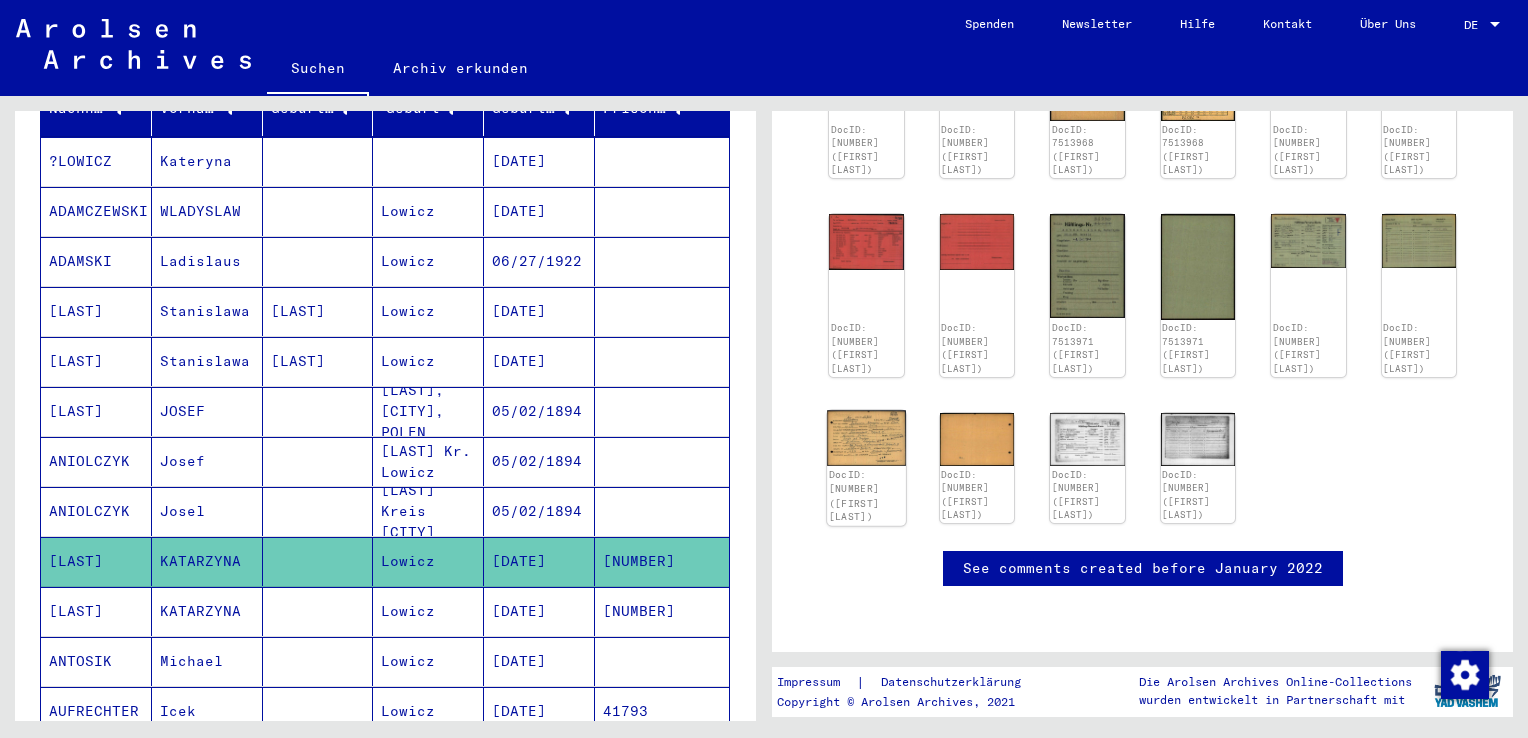 click 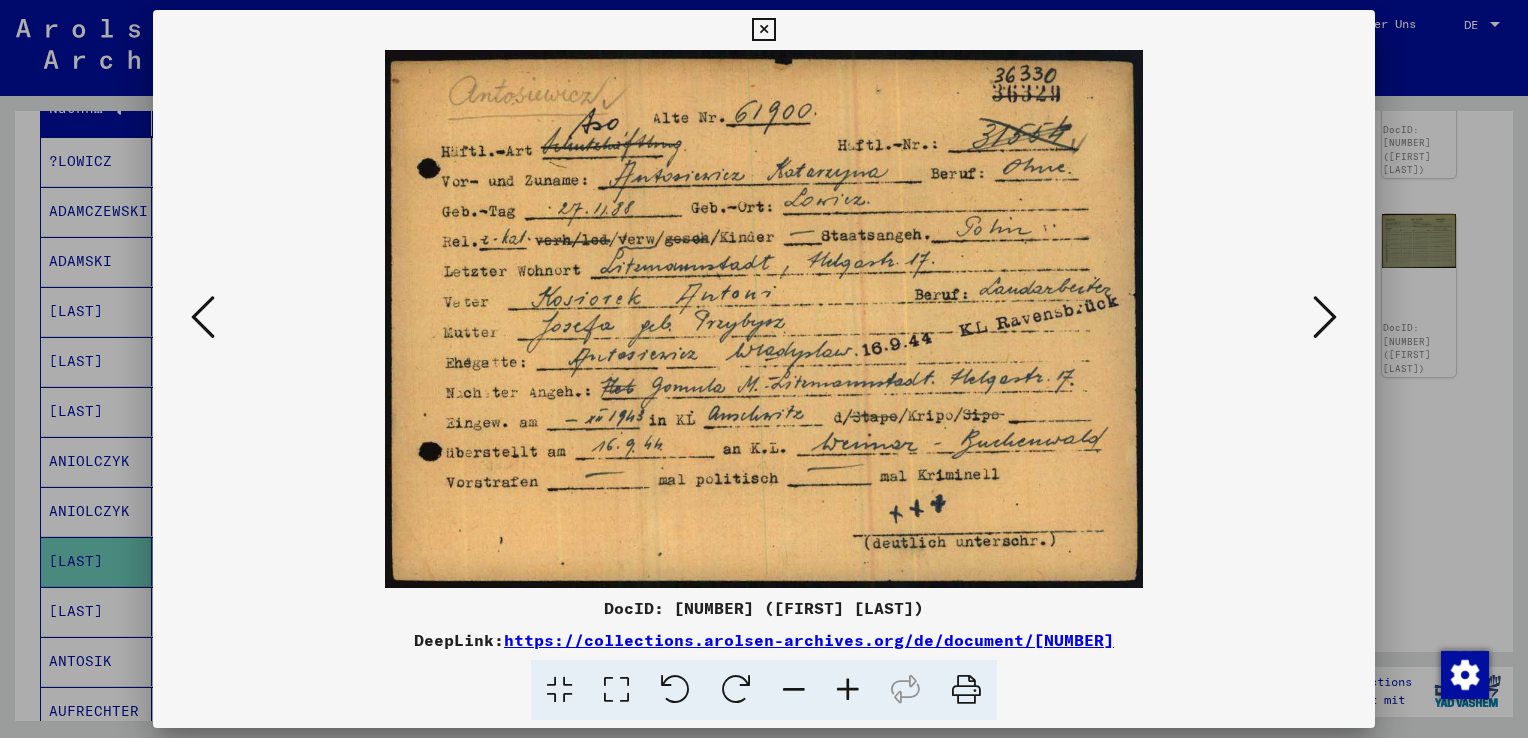 click at bounding box center (1325, 317) 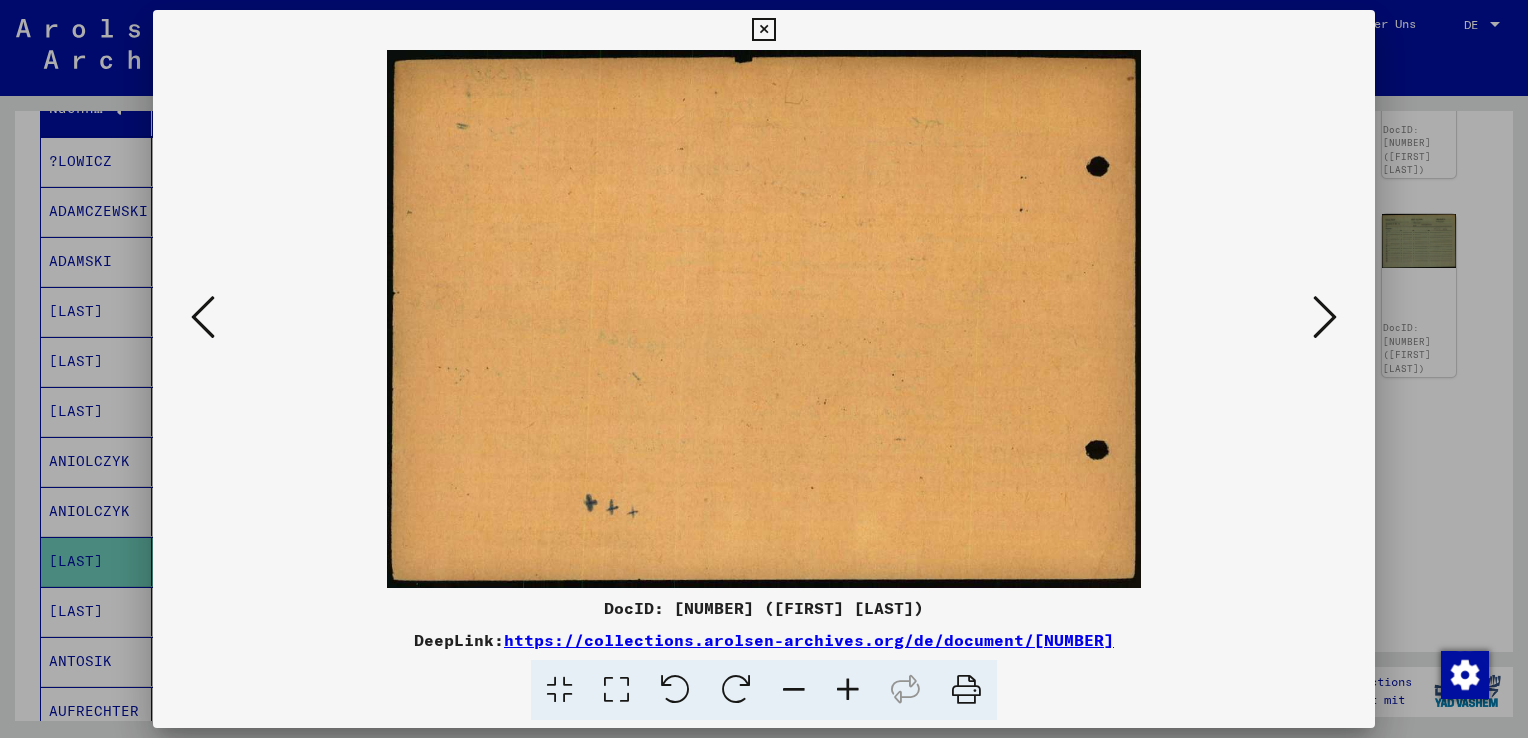 click at bounding box center (1325, 317) 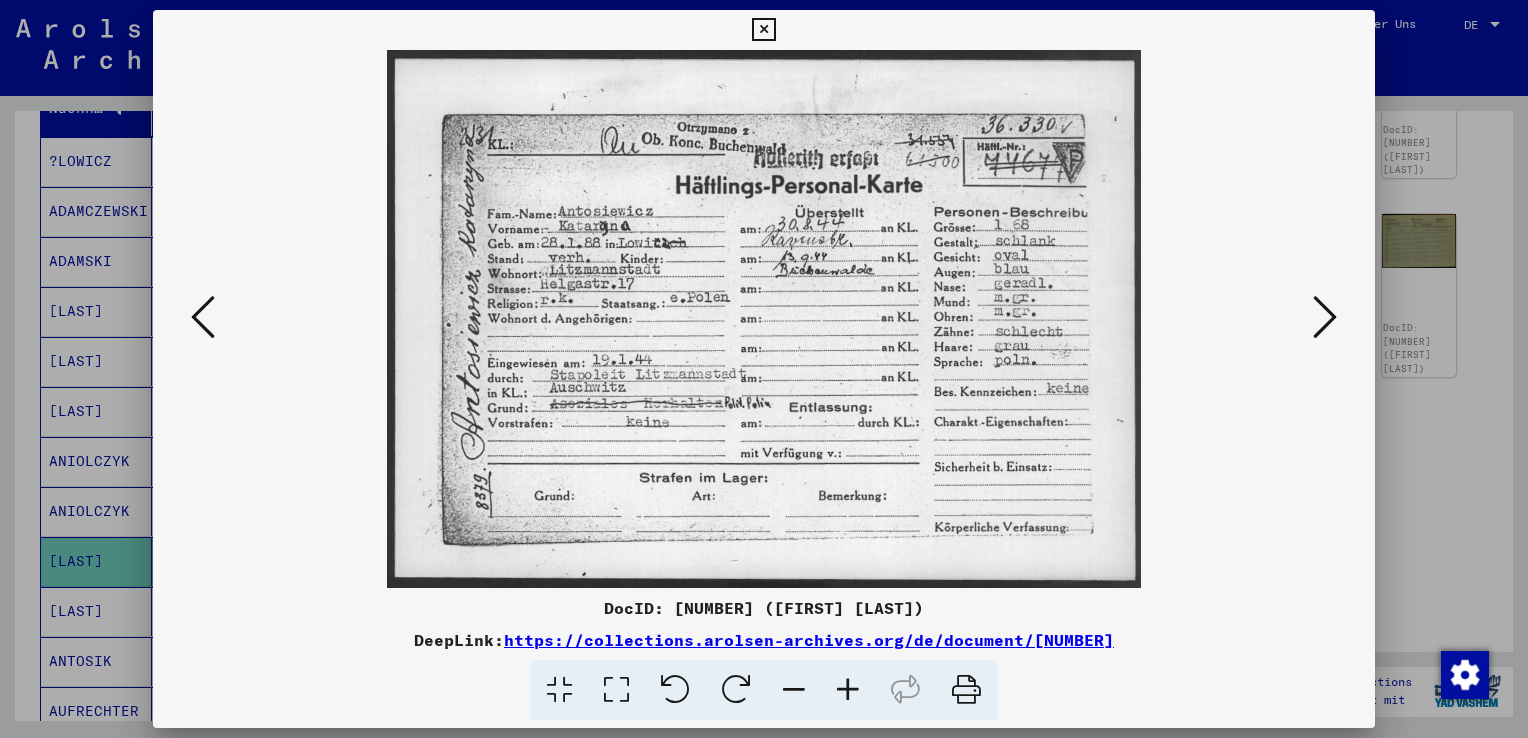 click at bounding box center [1325, 317] 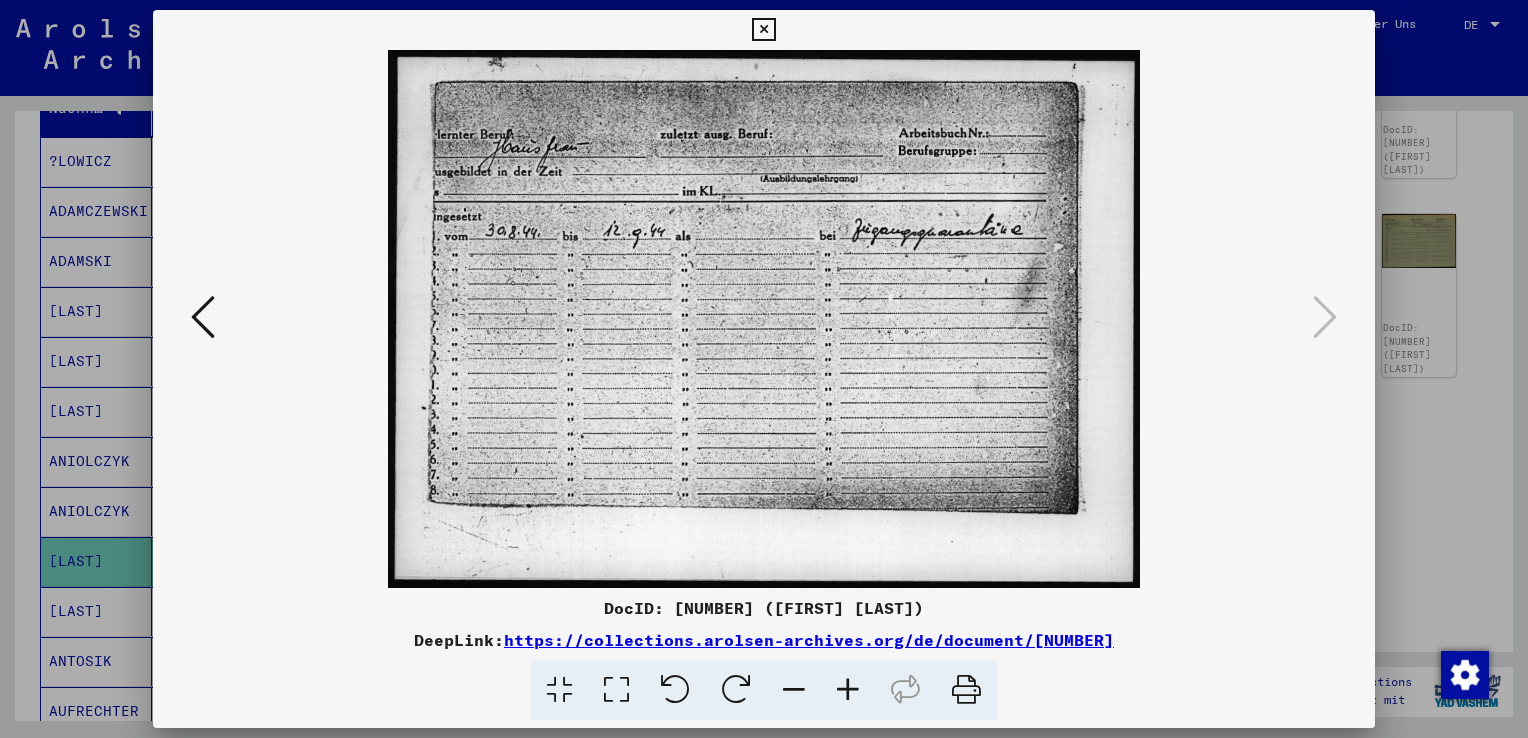 click at bounding box center (763, 30) 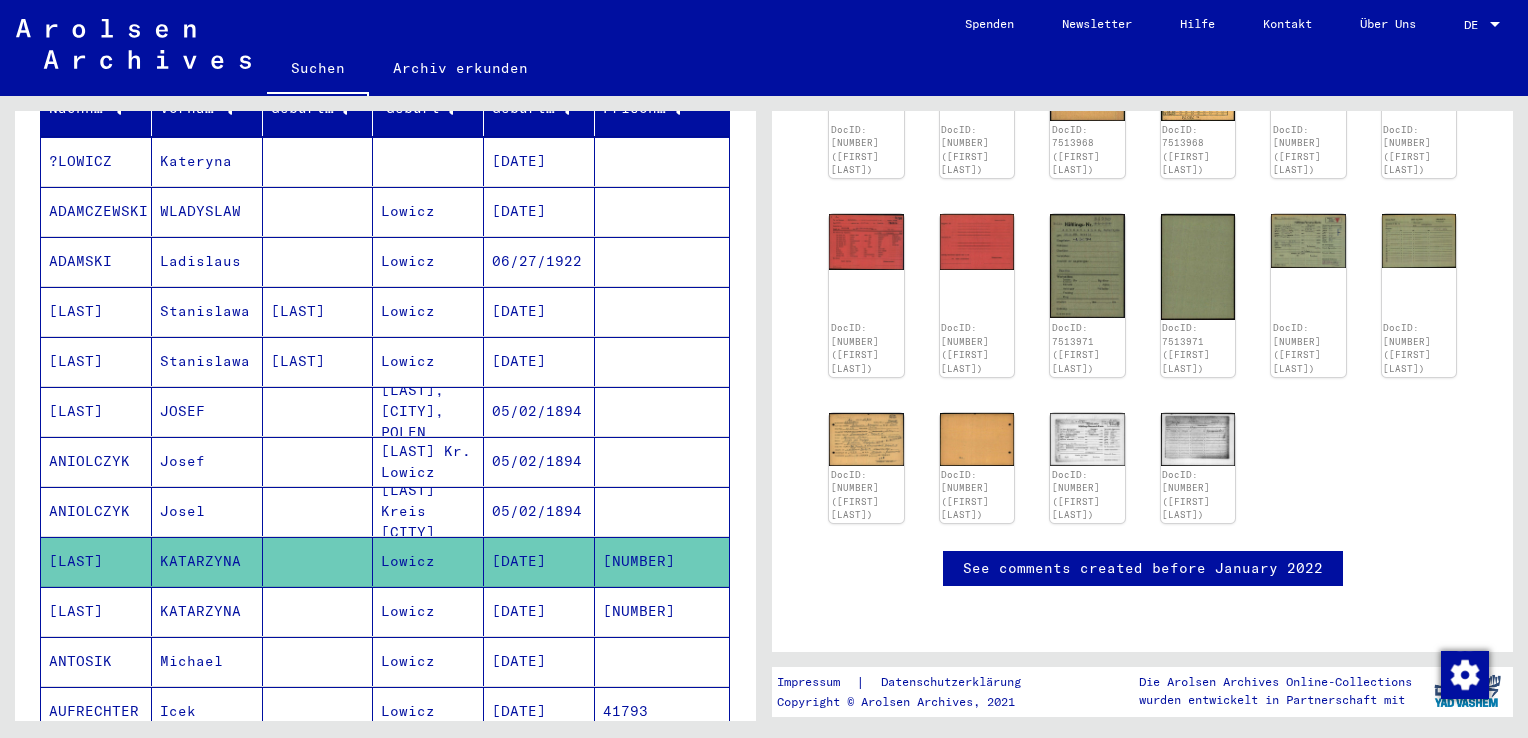 click on "Lowicz" at bounding box center (428, 661) 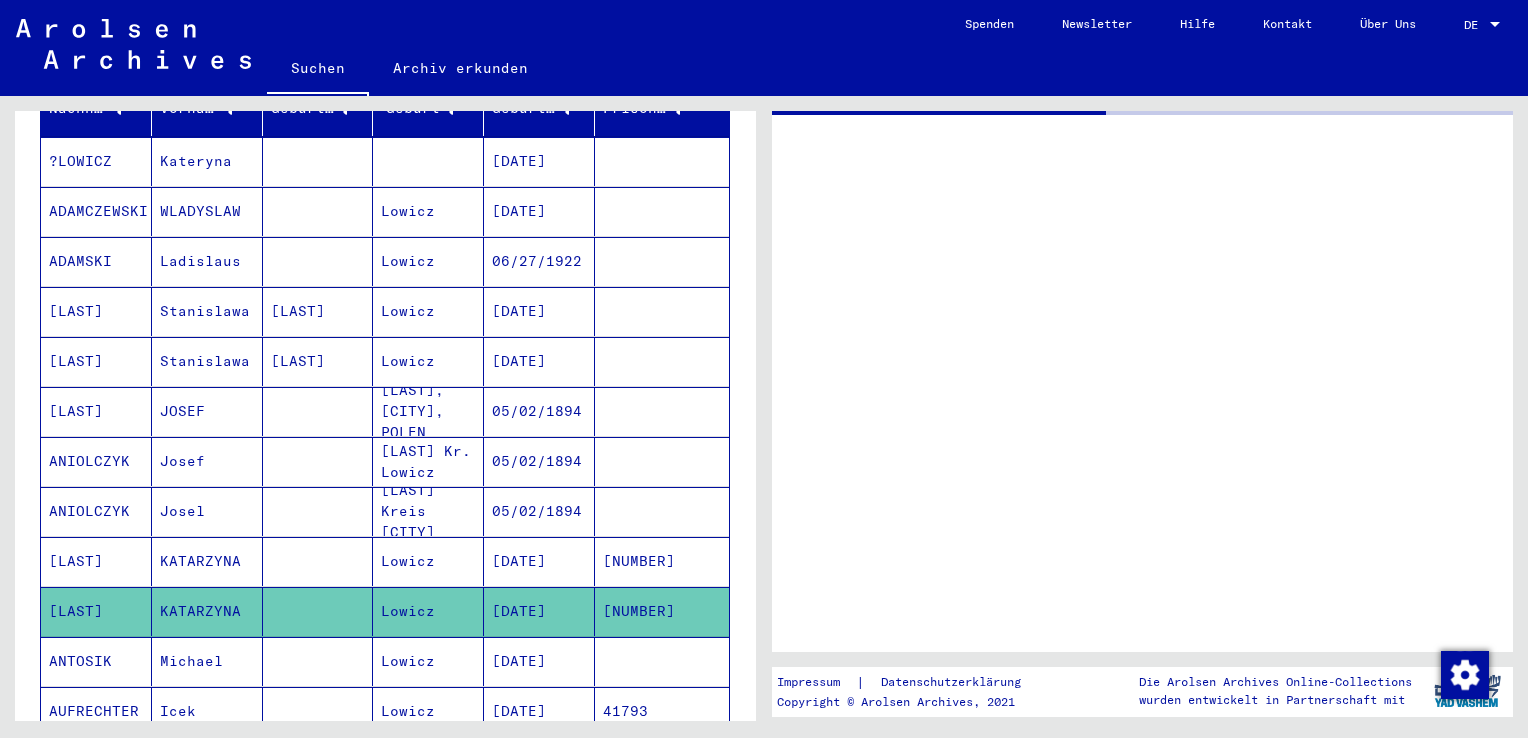 scroll, scrollTop: 0, scrollLeft: 0, axis: both 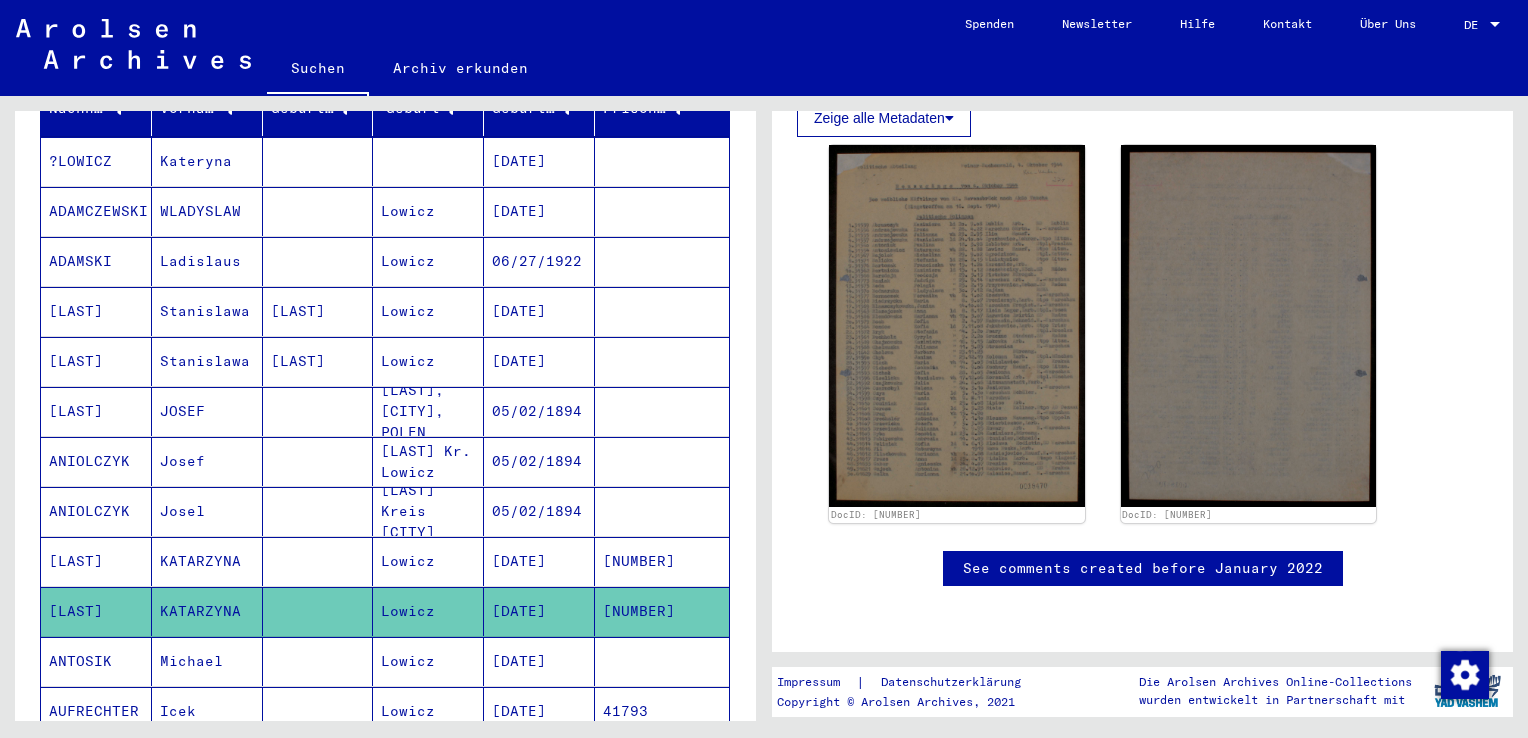 click at bounding box center [662, 711] 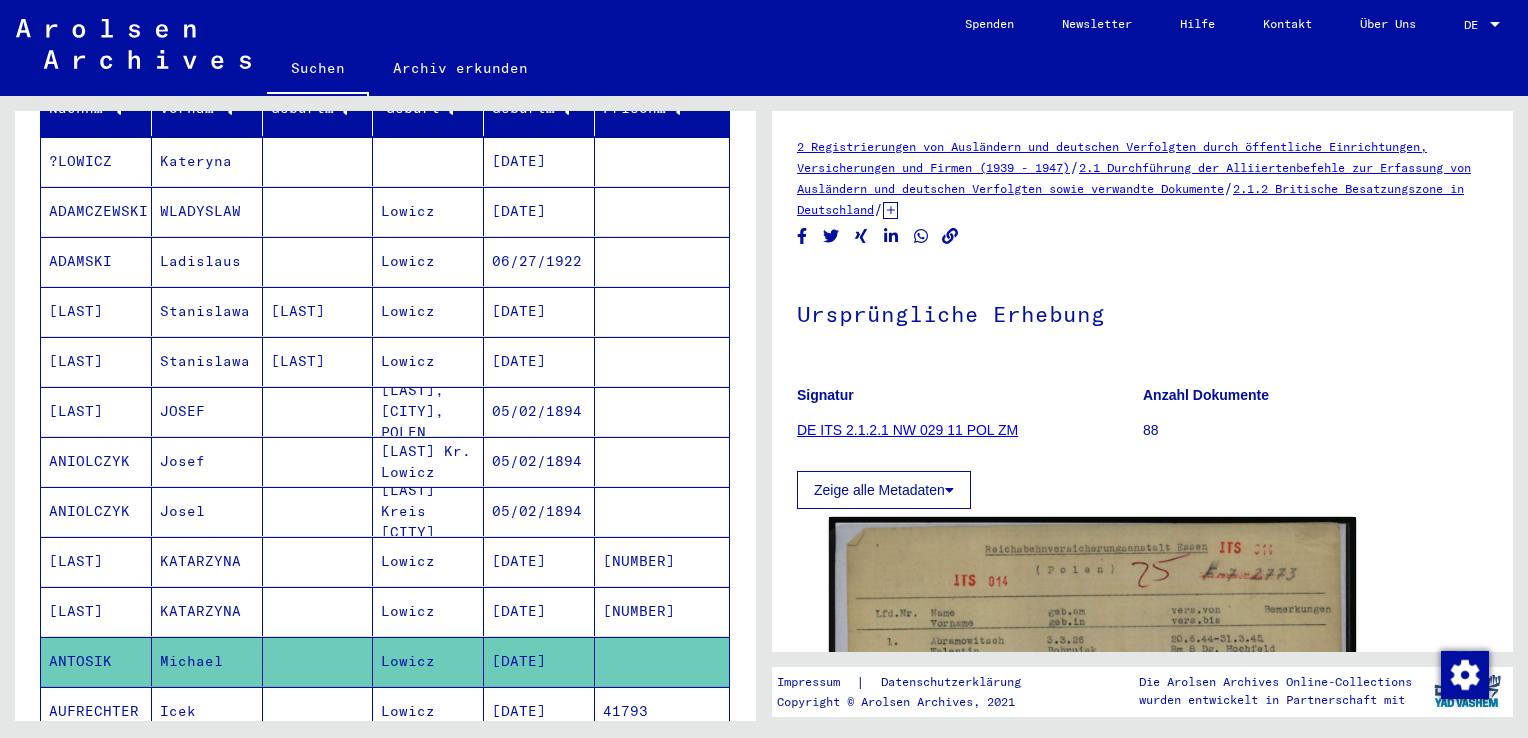 scroll, scrollTop: 0, scrollLeft: 0, axis: both 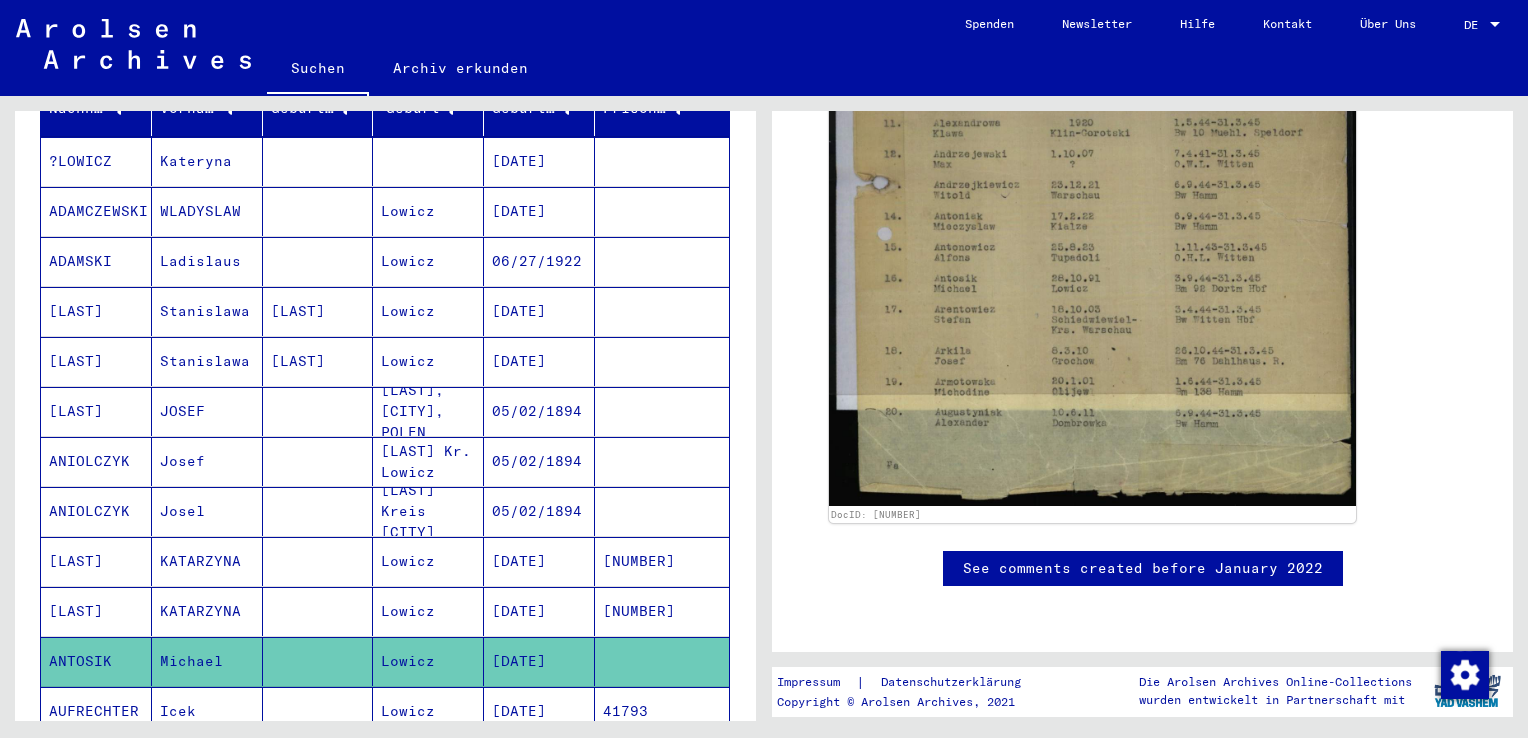 click on "[DATE]" at bounding box center (539, 761) 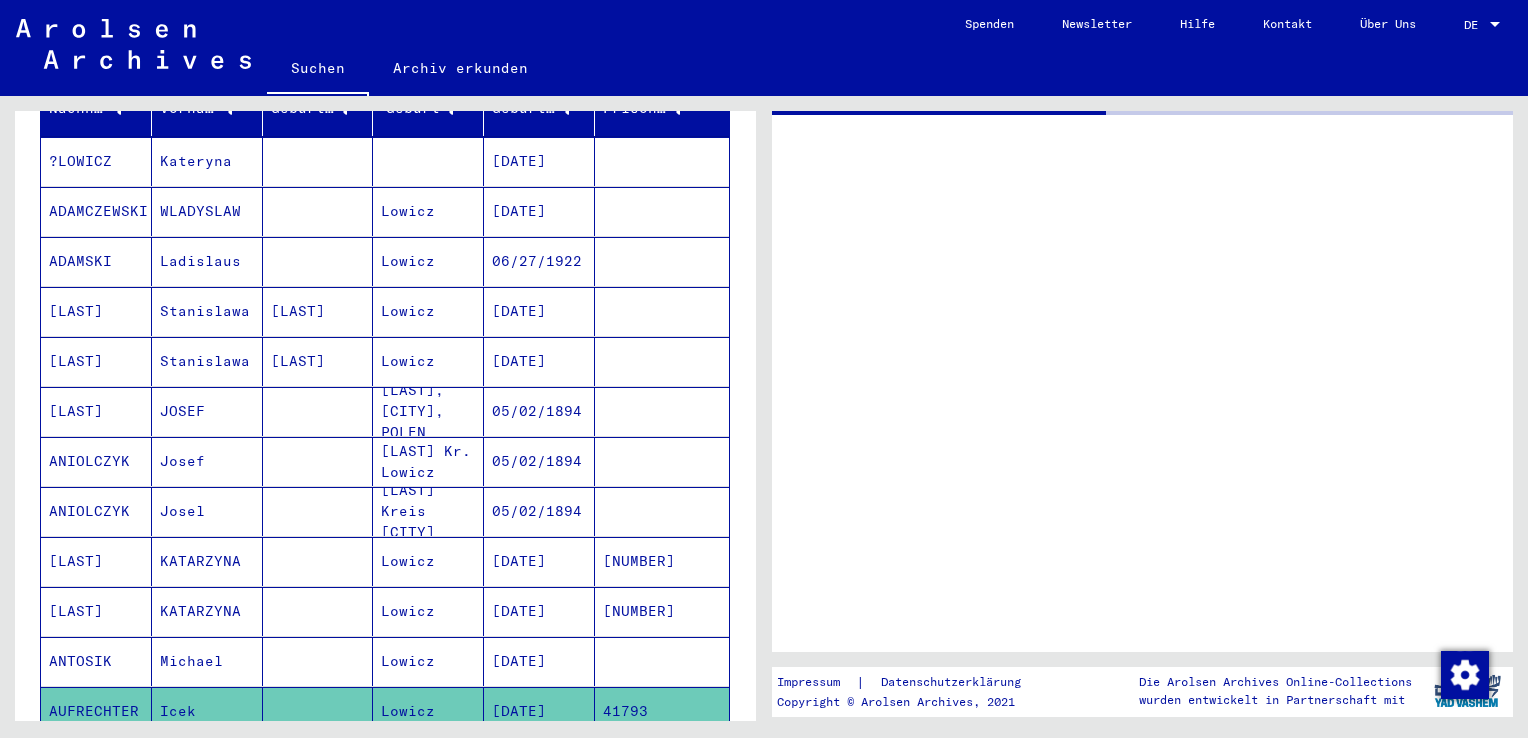 scroll, scrollTop: 0, scrollLeft: 0, axis: both 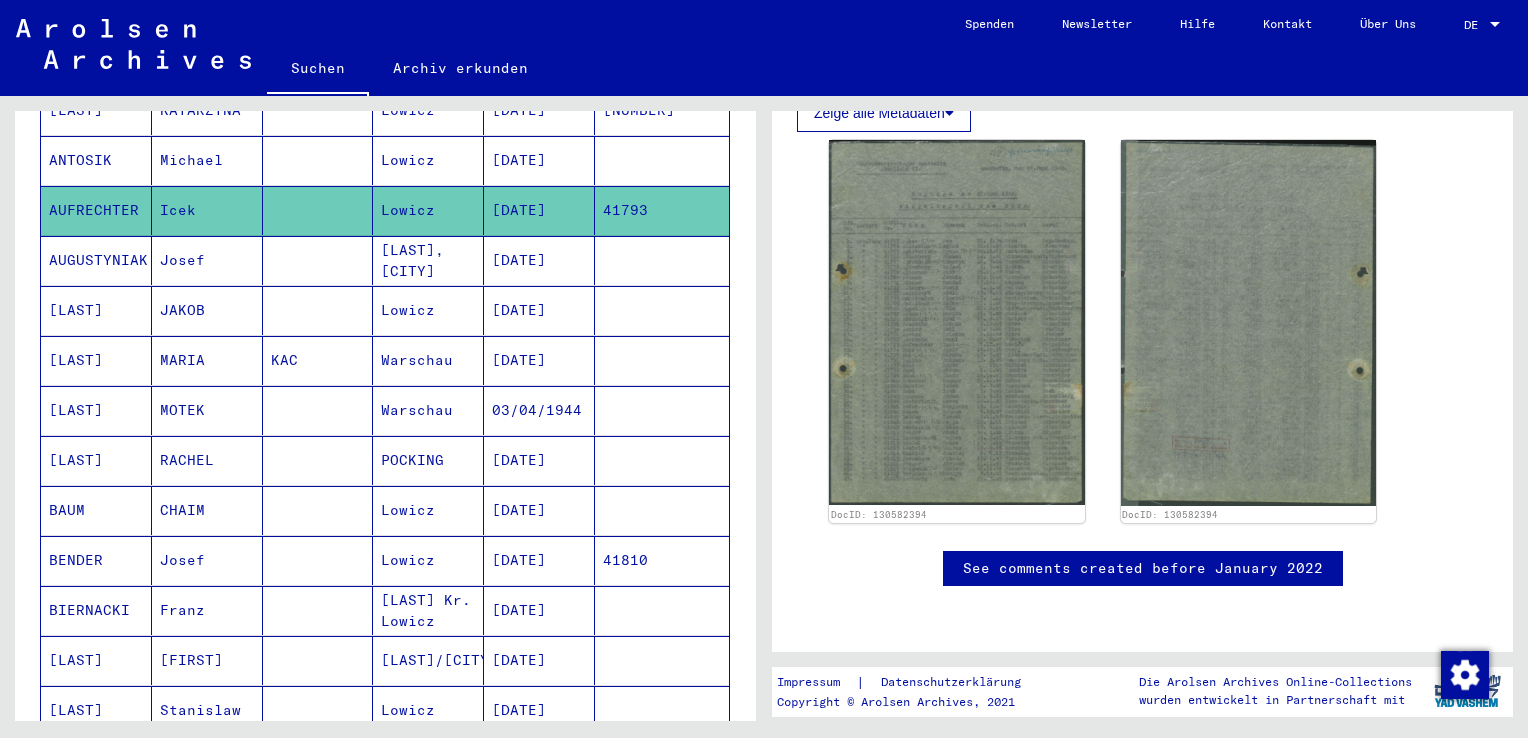 click on "[LAST], [CITY]" at bounding box center [428, 310] 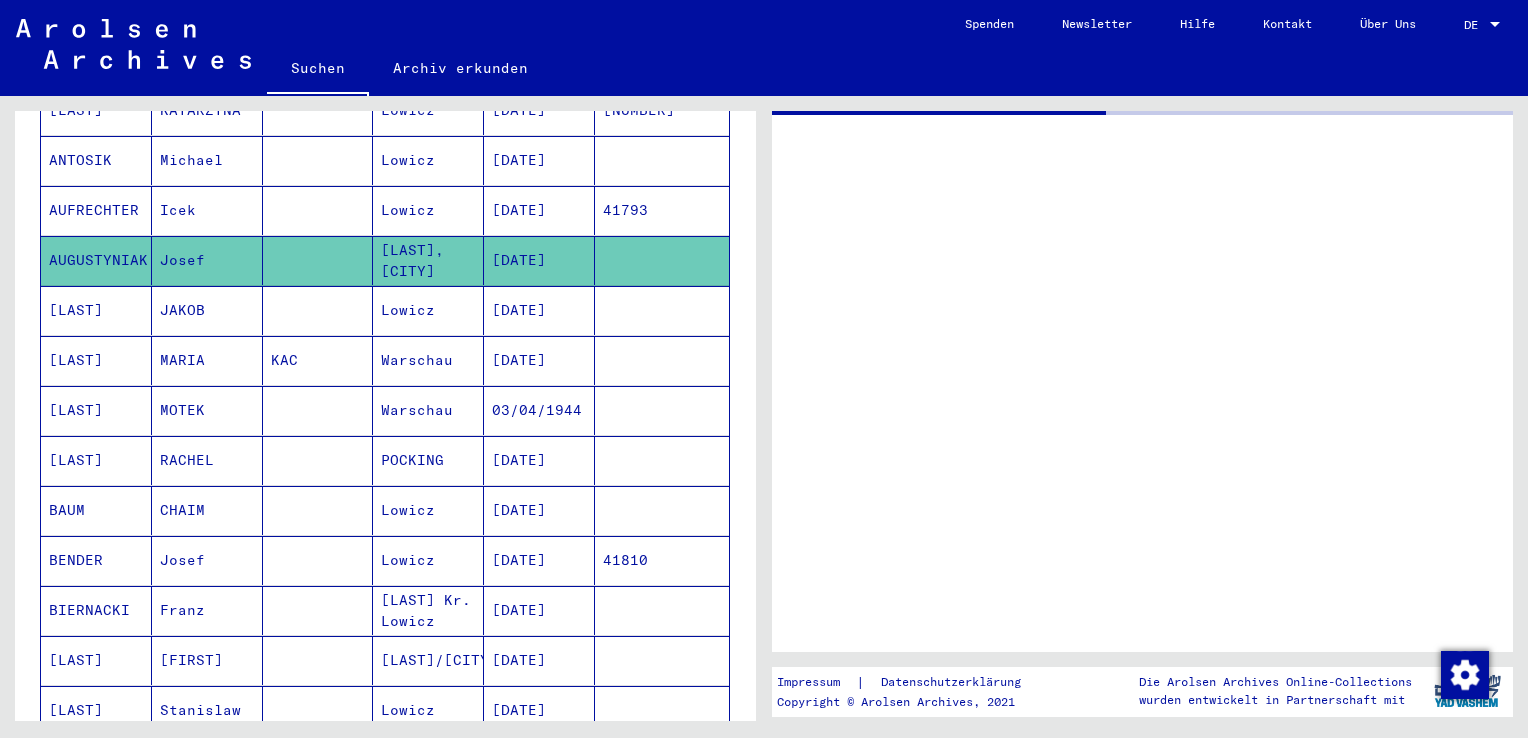 scroll, scrollTop: 0, scrollLeft: 0, axis: both 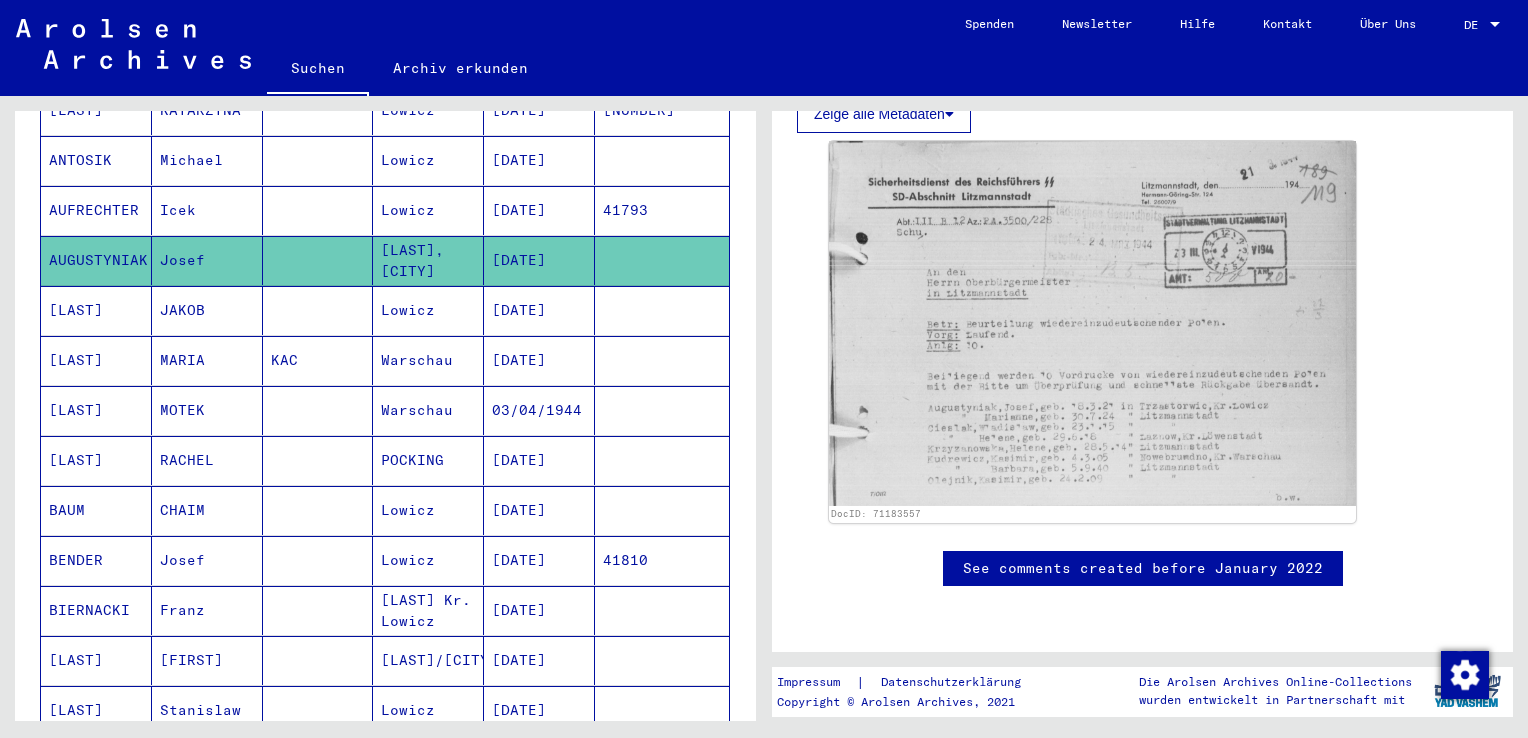 click on "[DATE]" at bounding box center (539, 360) 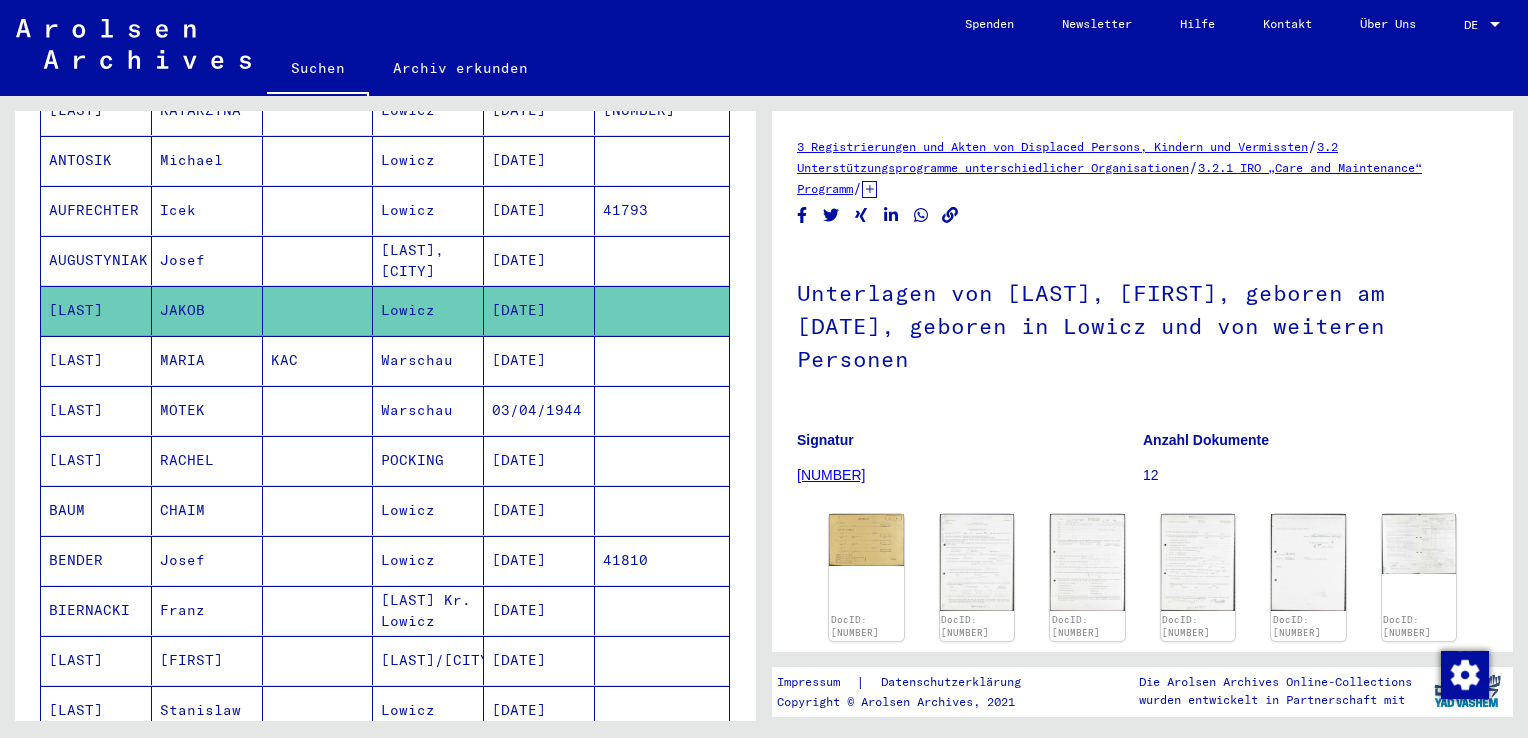 scroll, scrollTop: 0, scrollLeft: 0, axis: both 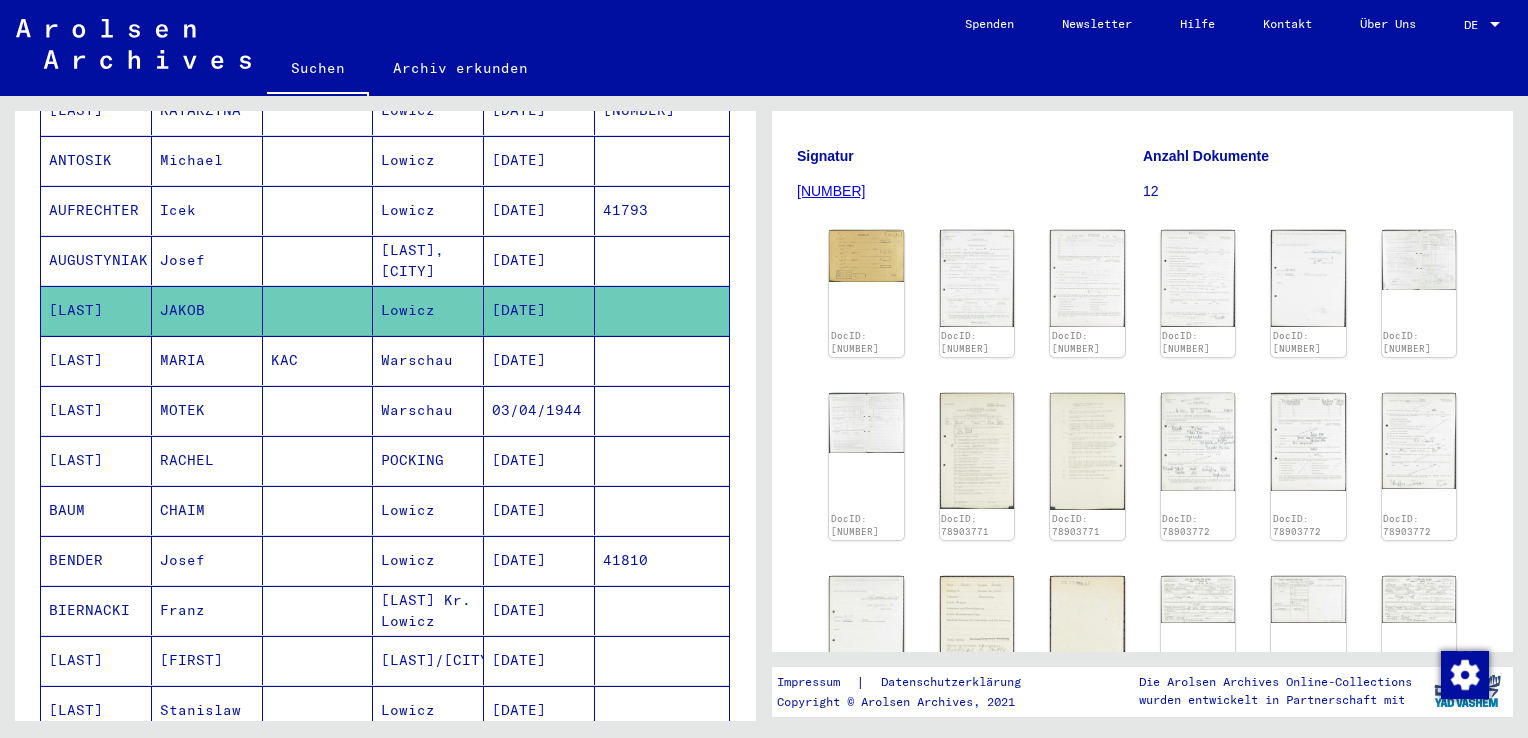 click on "[DATE]" at bounding box center [539, 410] 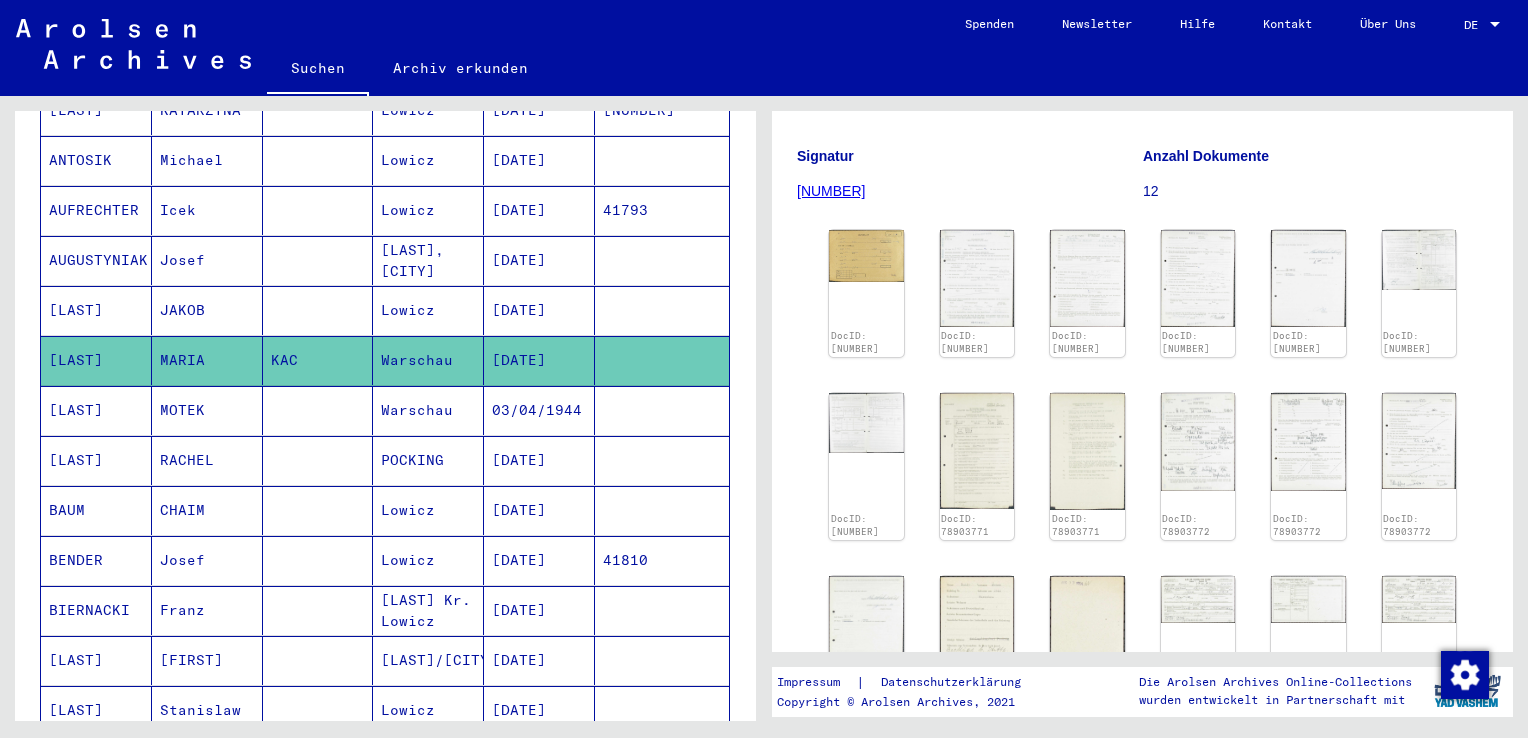 click at bounding box center (662, 460) 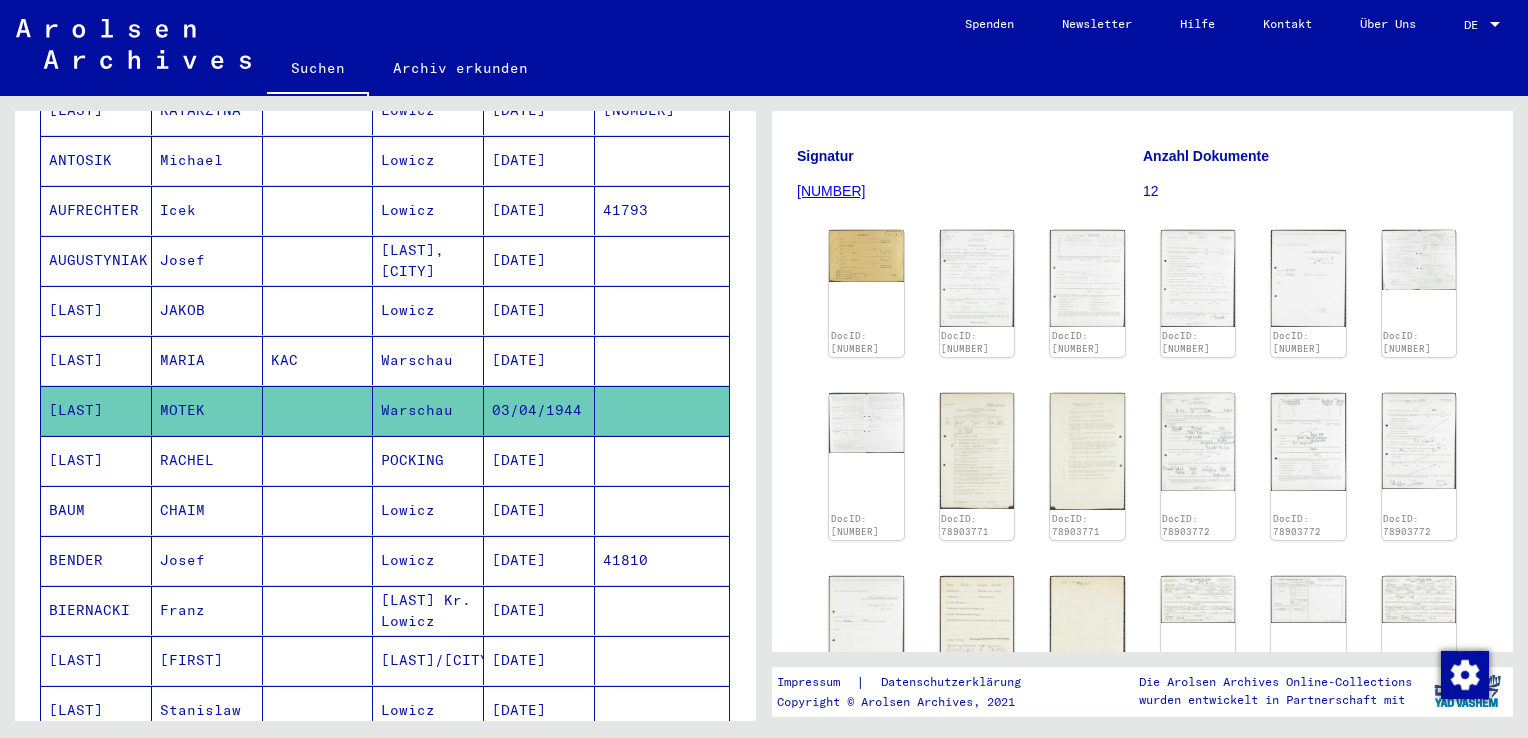 click on "[DATE]" at bounding box center [539, 510] 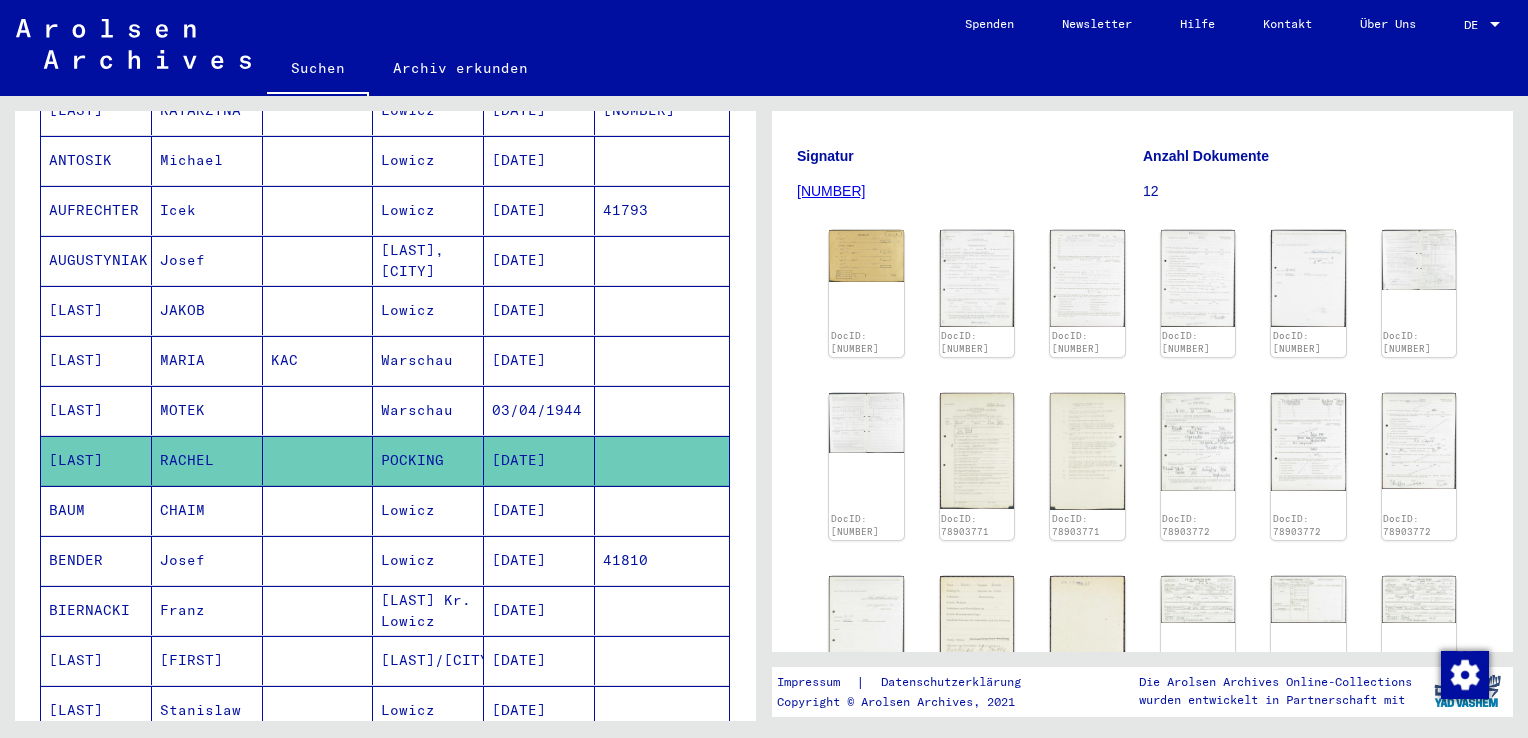 click at bounding box center (318, 560) 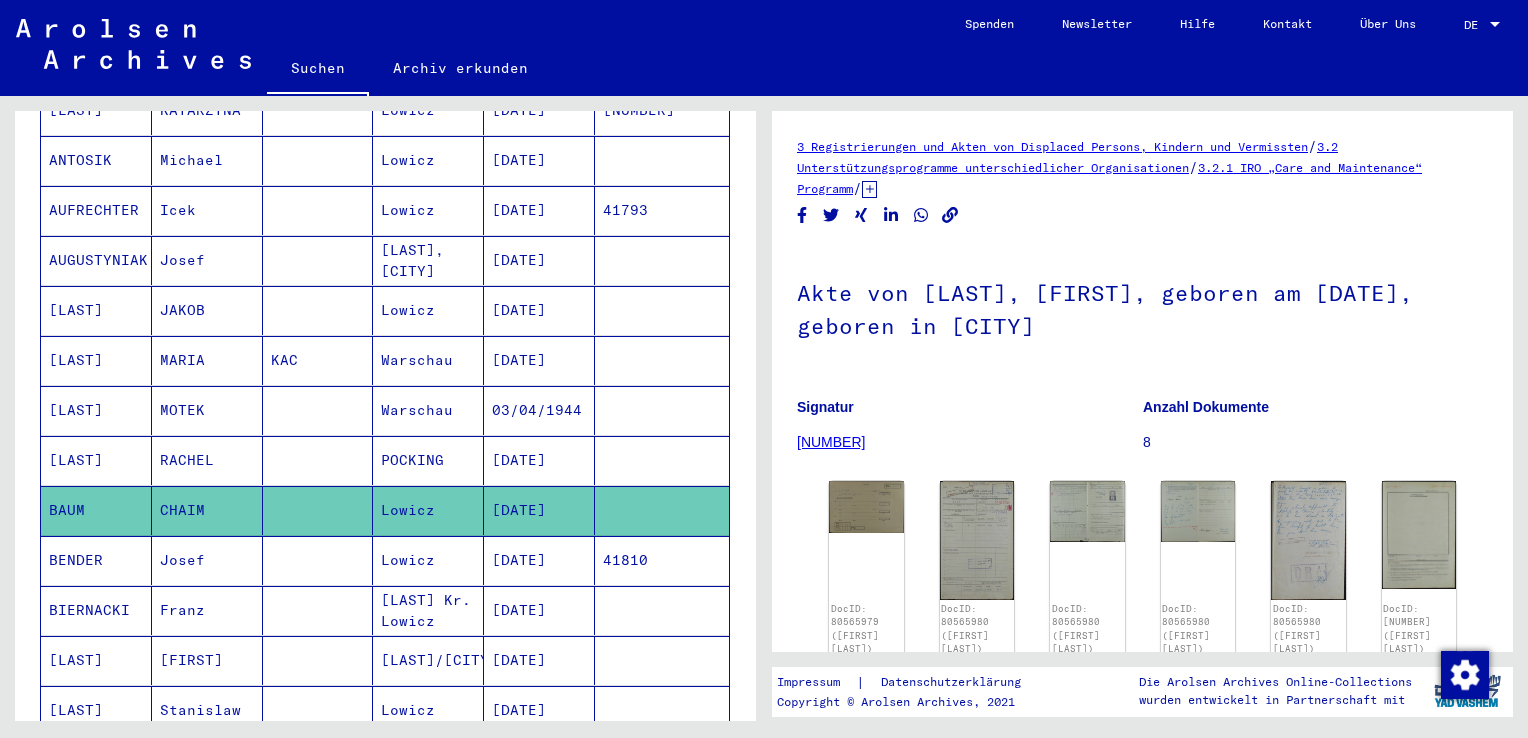 scroll, scrollTop: 0, scrollLeft: 0, axis: both 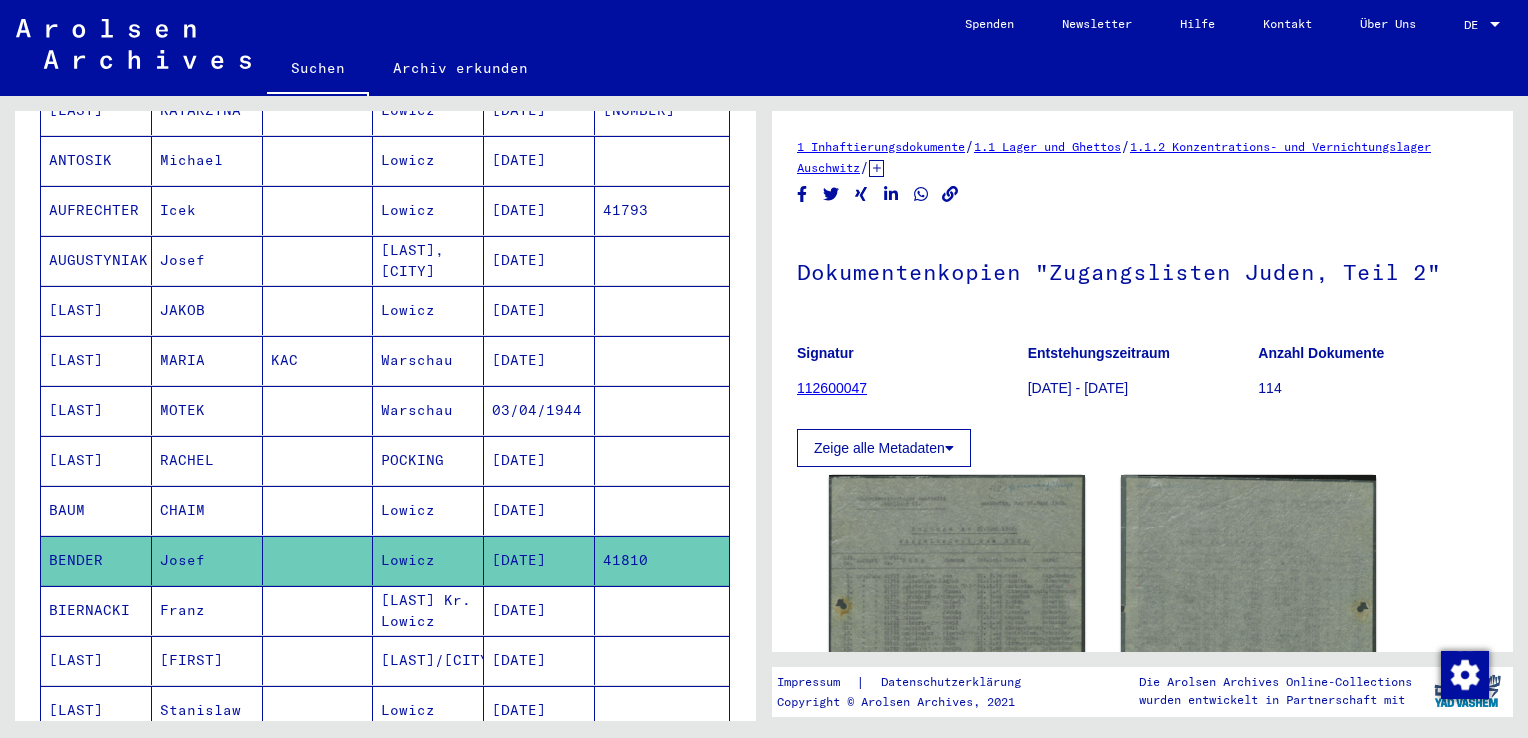 click at bounding box center [318, 660] 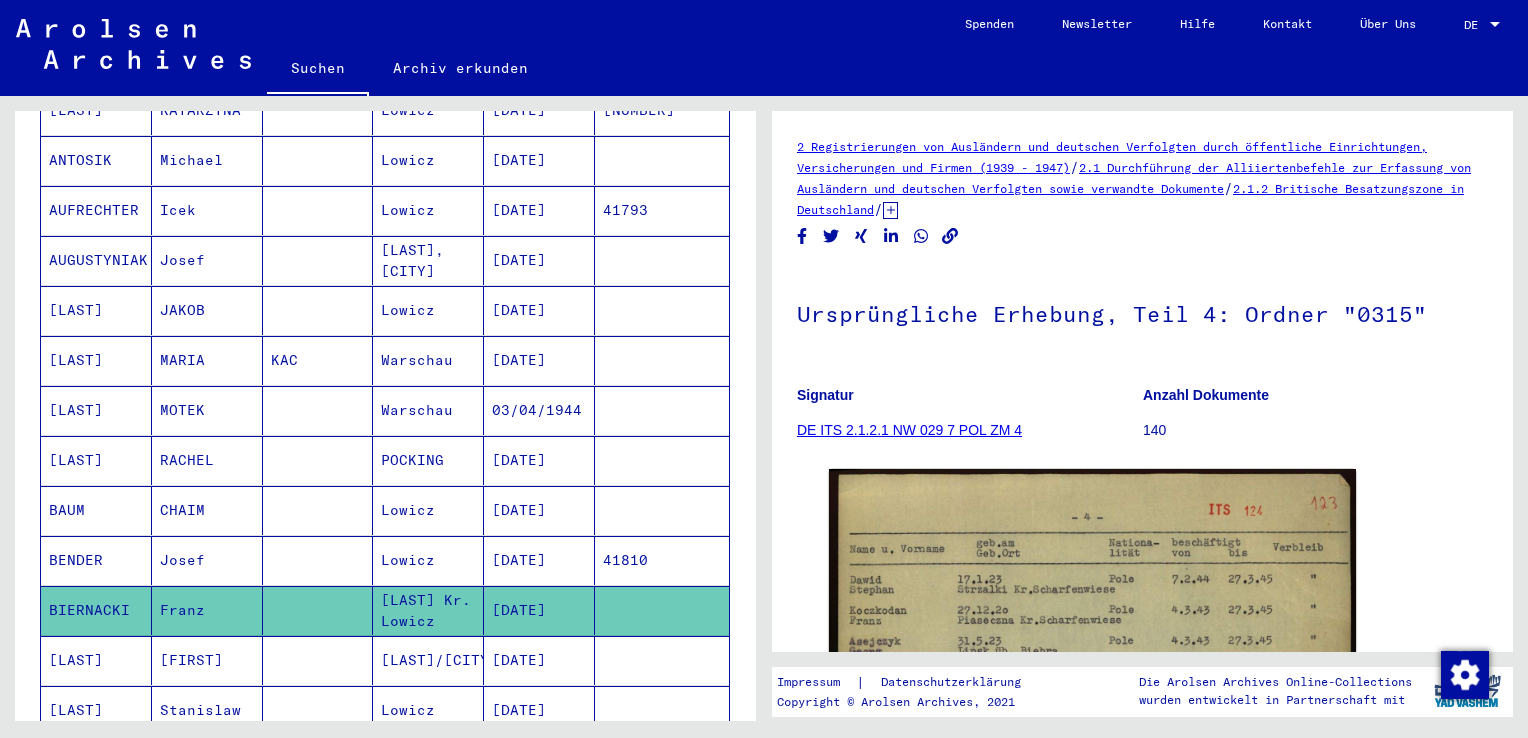 scroll, scrollTop: 0, scrollLeft: 0, axis: both 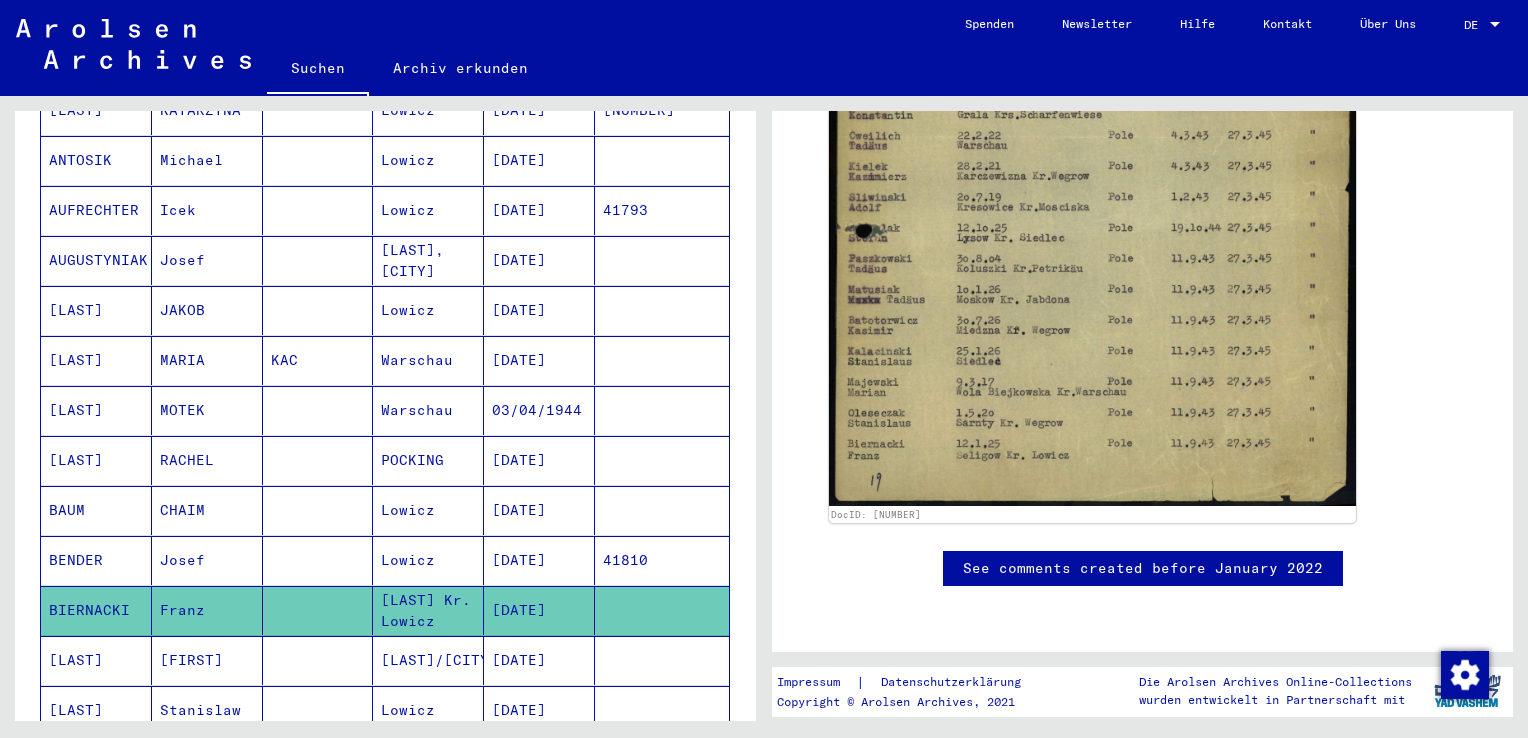 click on "[LAST]/[CITY]" at bounding box center (428, 710) 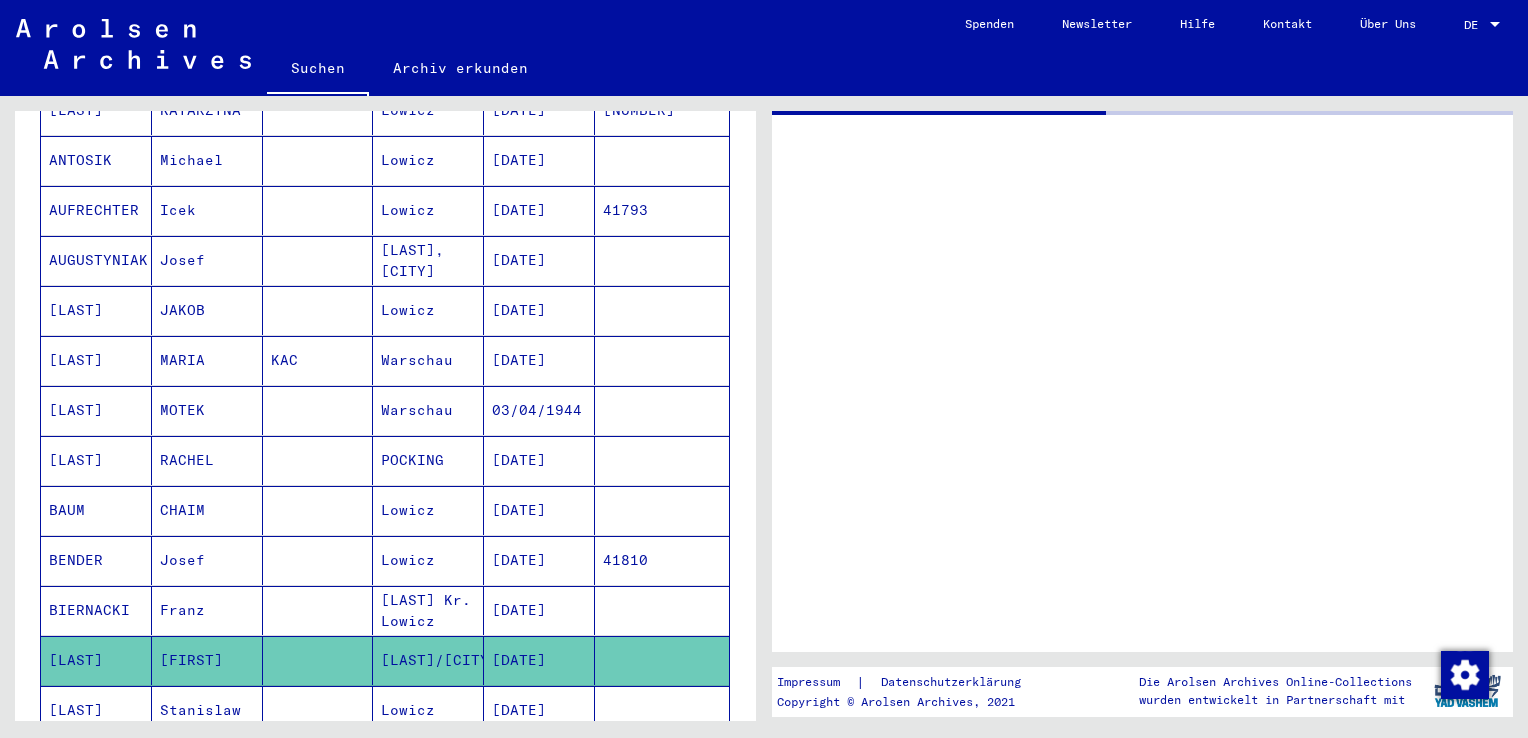 scroll, scrollTop: 0, scrollLeft: 0, axis: both 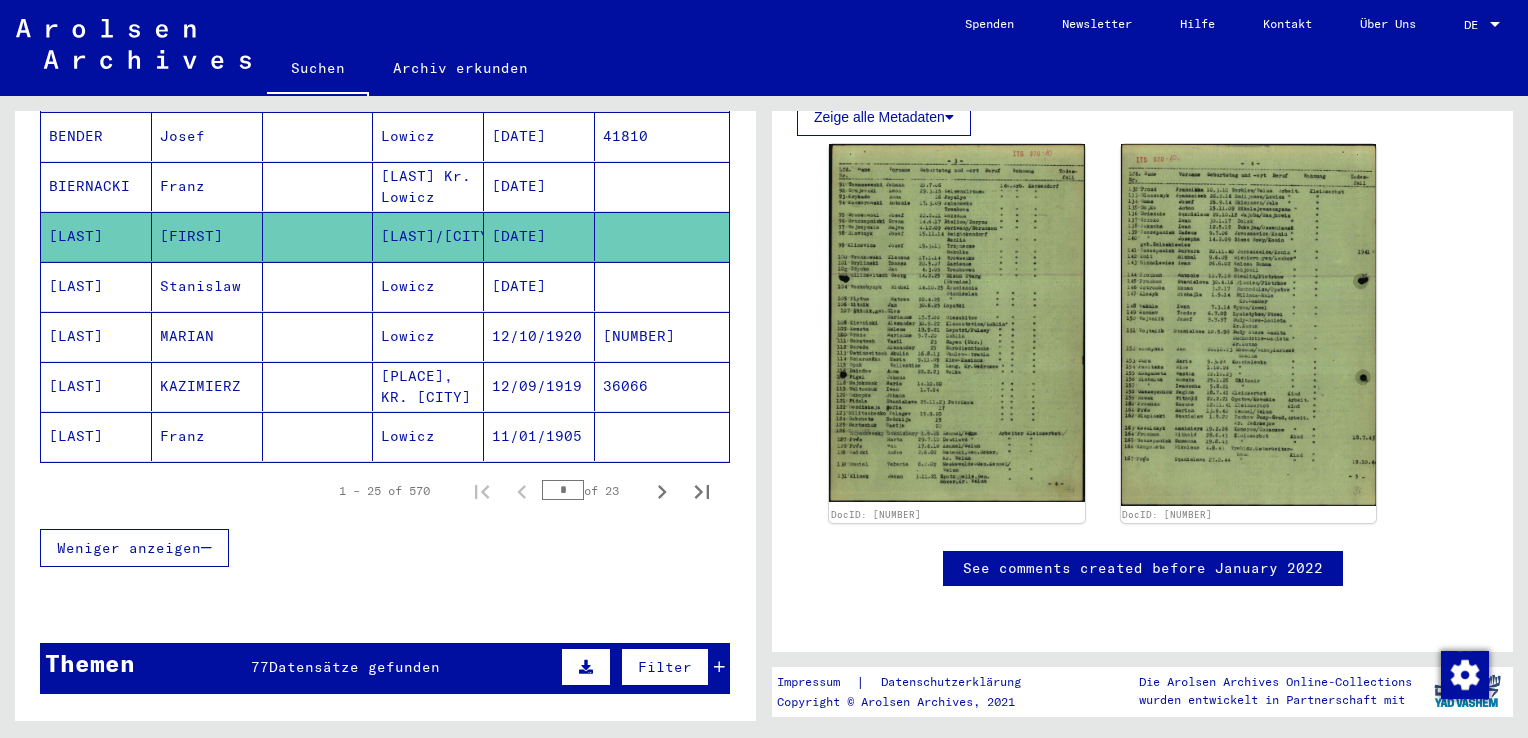 click on "Lowicz" at bounding box center [428, 336] 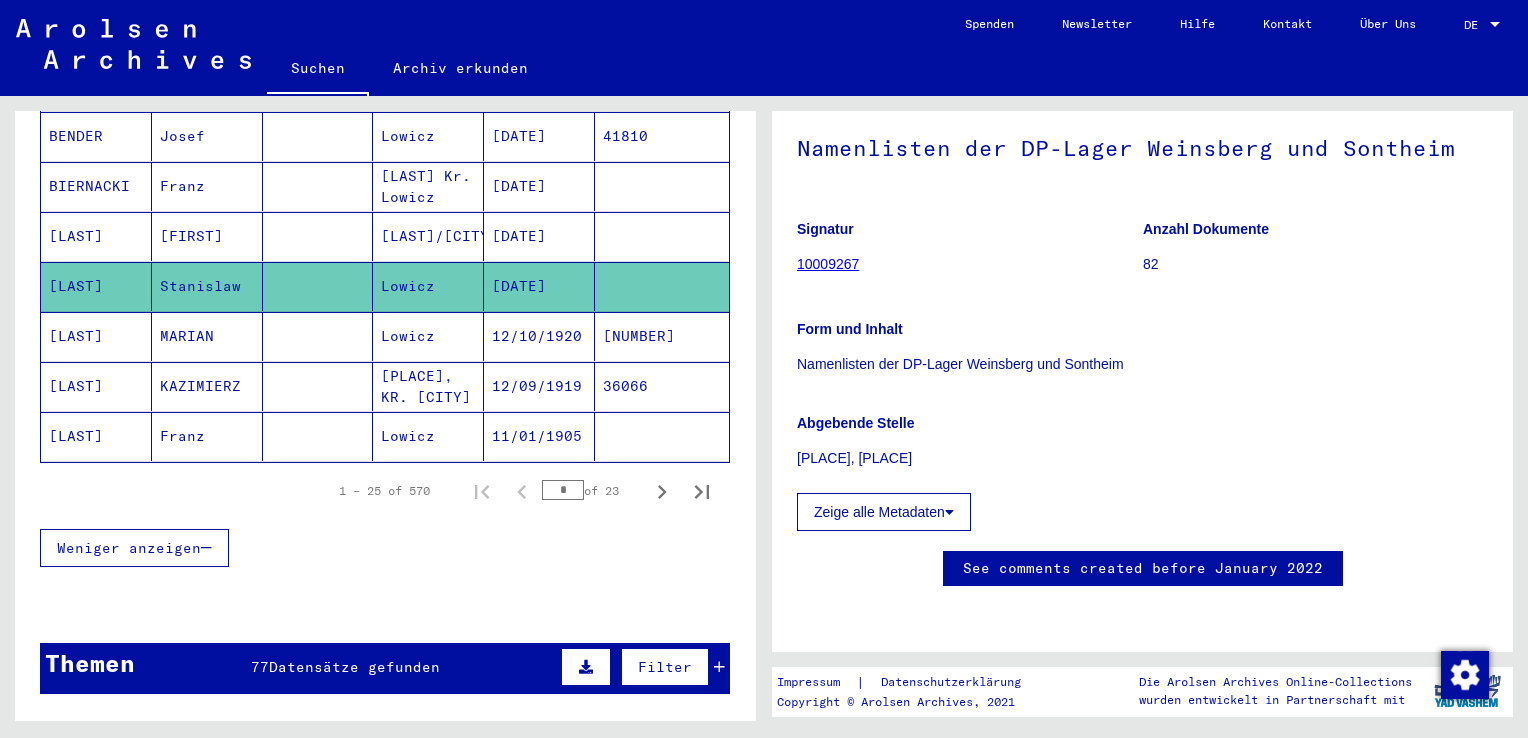 click on "12/10/1920" at bounding box center [539, 386] 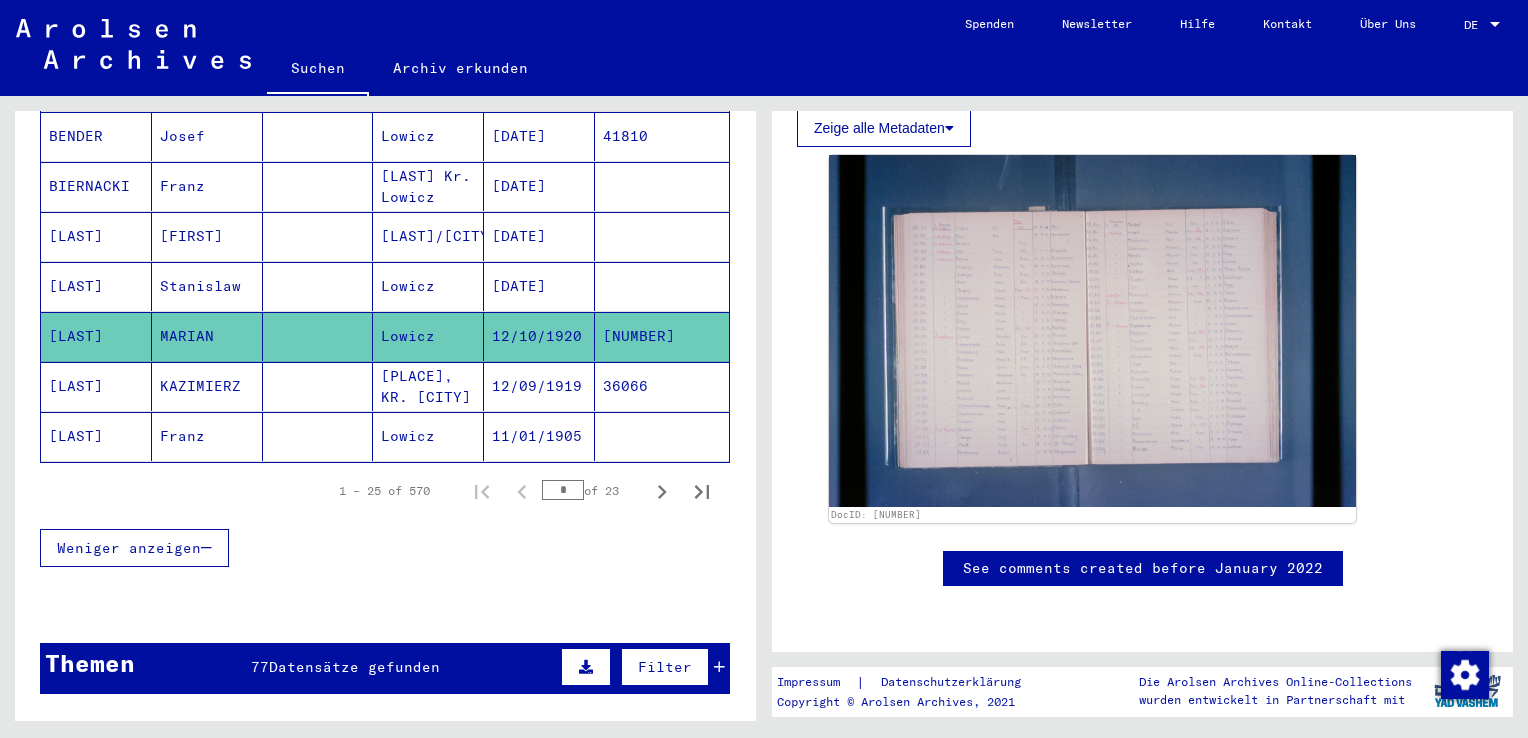 click on "12/09/1919" at bounding box center (539, 436) 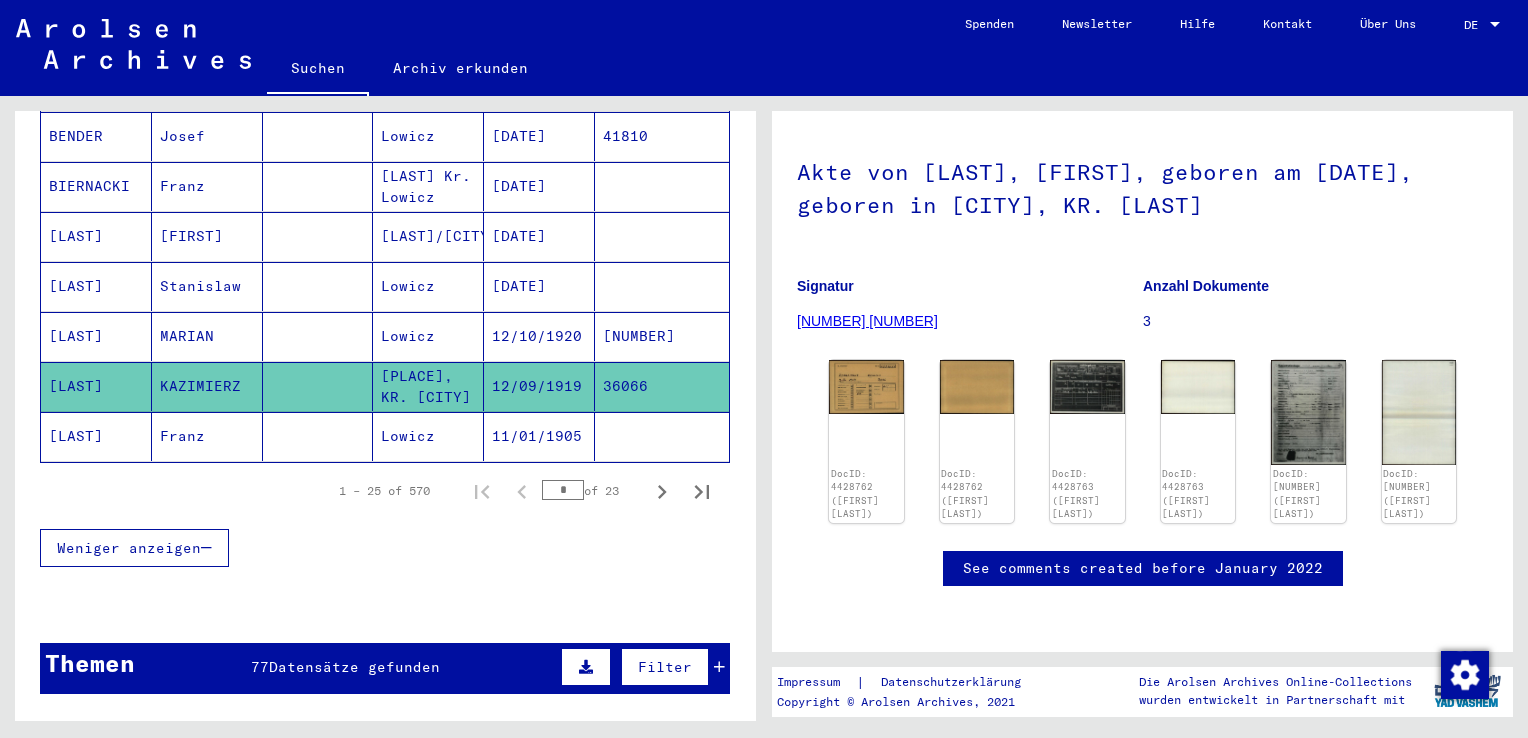 click on "11/01/1905" 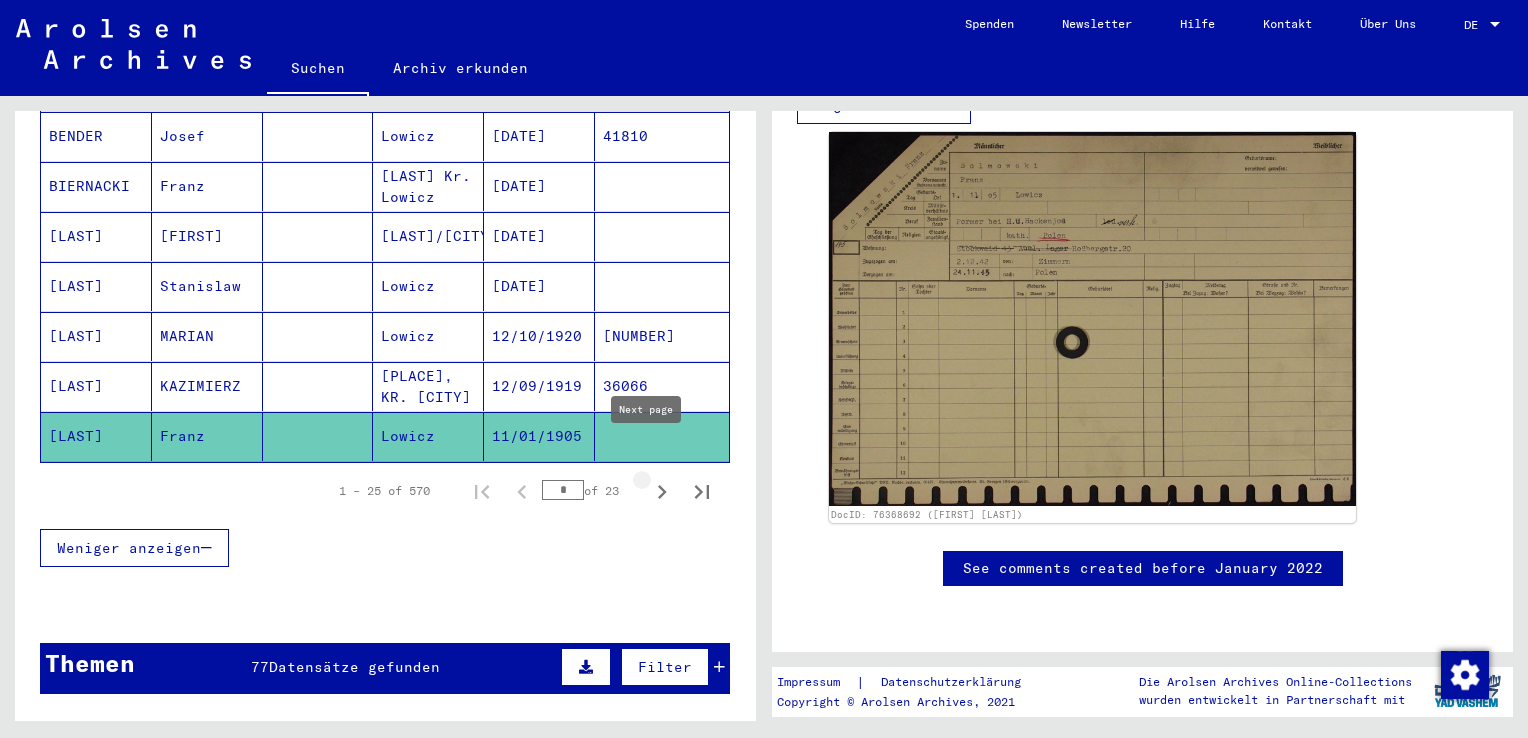 click 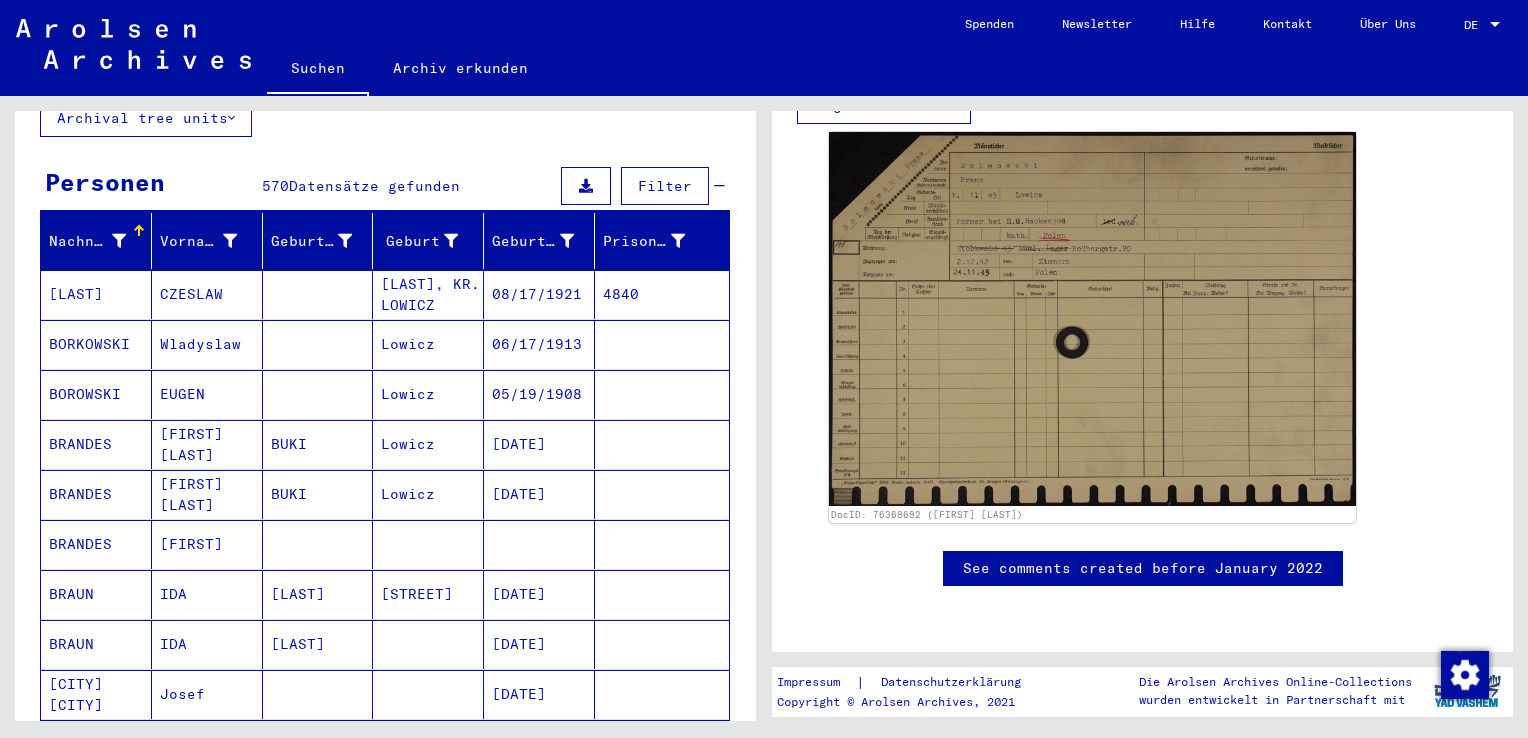 click on "Lowicz" at bounding box center [428, 394] 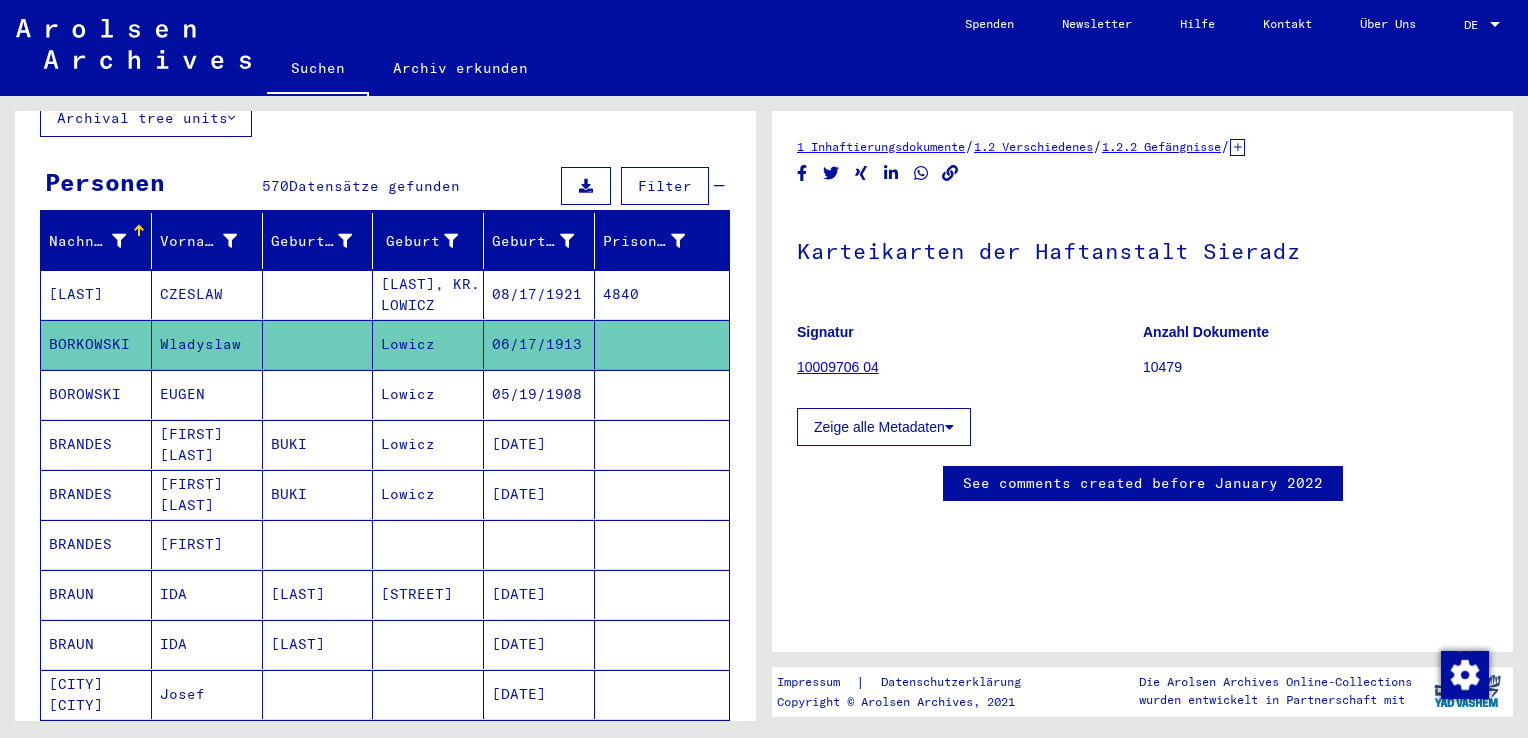 click on "05/19/1908" at bounding box center (539, 444) 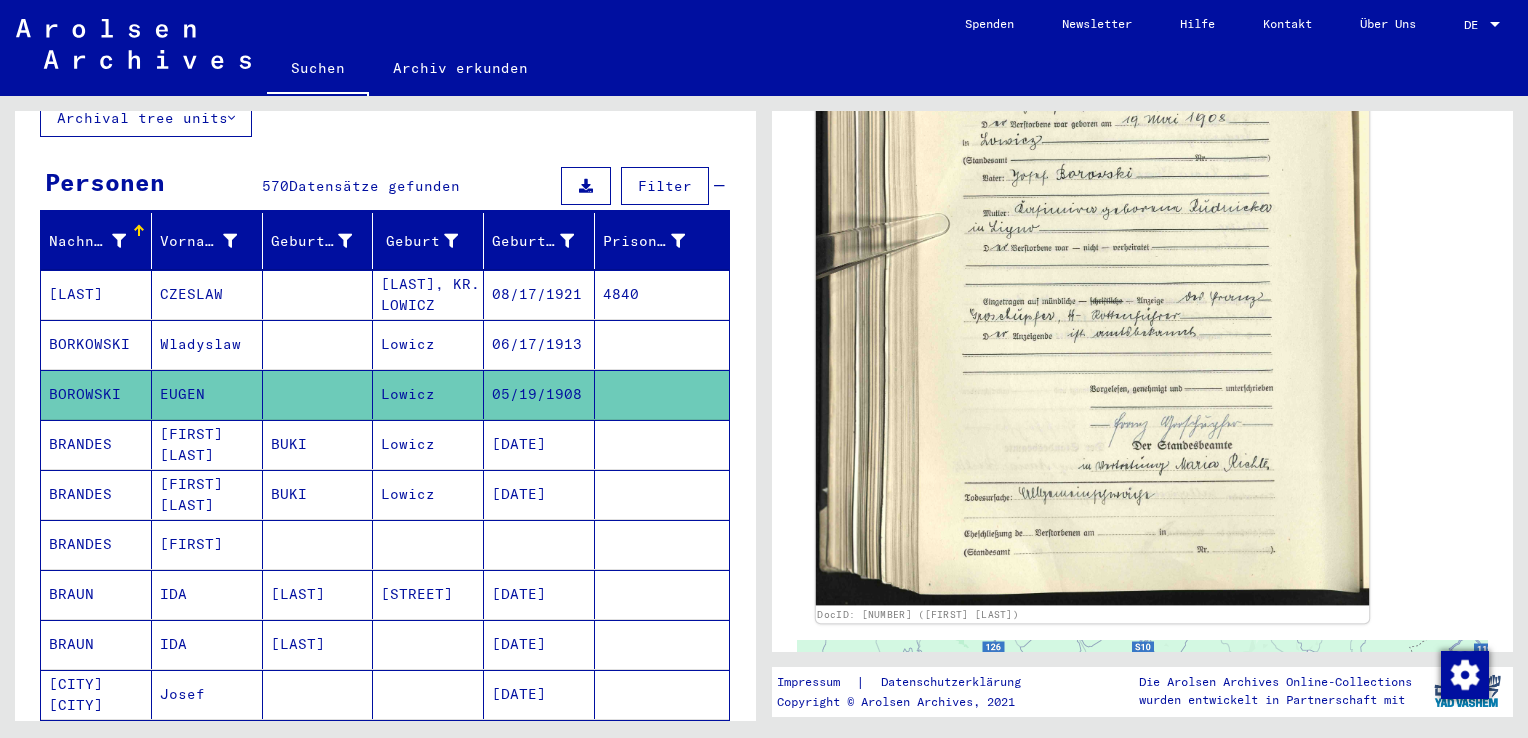 click 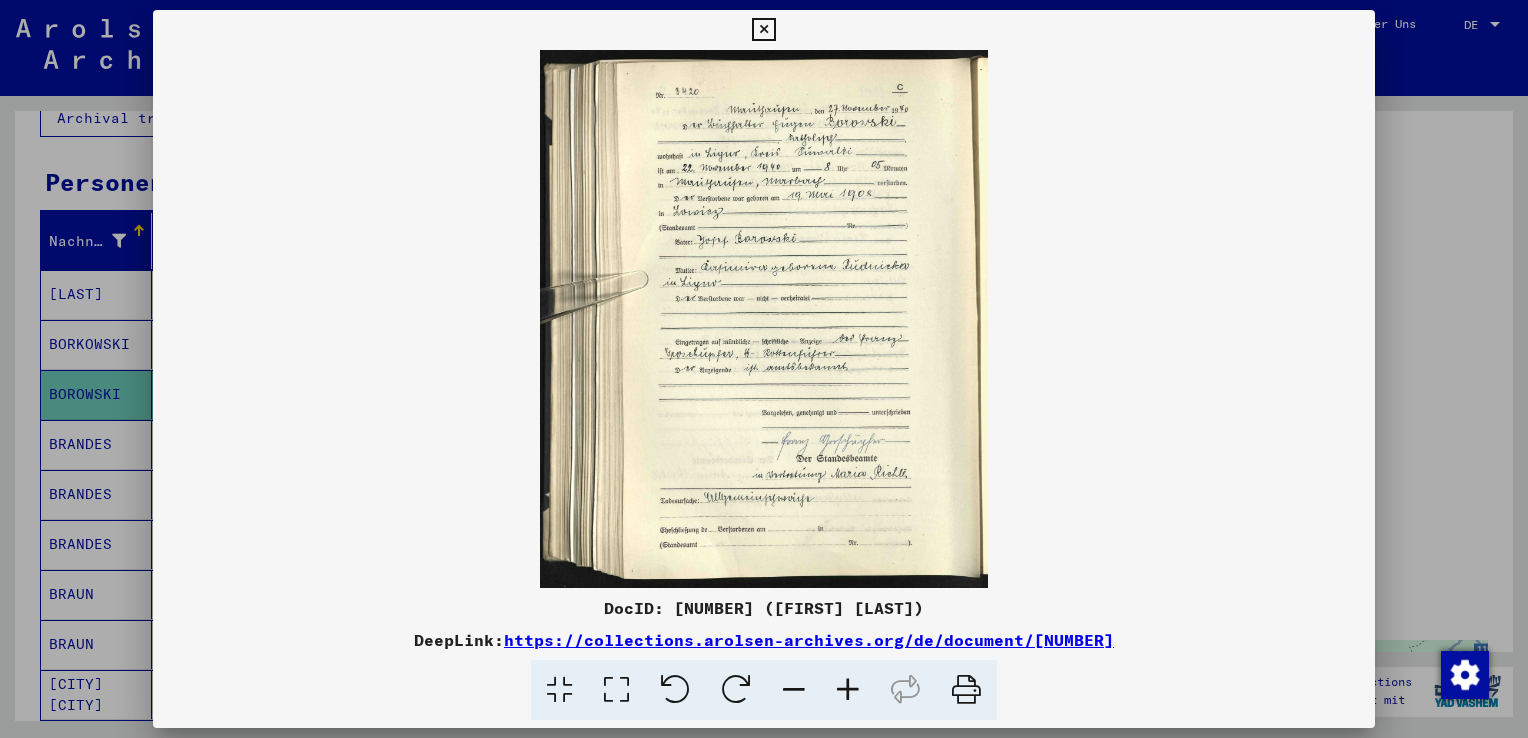 click at bounding box center [763, 30] 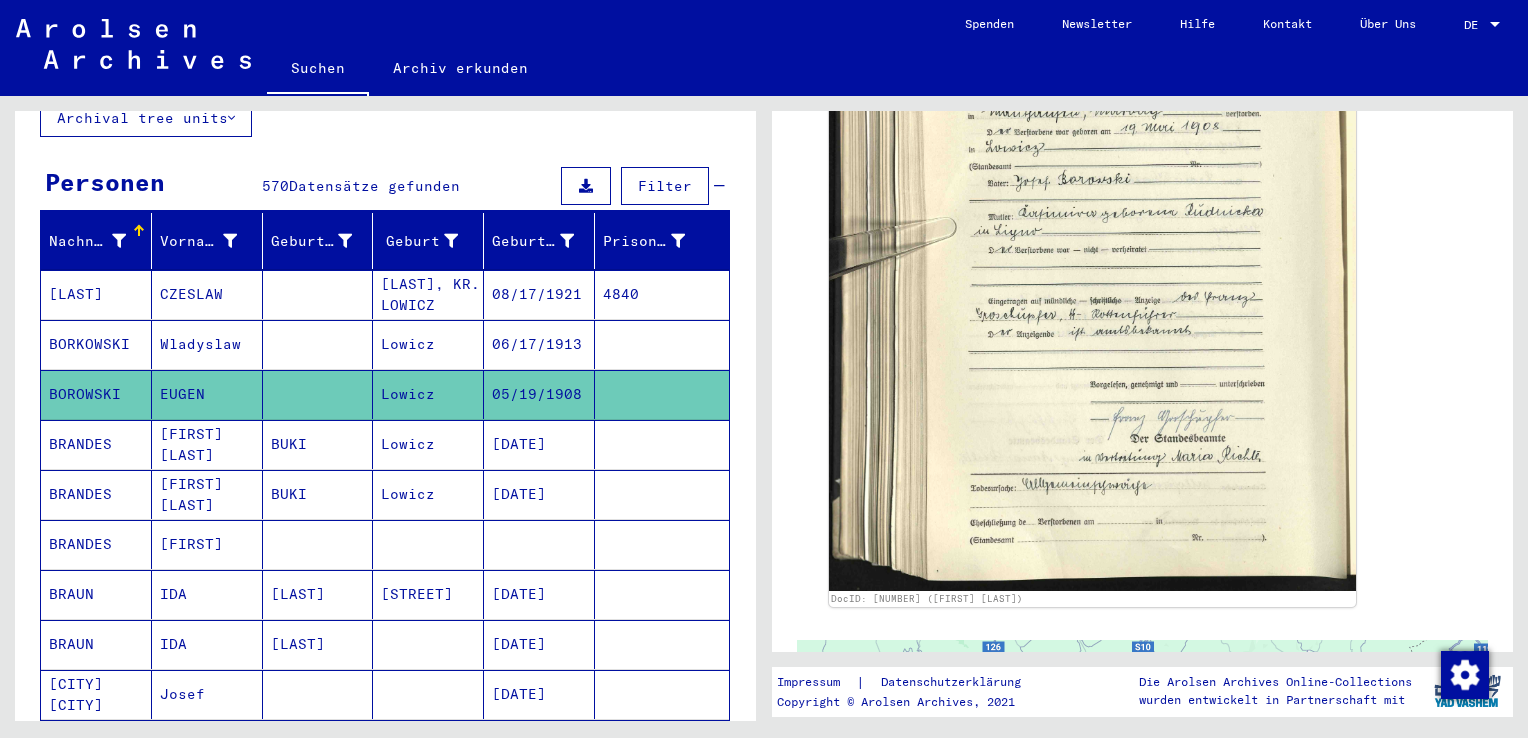 click on "BUKI" at bounding box center [318, 494] 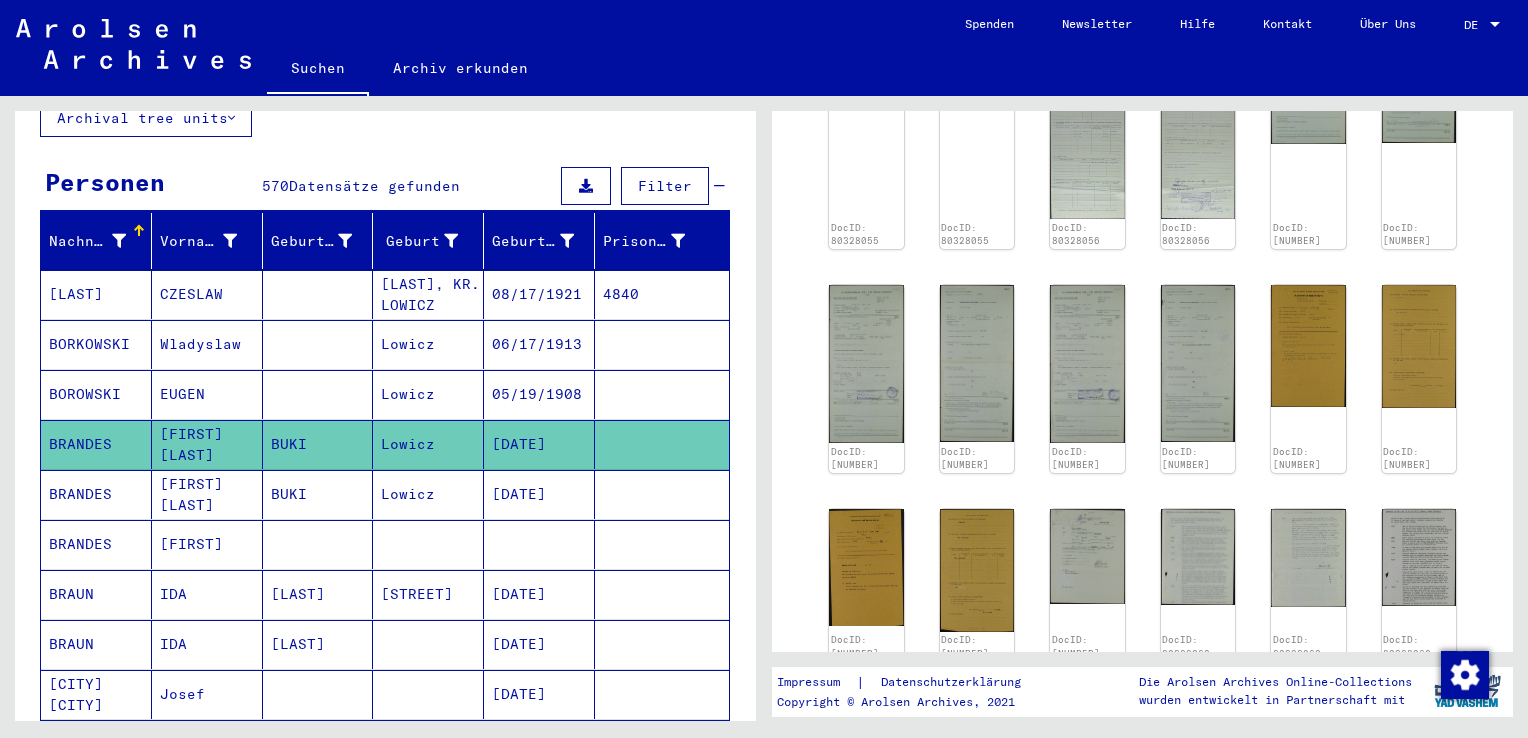 click on "[DATE]" at bounding box center [539, 544] 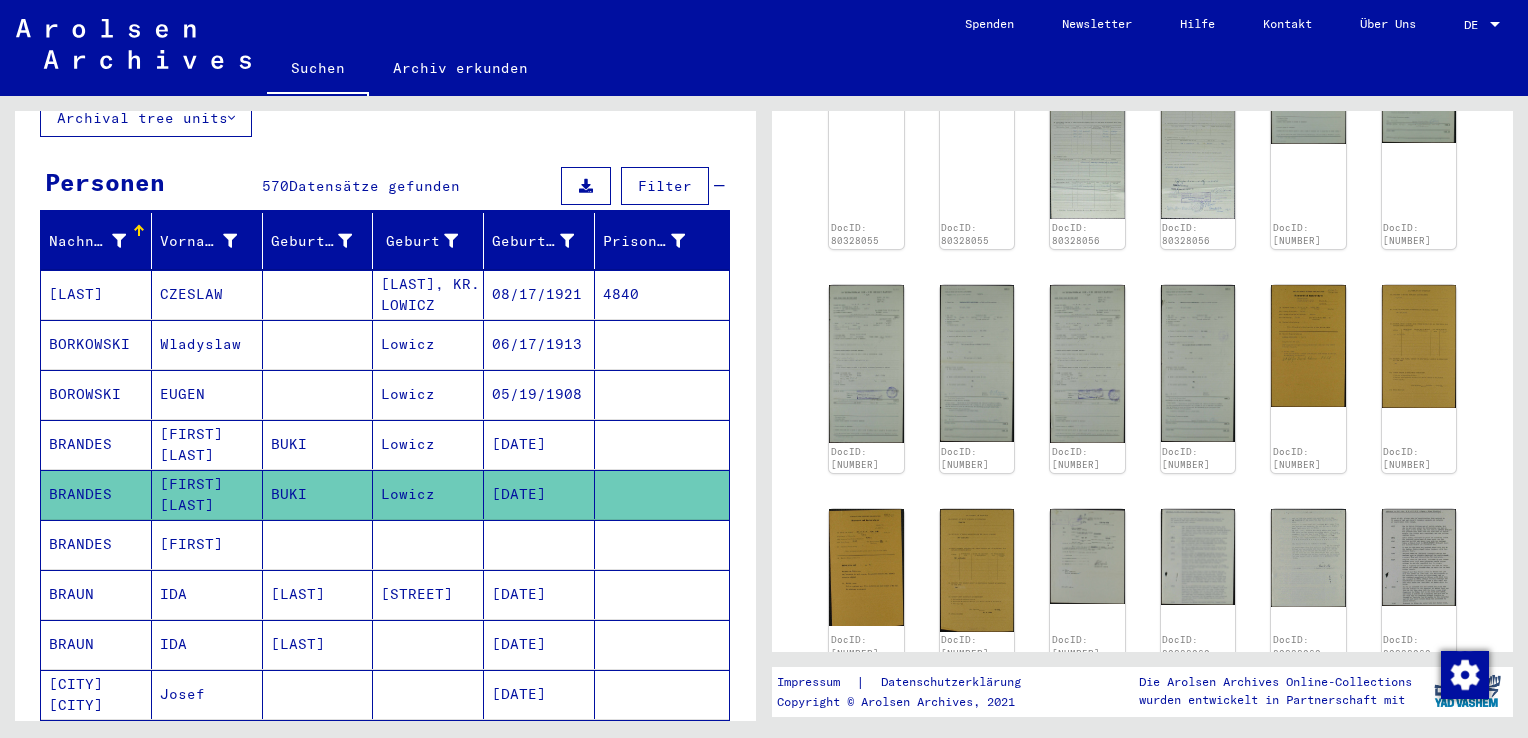 click at bounding box center (662, 594) 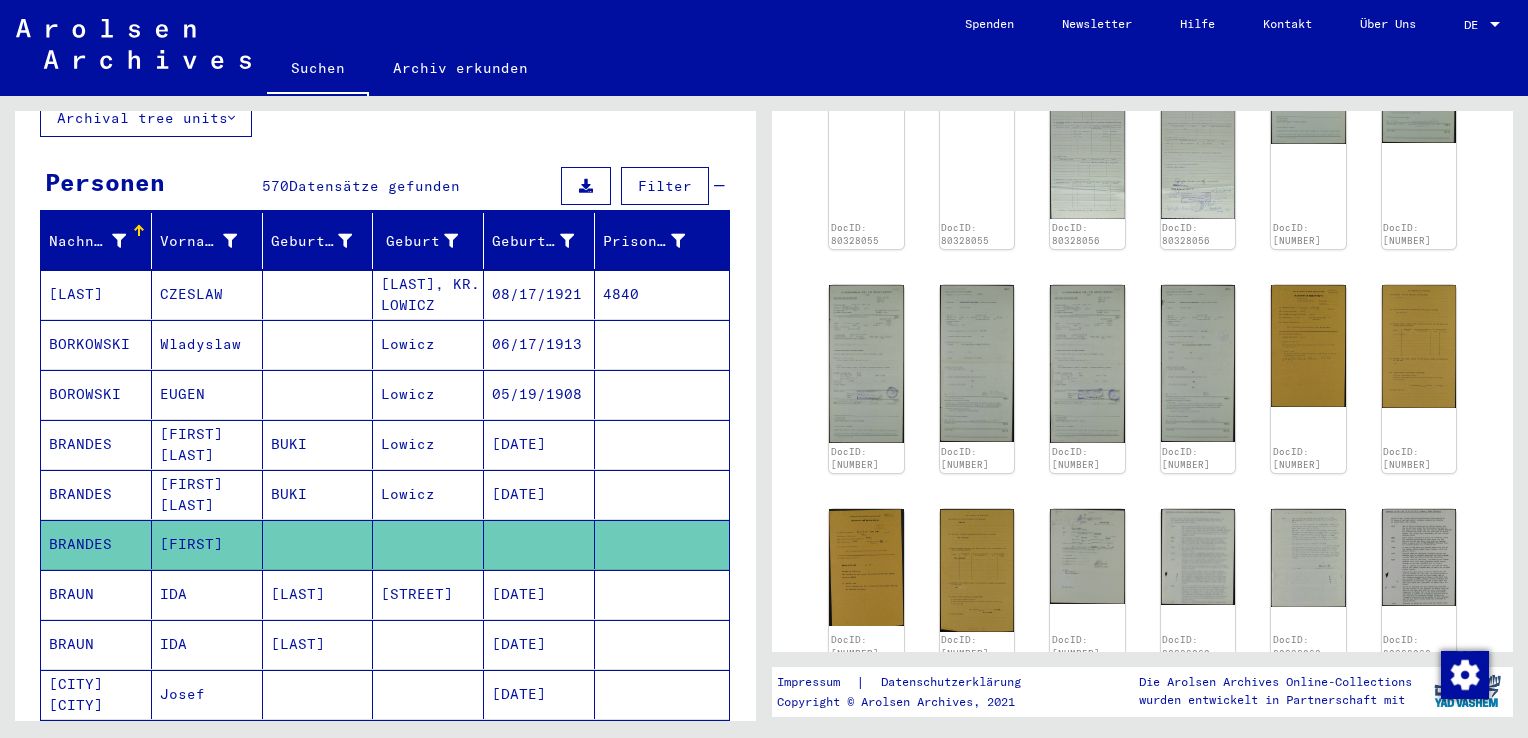 click on "[DATE]" at bounding box center [539, 644] 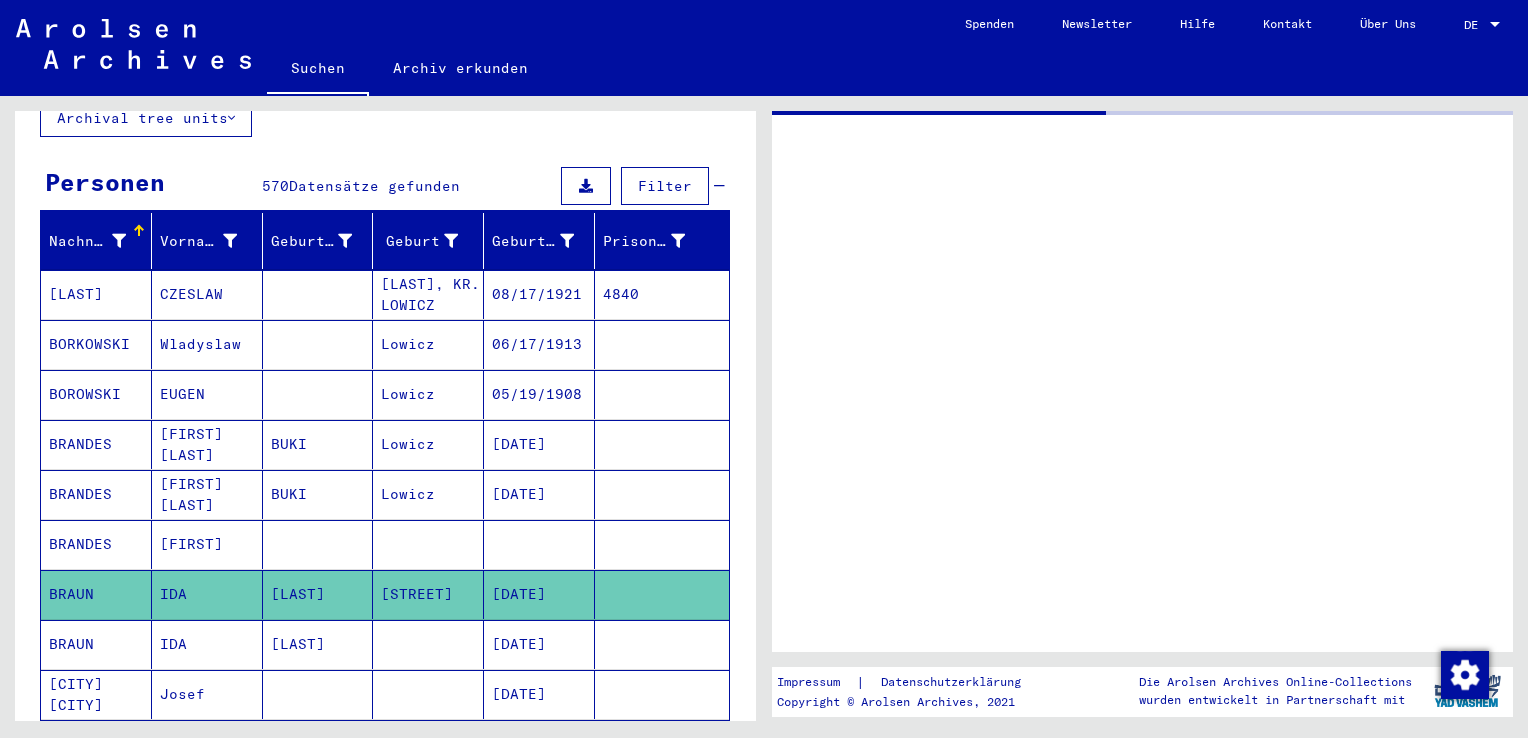 scroll, scrollTop: 0, scrollLeft: 0, axis: both 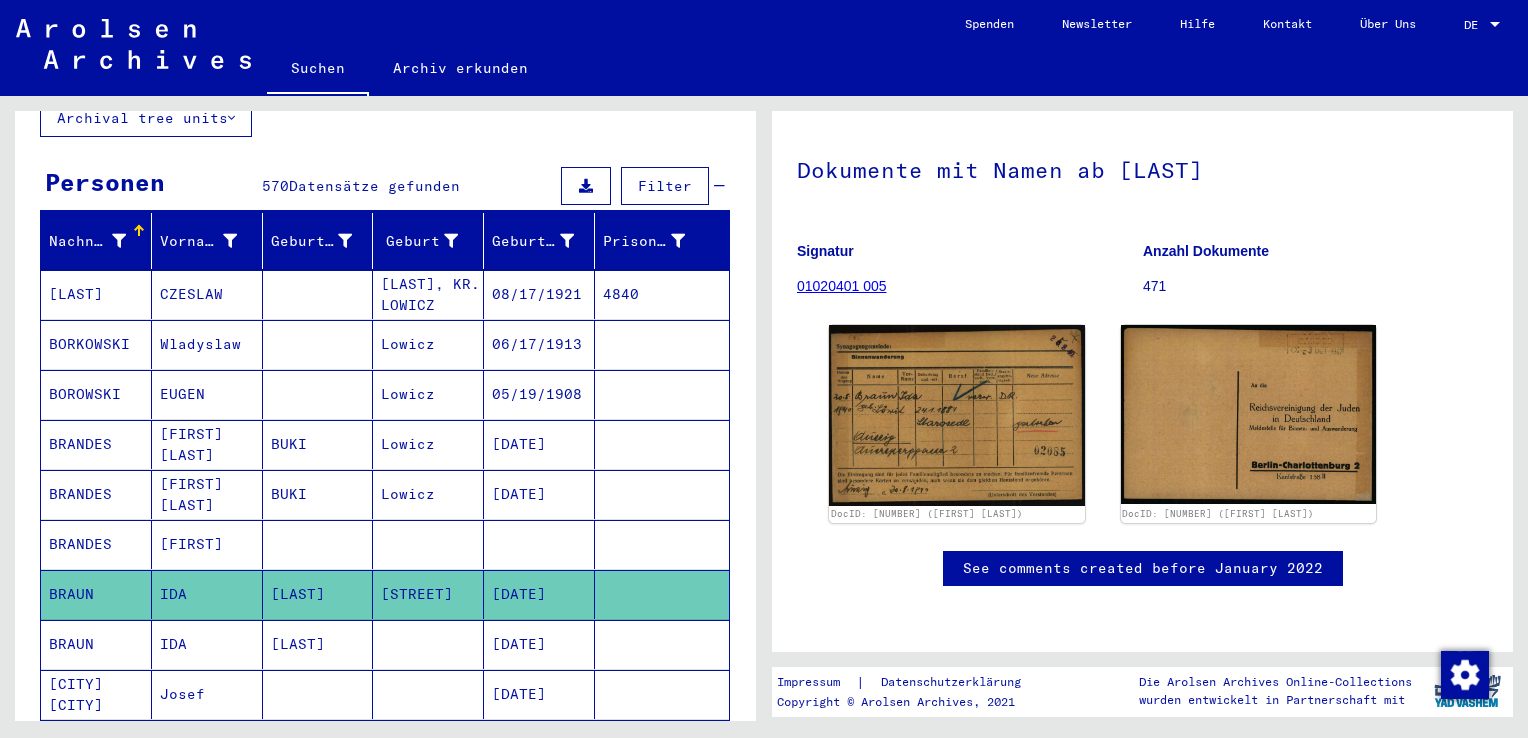 click at bounding box center [662, 694] 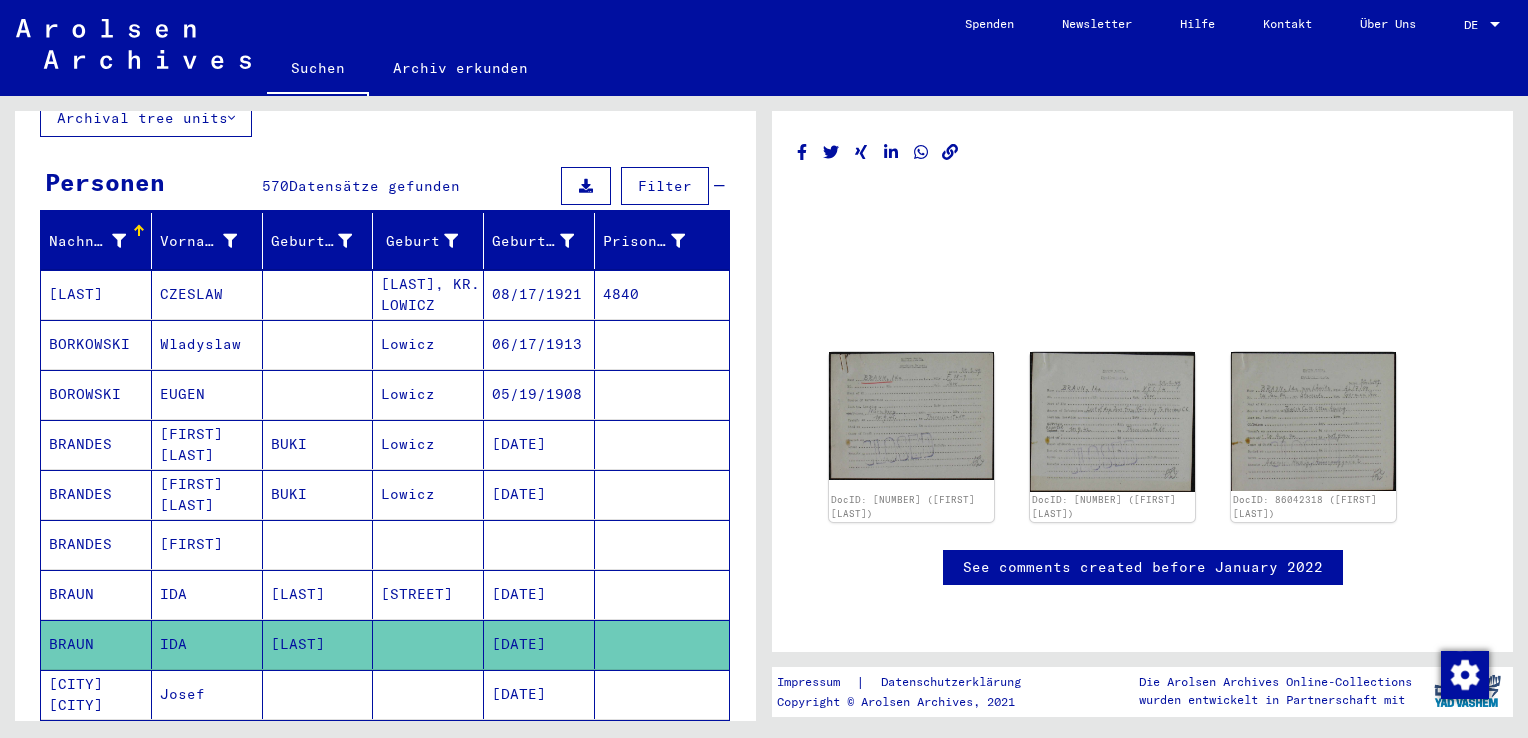 scroll, scrollTop: 359, scrollLeft: 0, axis: vertical 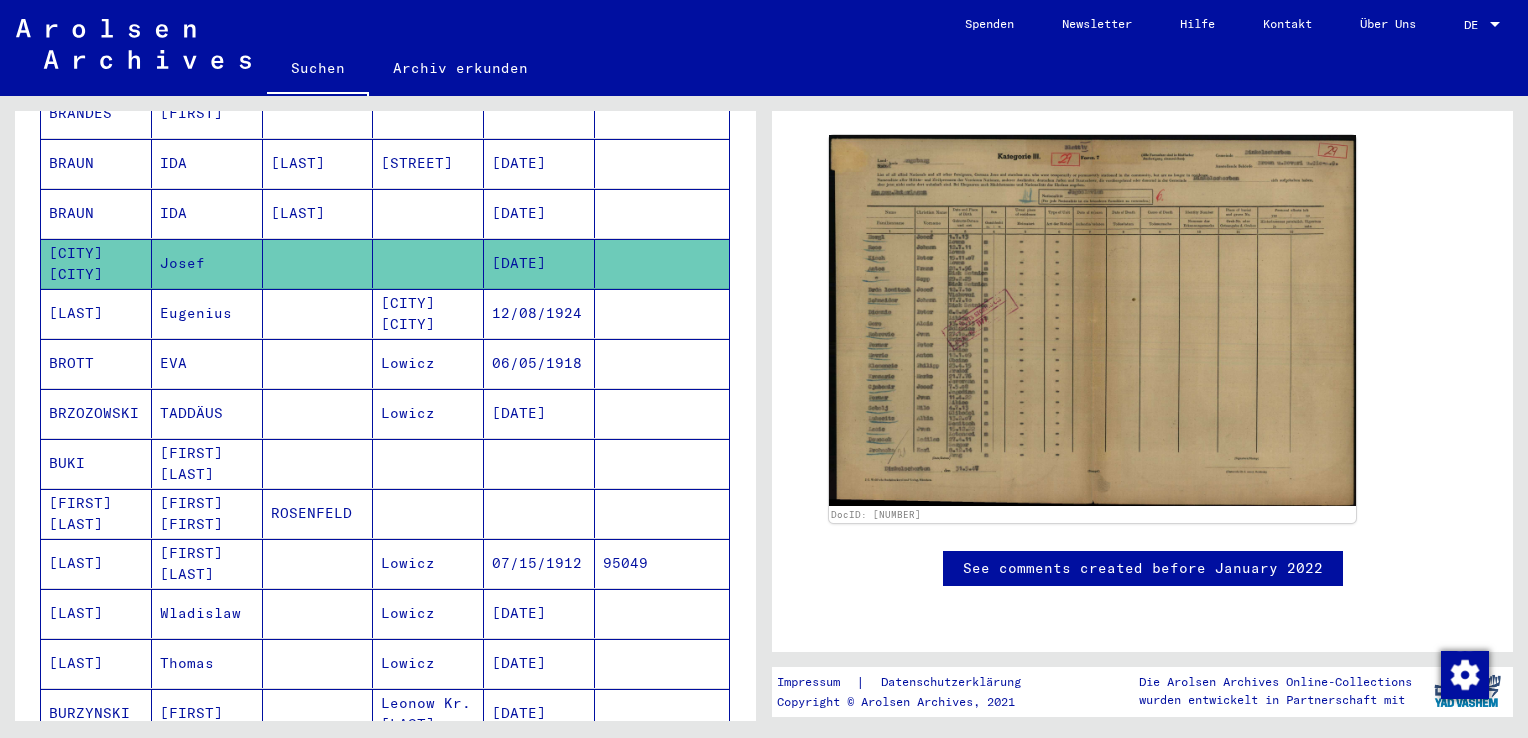 click on "12/08/1924" at bounding box center (539, 363) 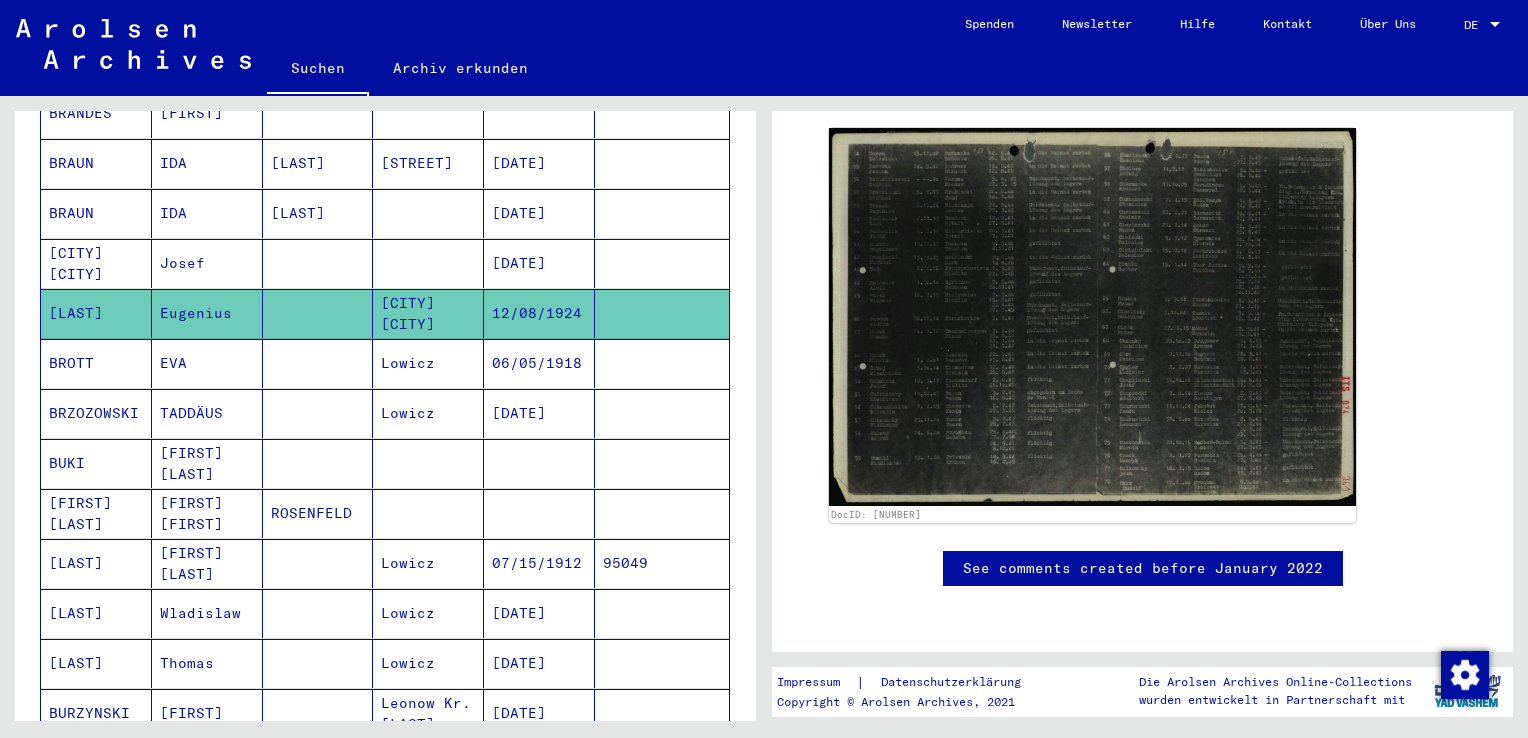 click on "06/05/1918" at bounding box center (539, 413) 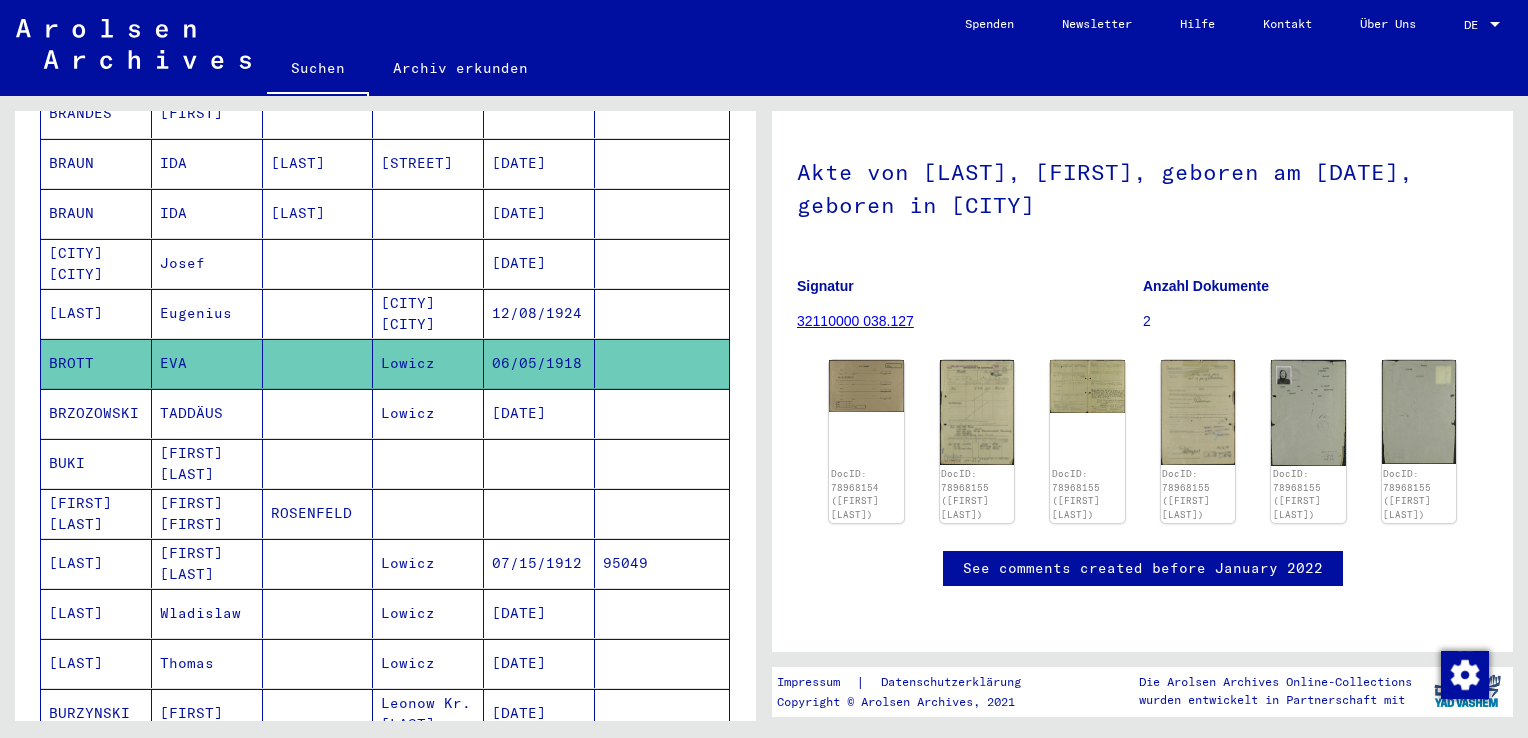 click on "[DATE]" at bounding box center [539, 463] 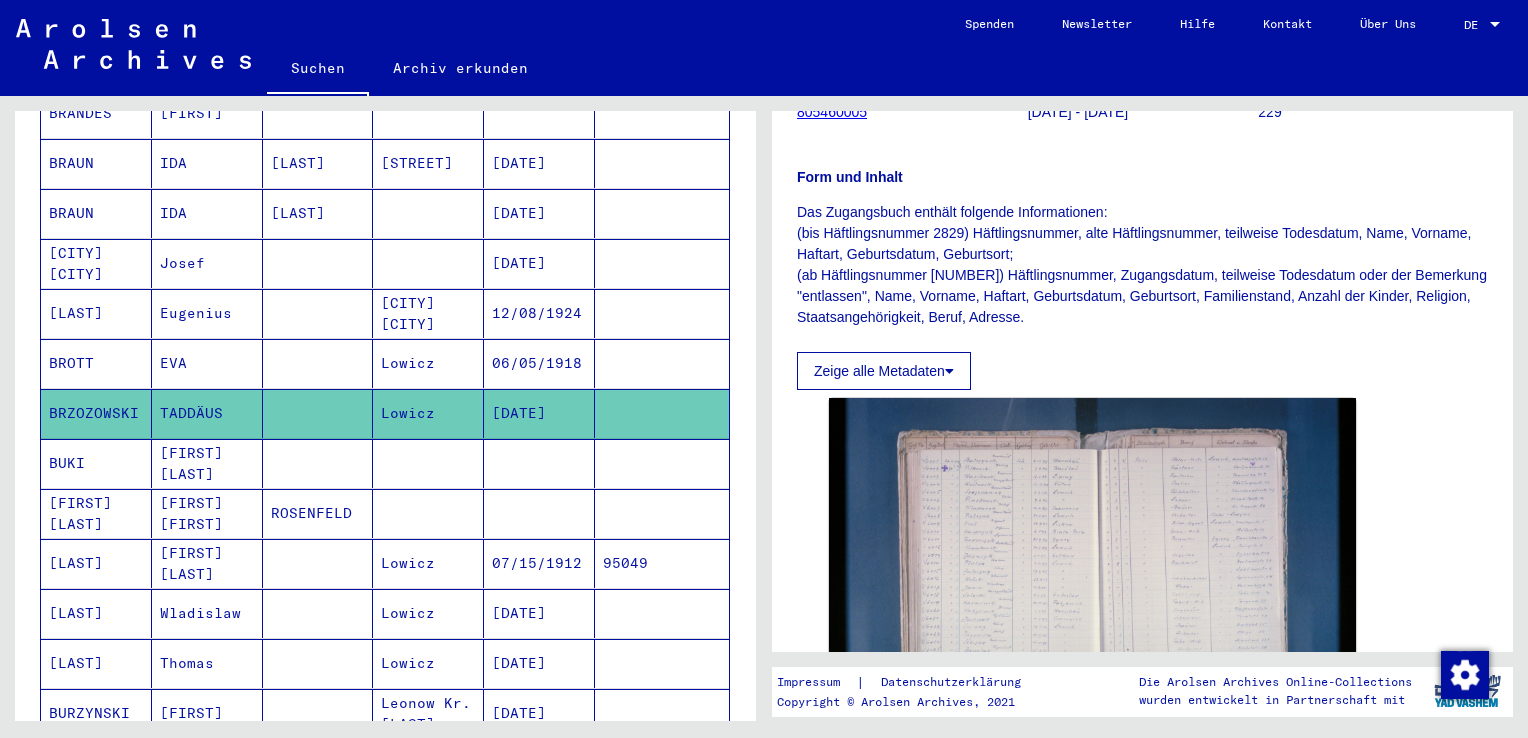 click at bounding box center (428, 513) 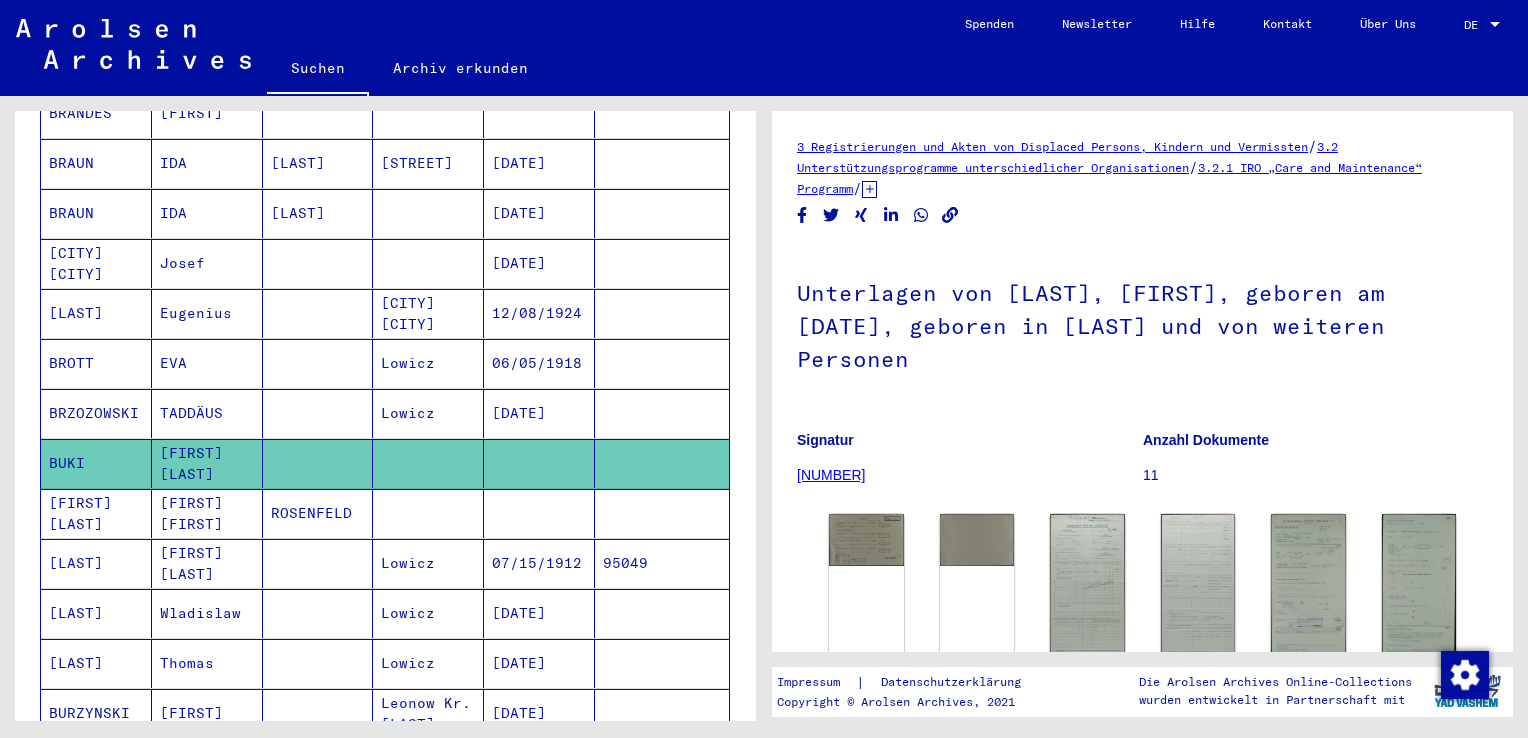 click at bounding box center [428, 563] 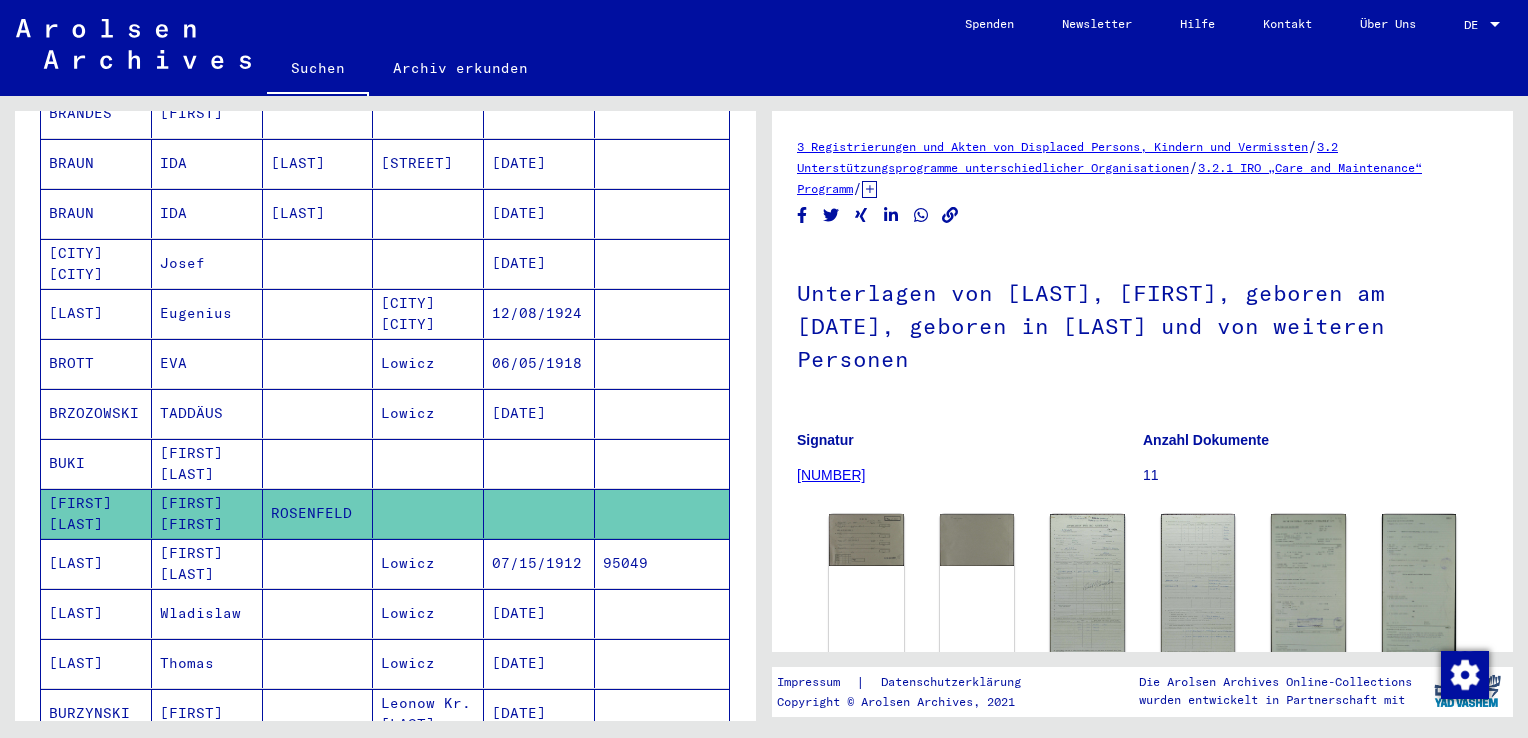 click on "Lowicz" at bounding box center (428, 613) 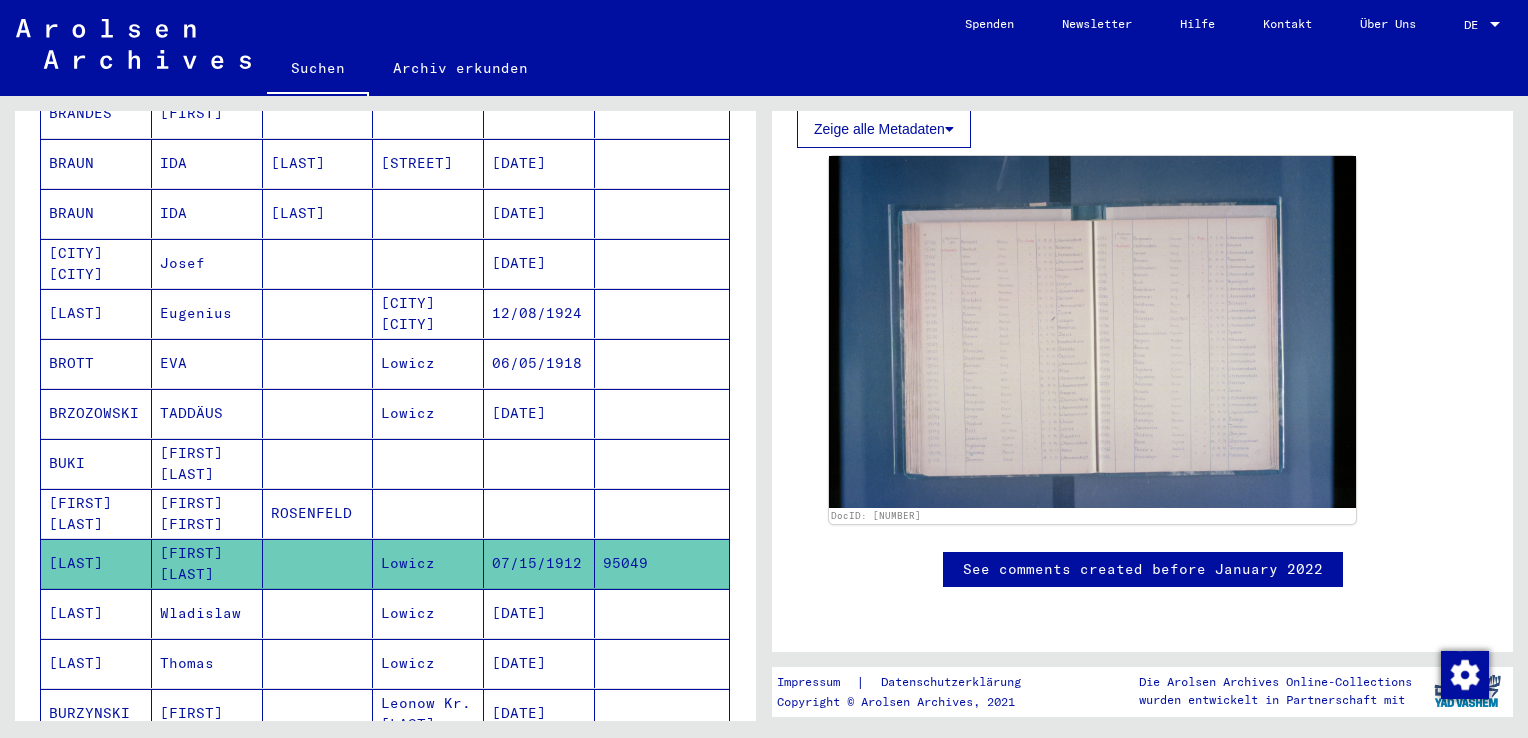 click on "[DATE]" at bounding box center (539, 663) 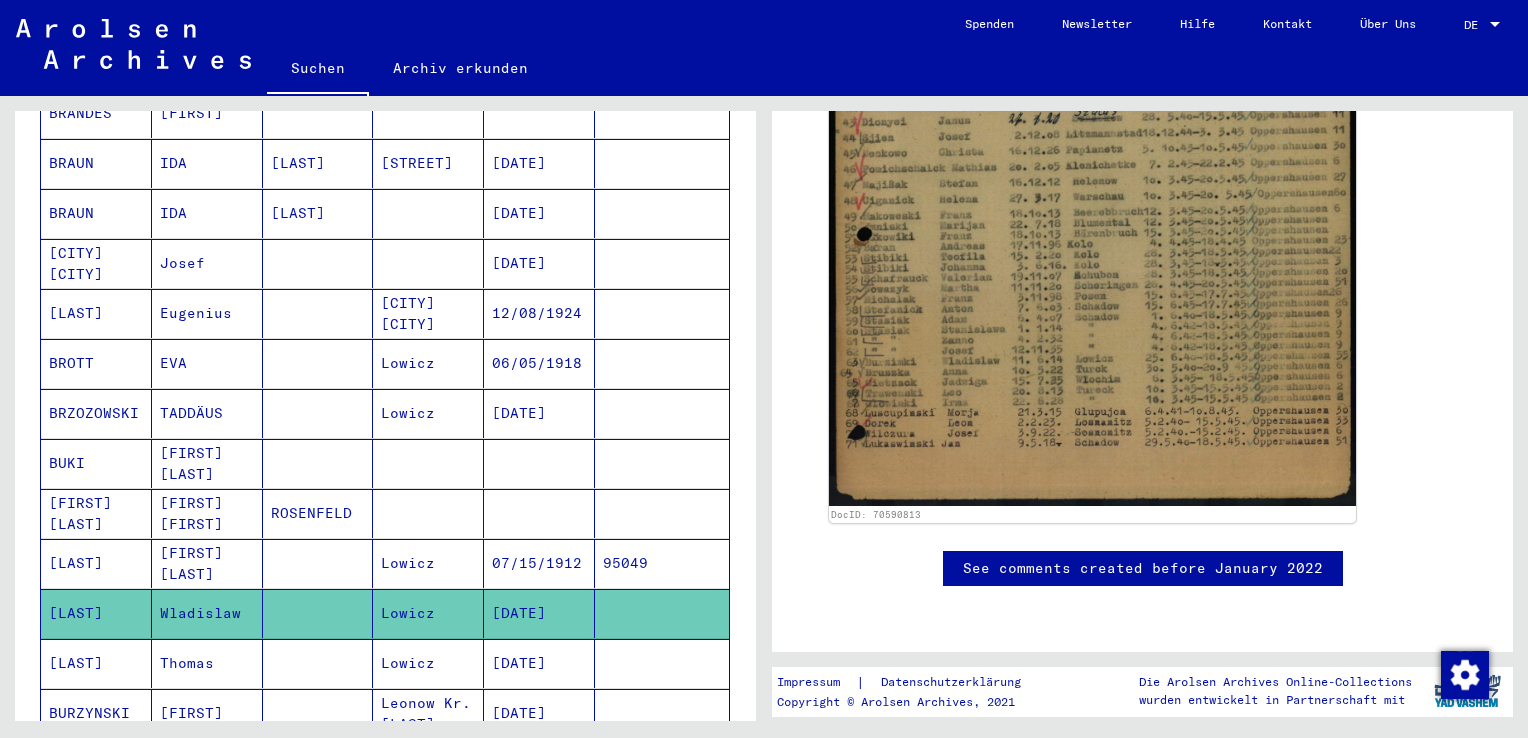 click at bounding box center (662, 713) 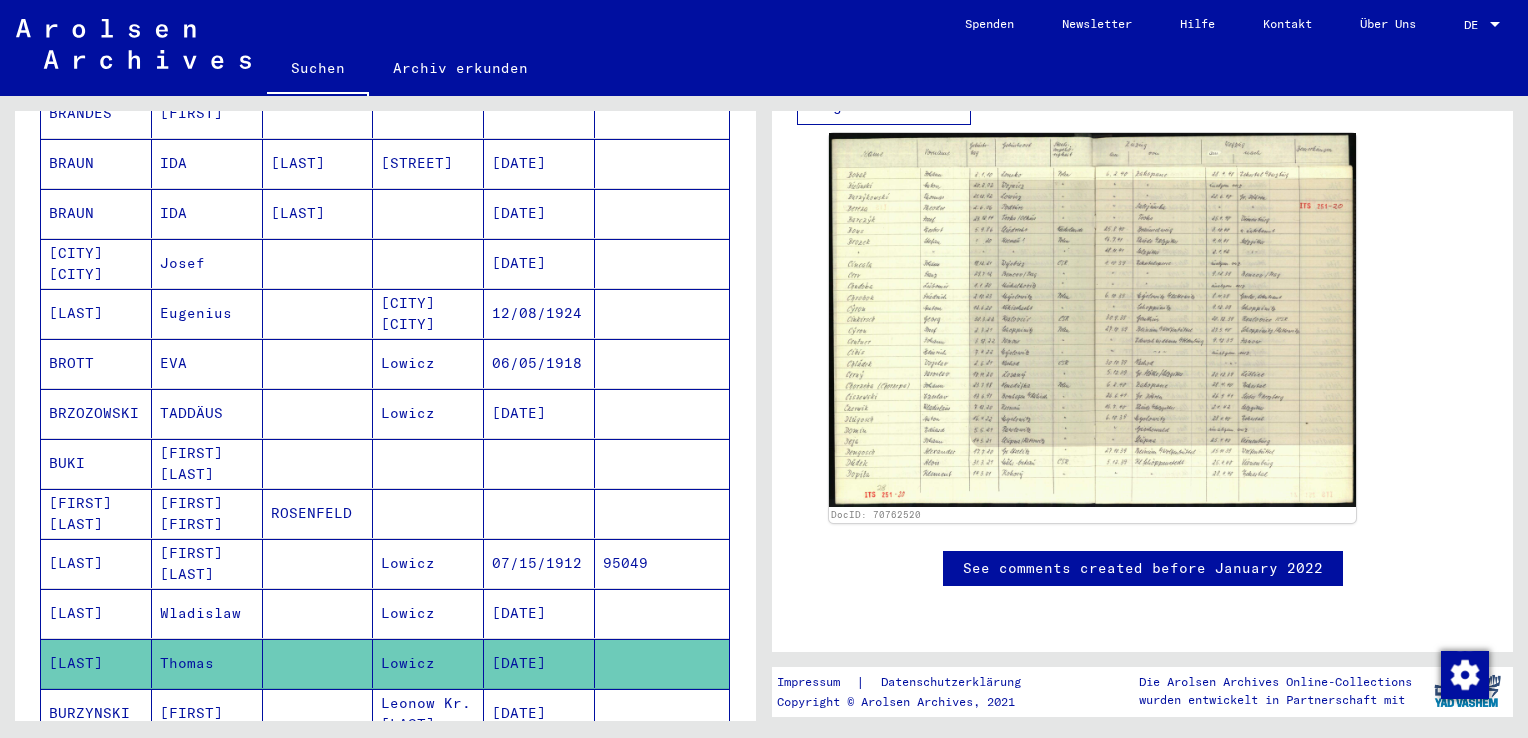 click at bounding box center [662, 763] 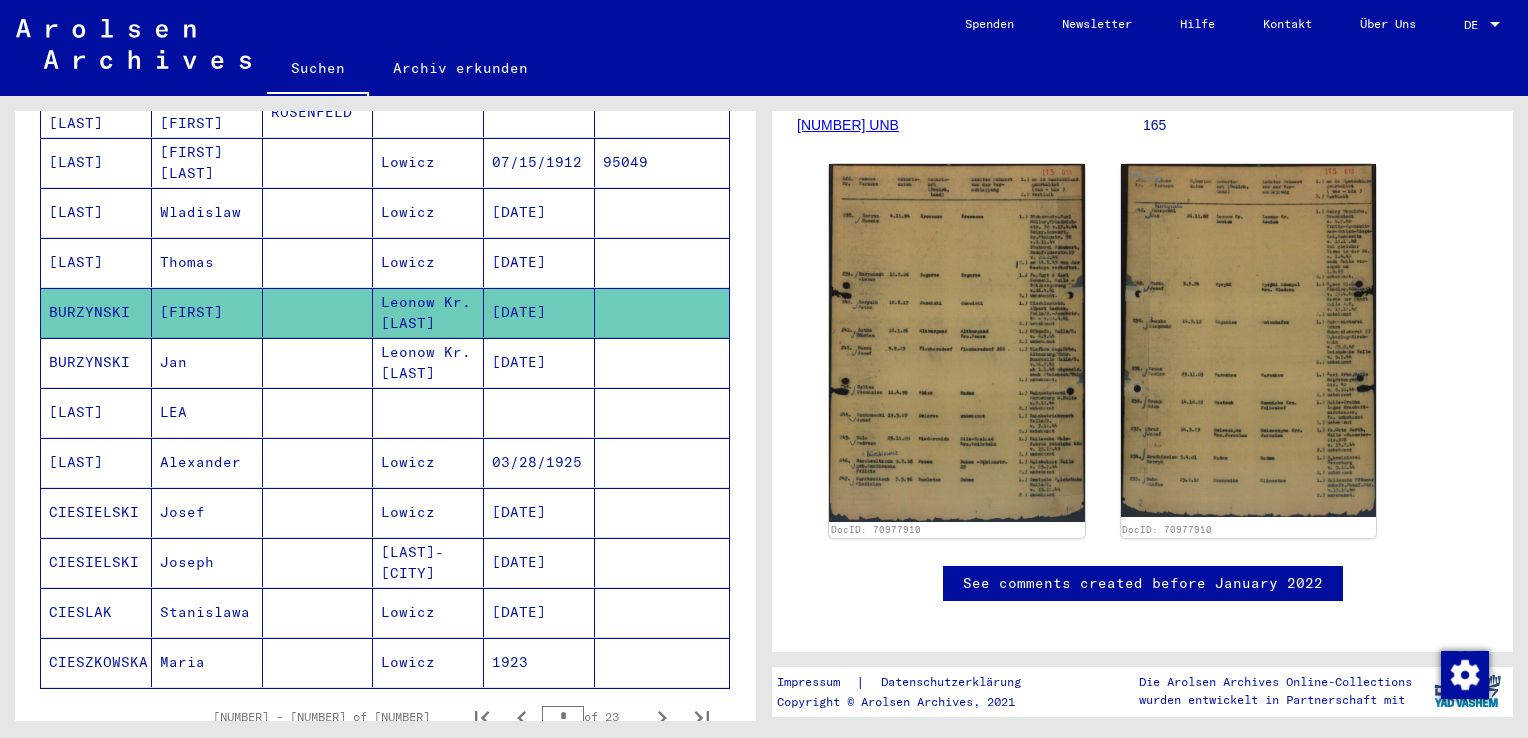 click on "[DATE]" at bounding box center (539, 412) 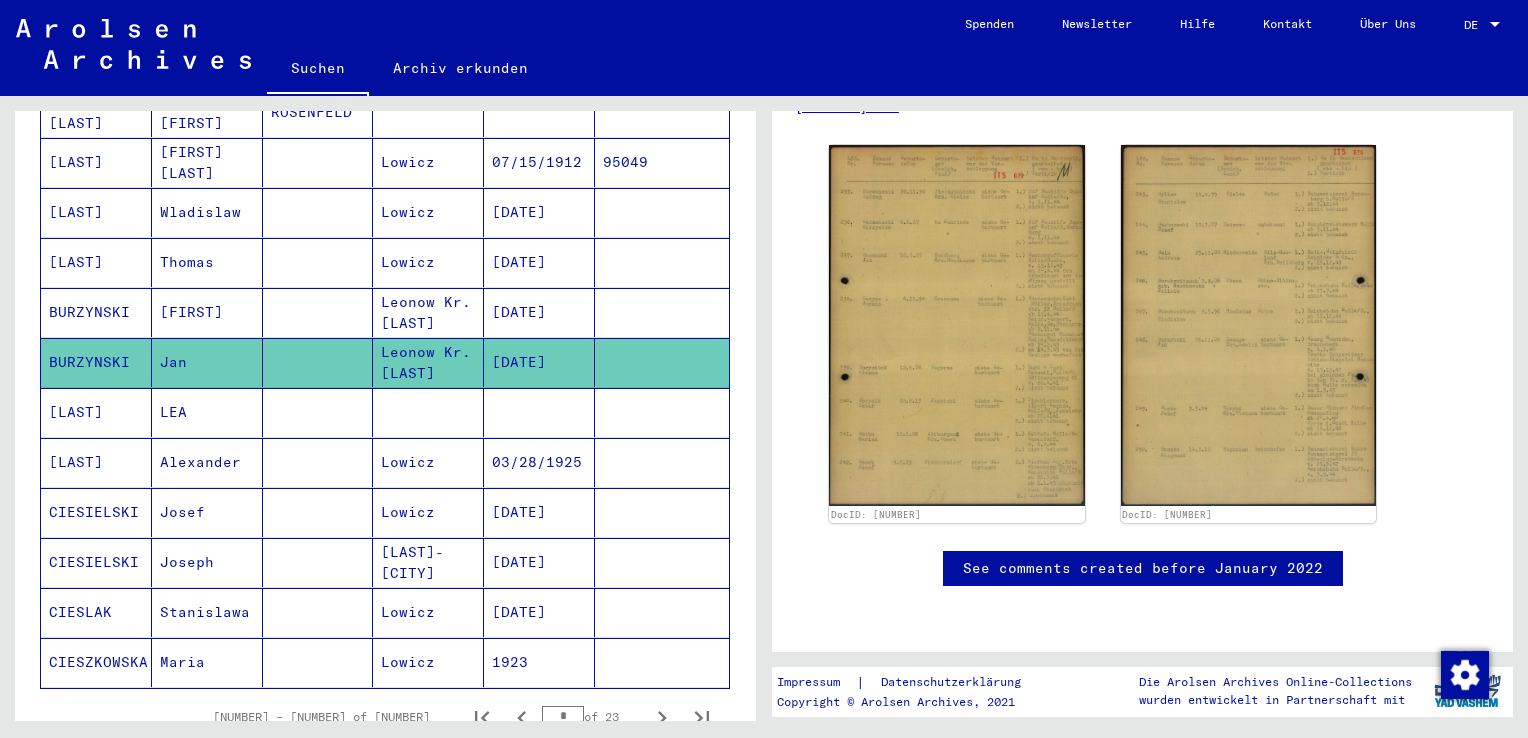 click on "03/28/1925" at bounding box center [539, 512] 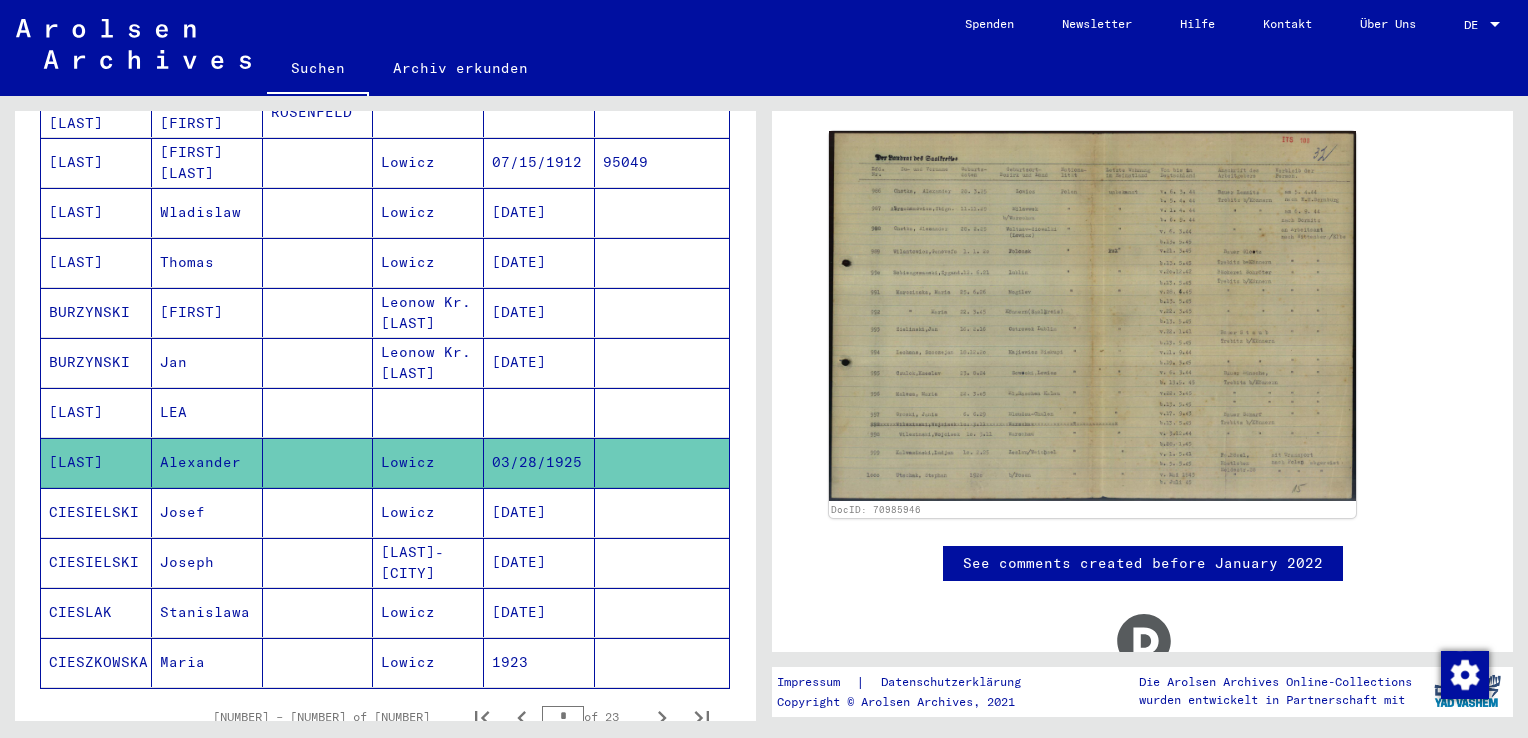 click at bounding box center (662, 562) 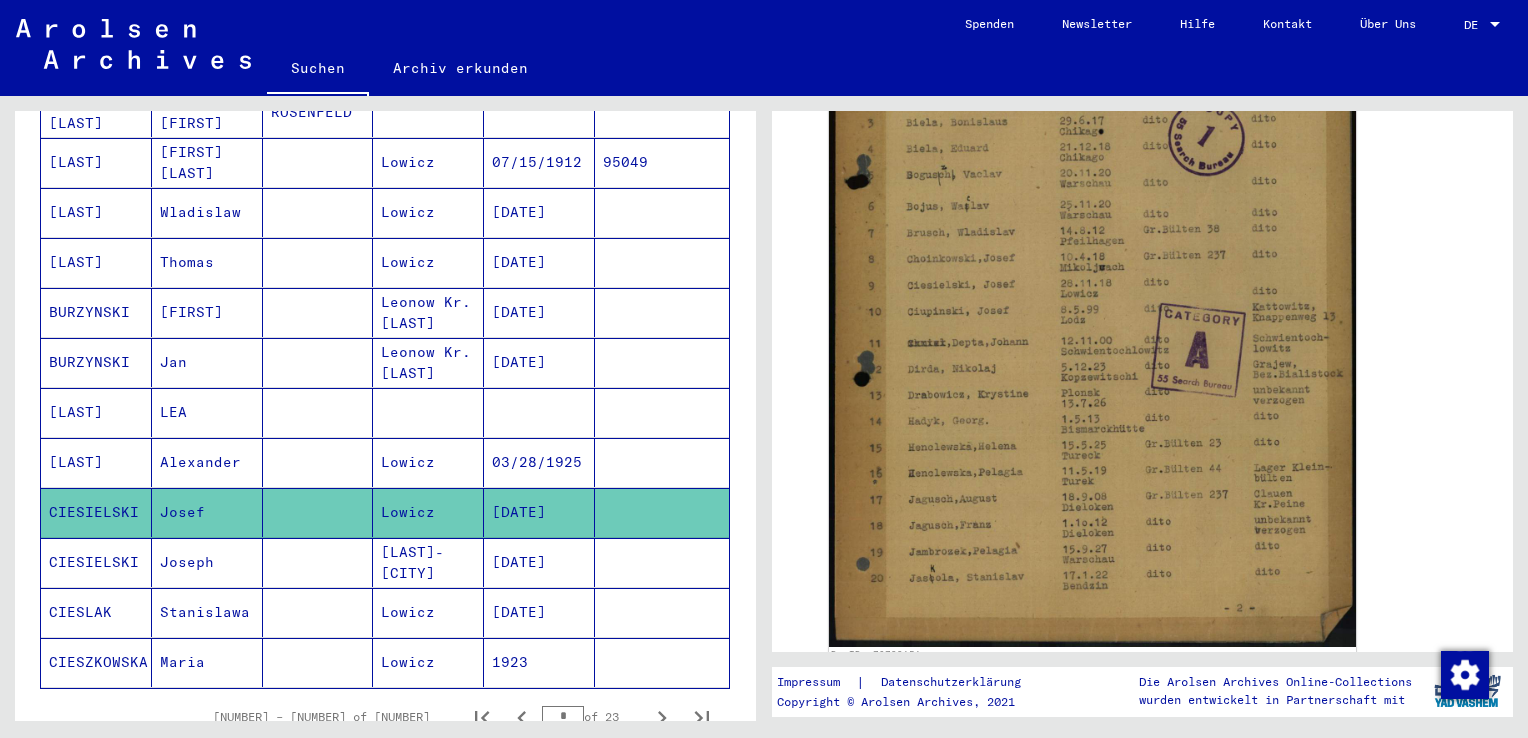 click on "[DATE]" at bounding box center [539, 612] 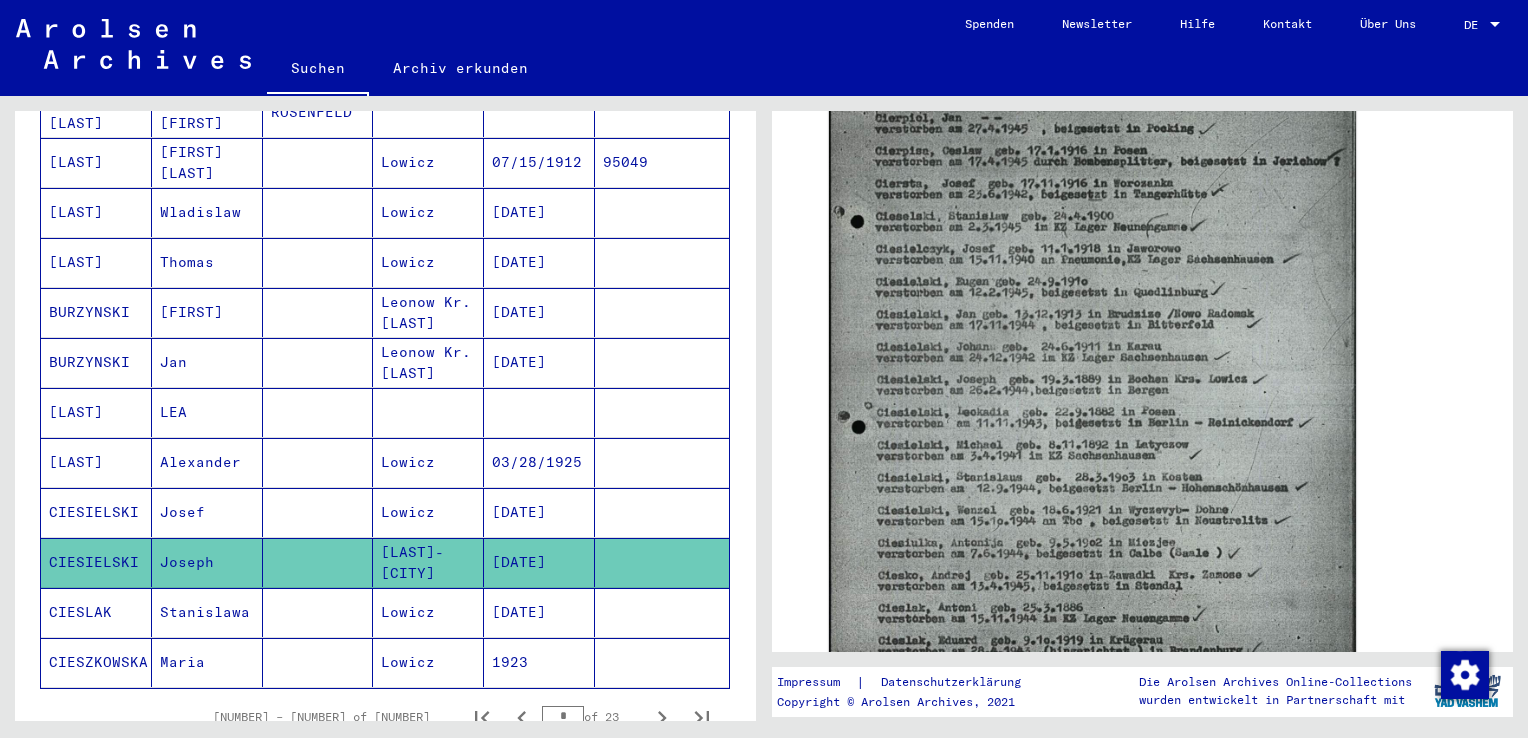 click on "[DATE]" at bounding box center [539, 662] 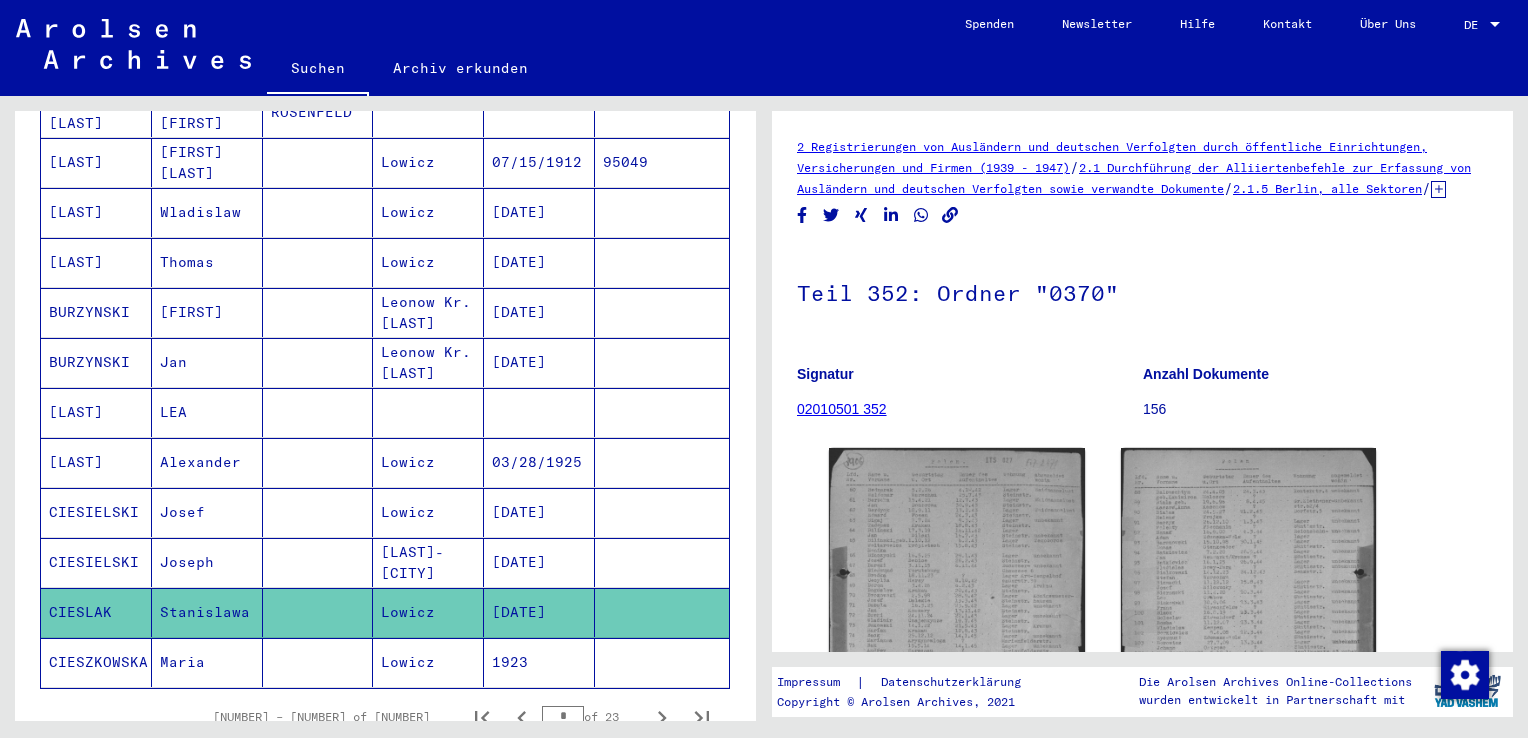 click 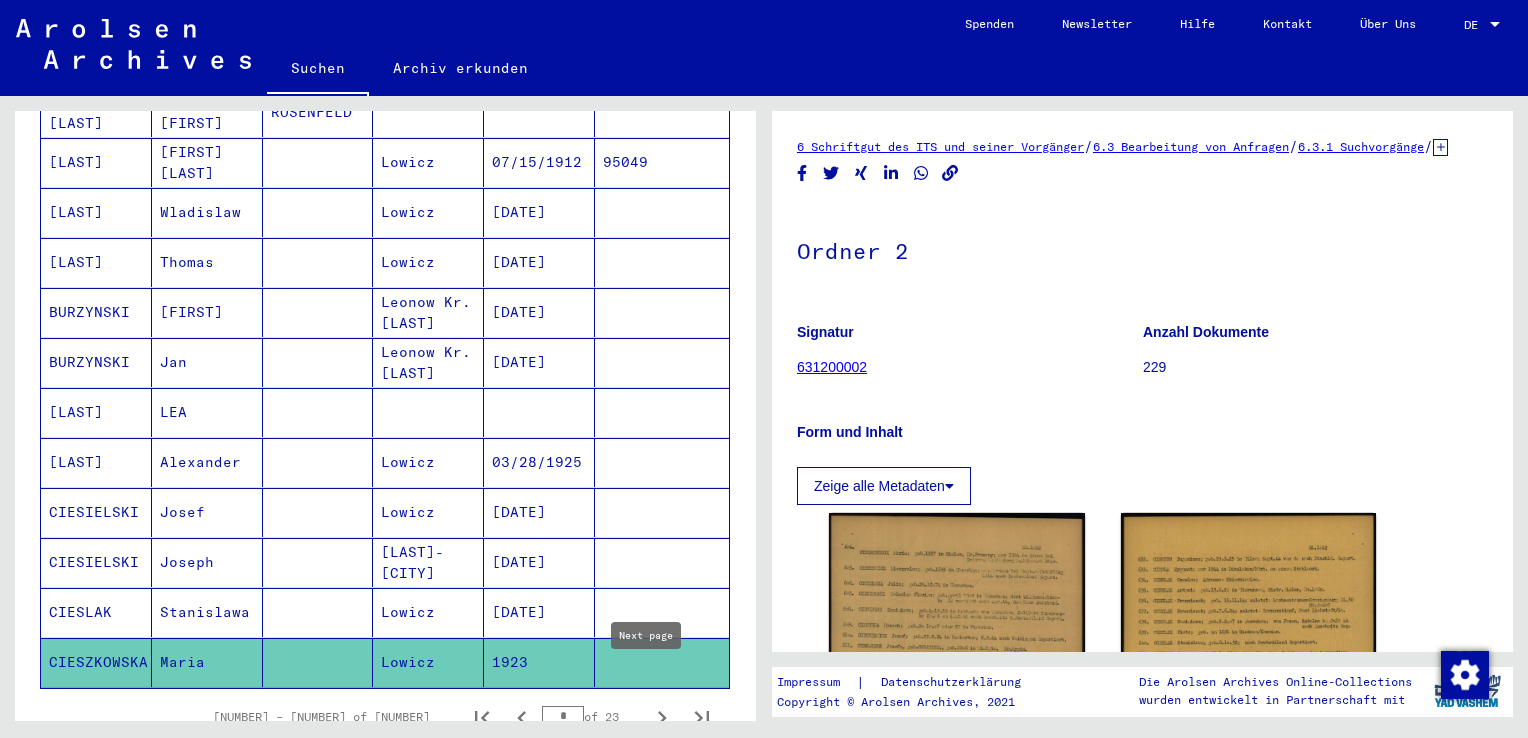 click 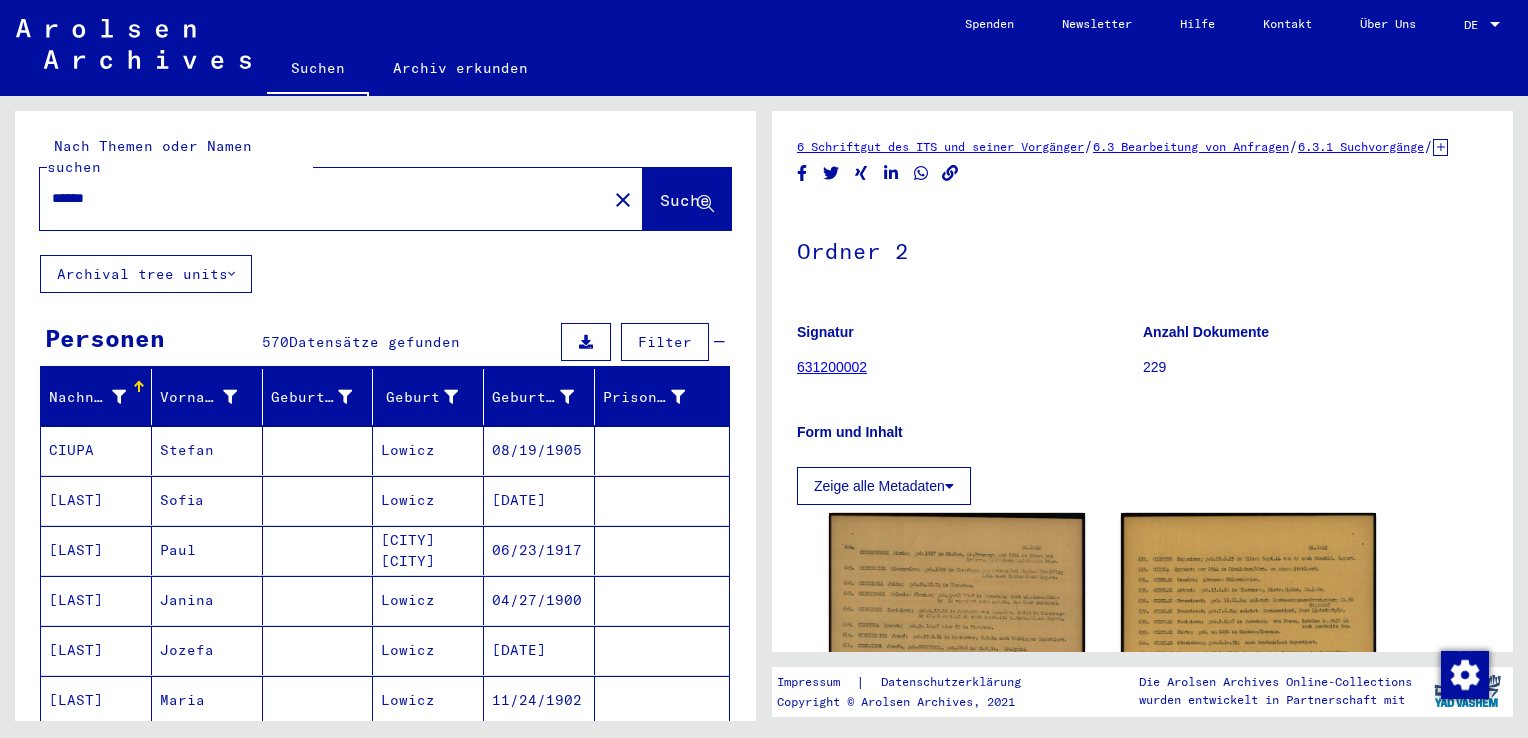 click on "Lowicz" at bounding box center [428, 500] 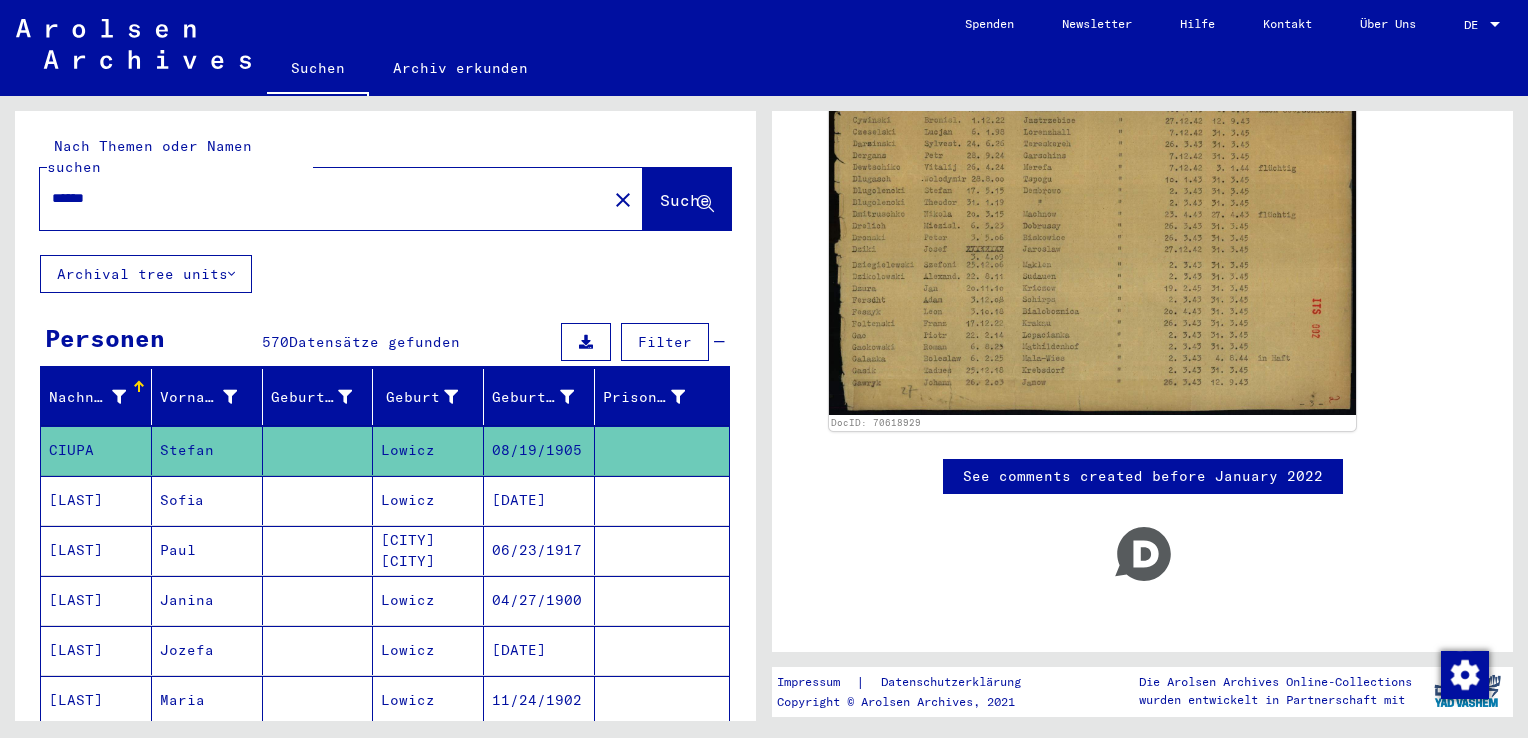 click at bounding box center [662, 550] 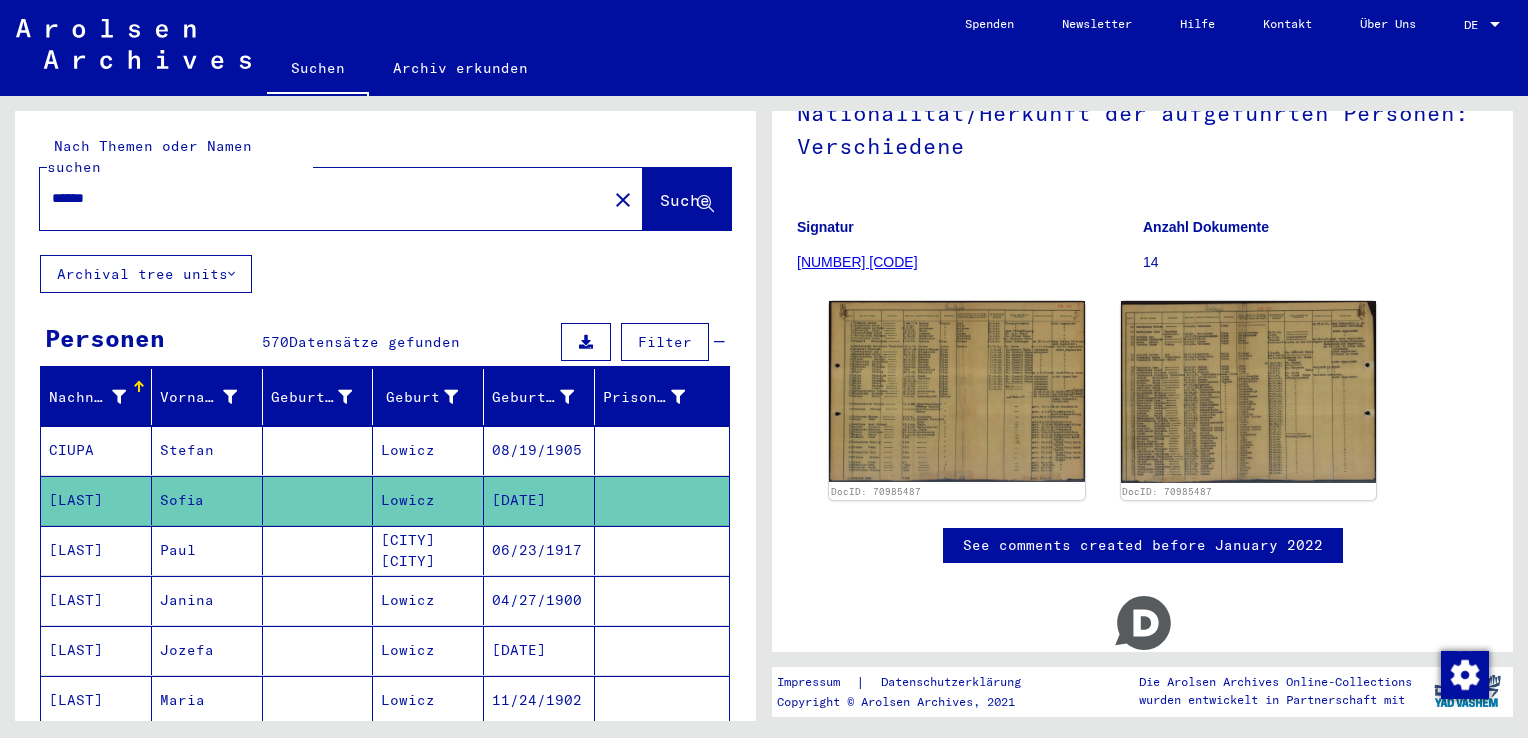 scroll, scrollTop: 284, scrollLeft: 0, axis: vertical 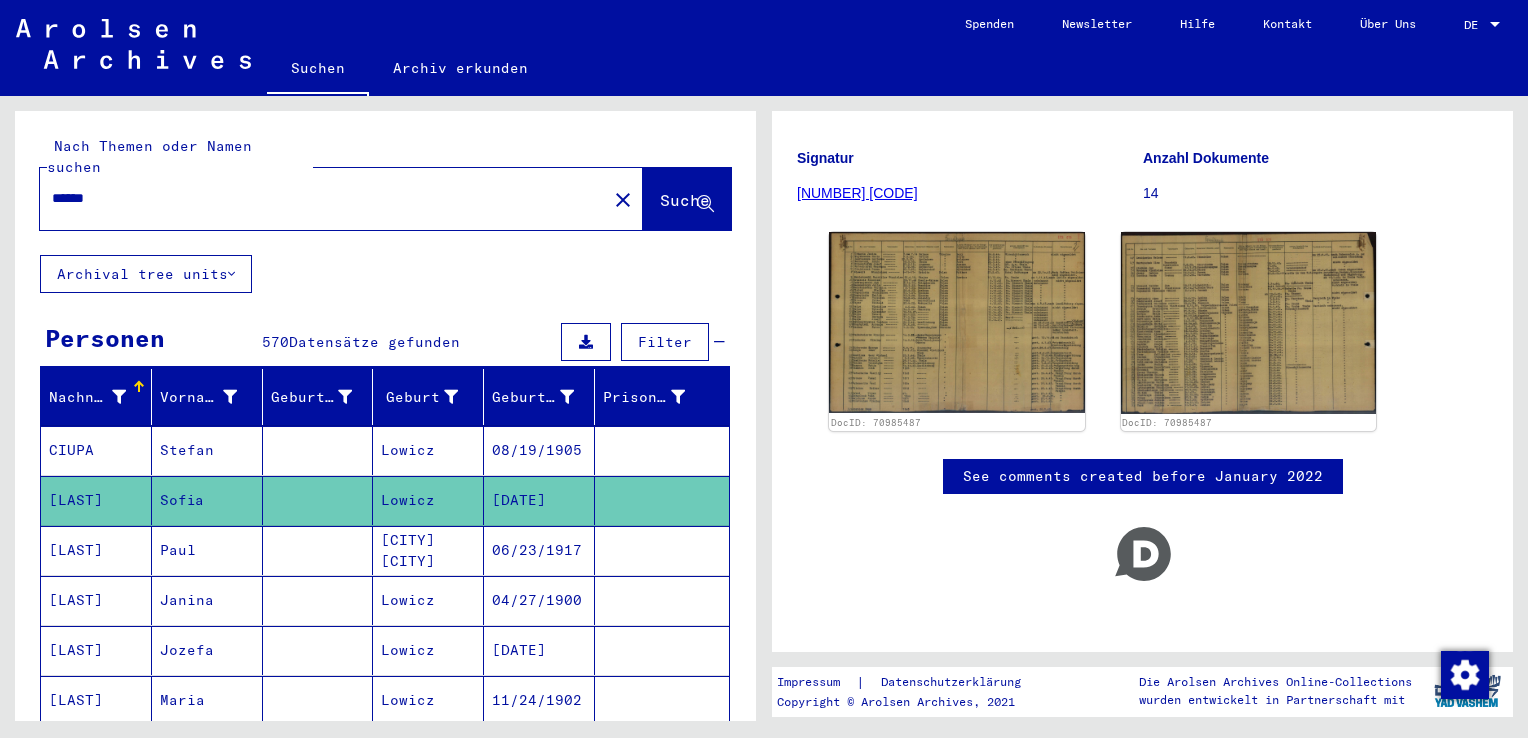 click on "06/23/1917" at bounding box center [539, 600] 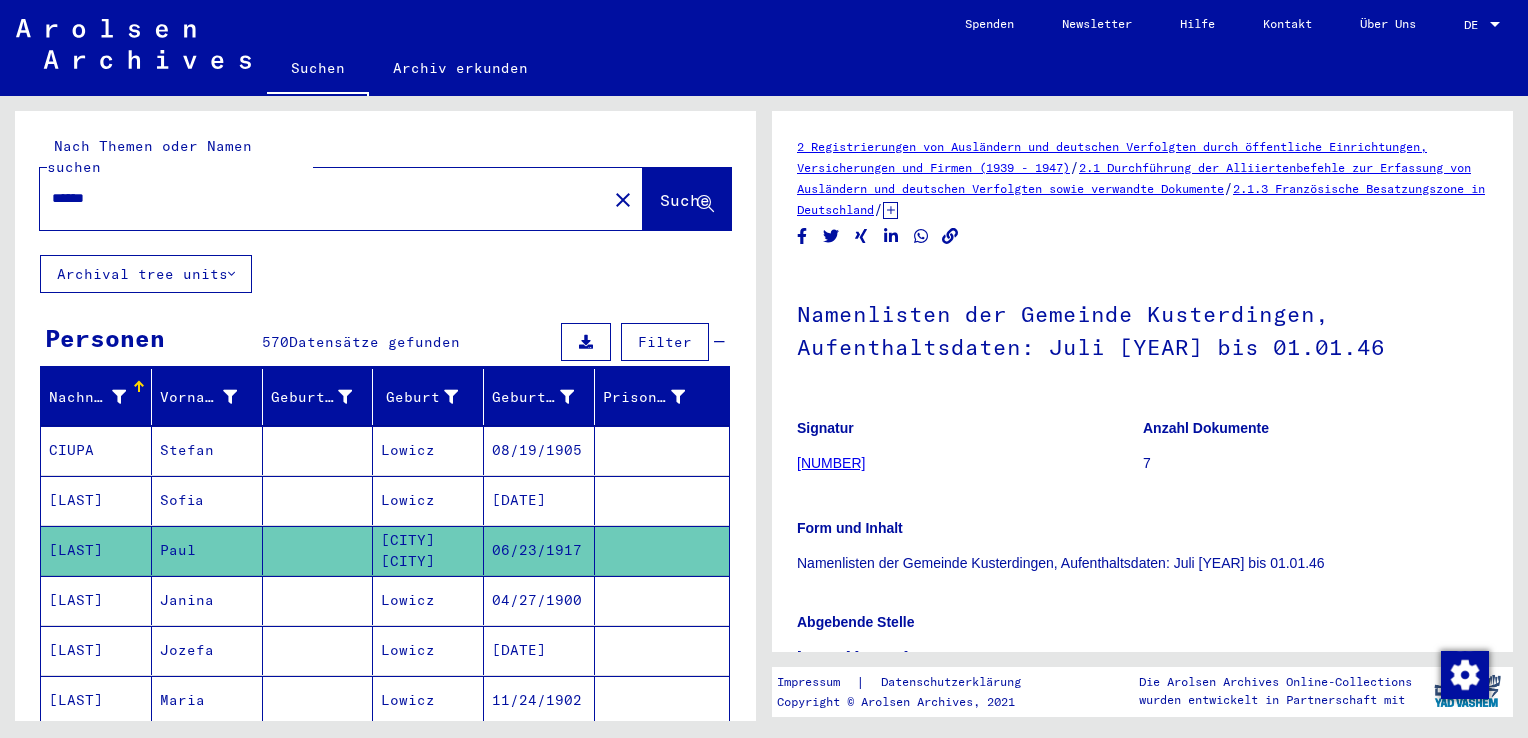 click on "04/27/1900" at bounding box center (539, 650) 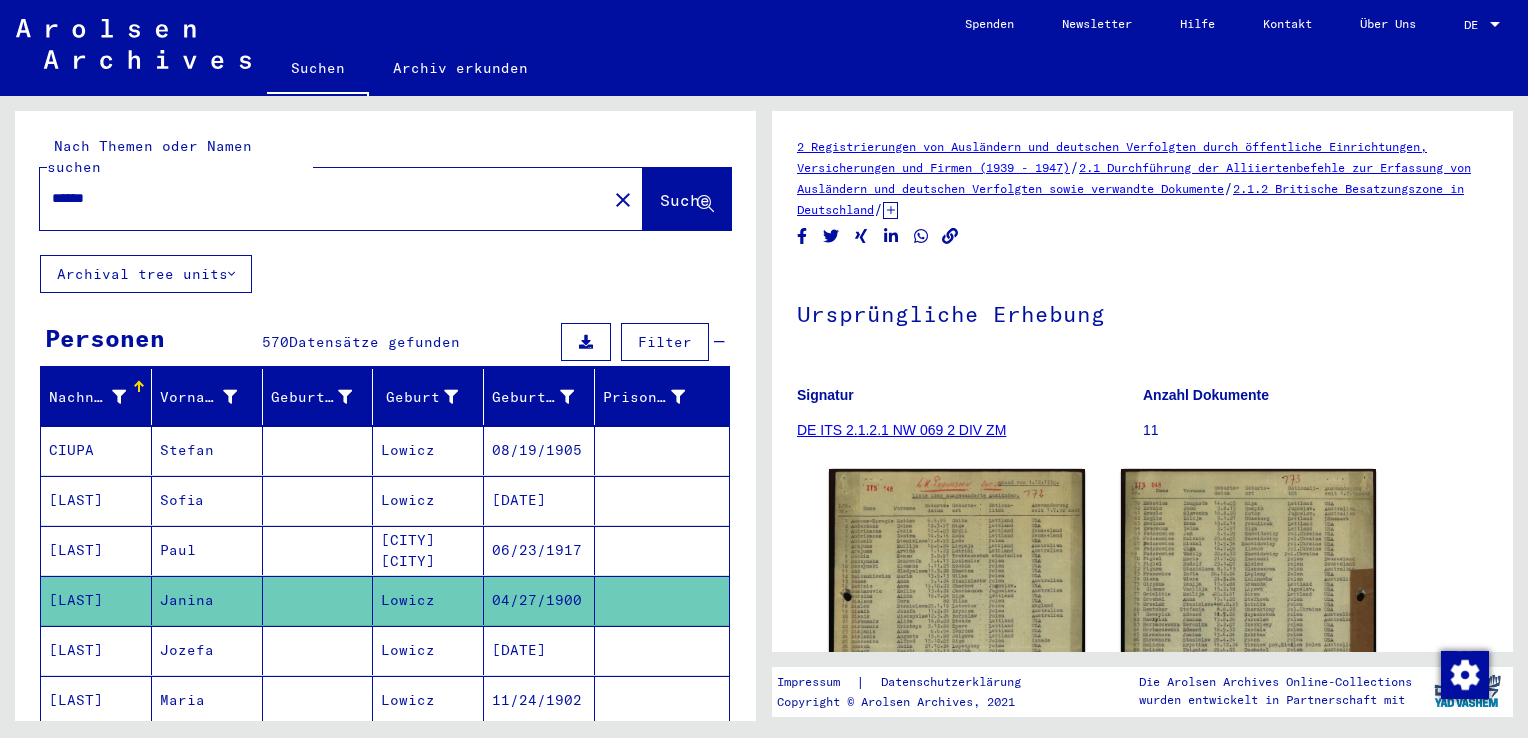 click at bounding box center (662, 700) 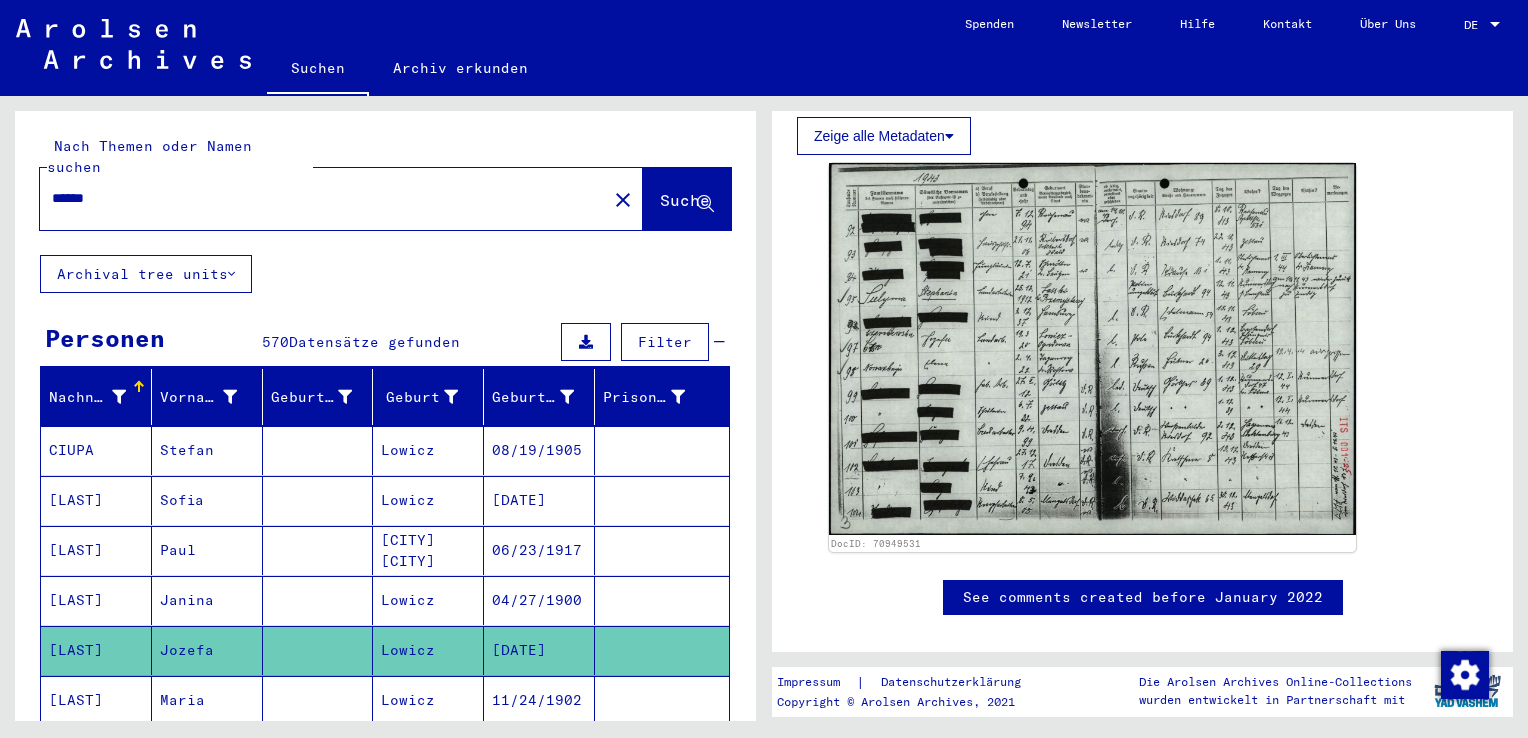 scroll, scrollTop: 704, scrollLeft: 0, axis: vertical 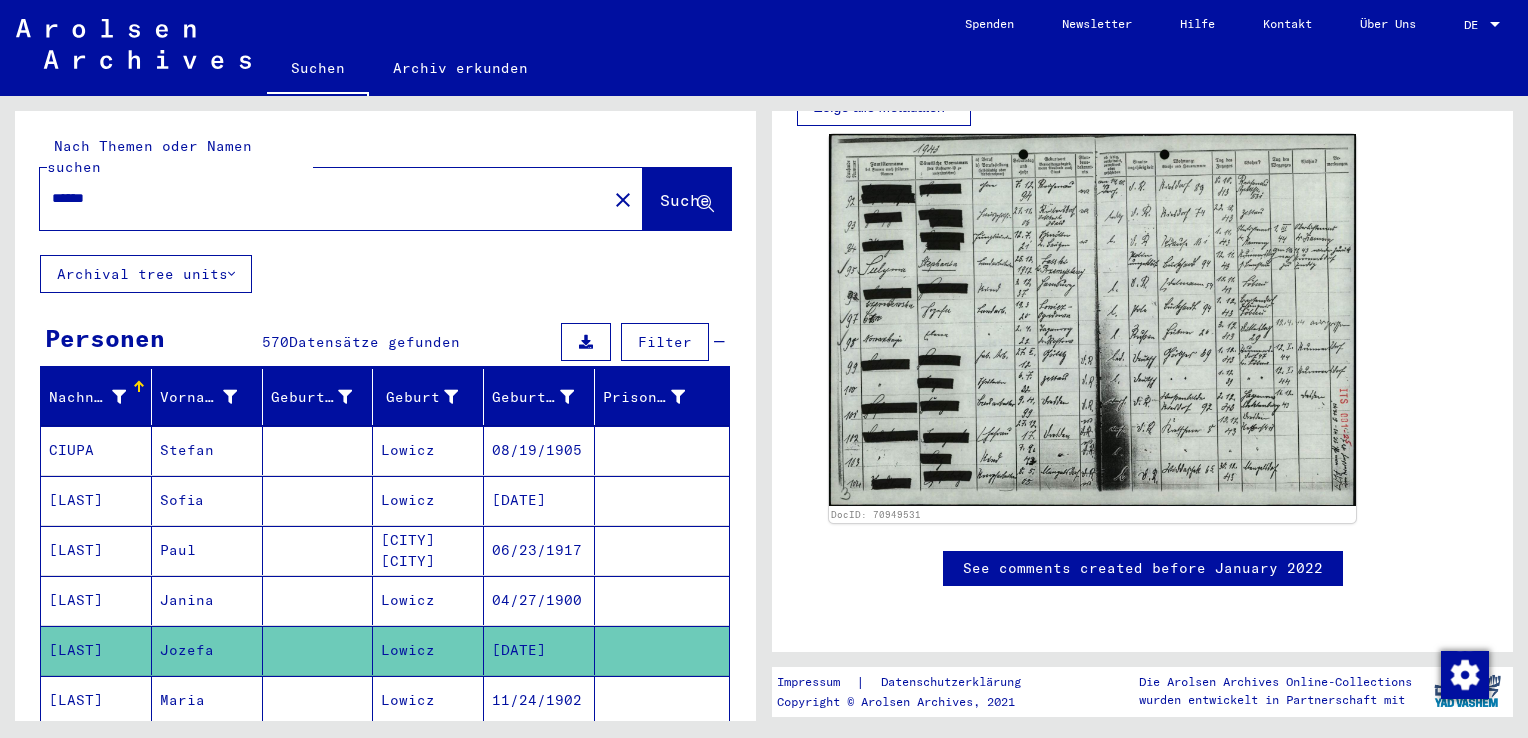 click on "11/24/1902" at bounding box center [539, 750] 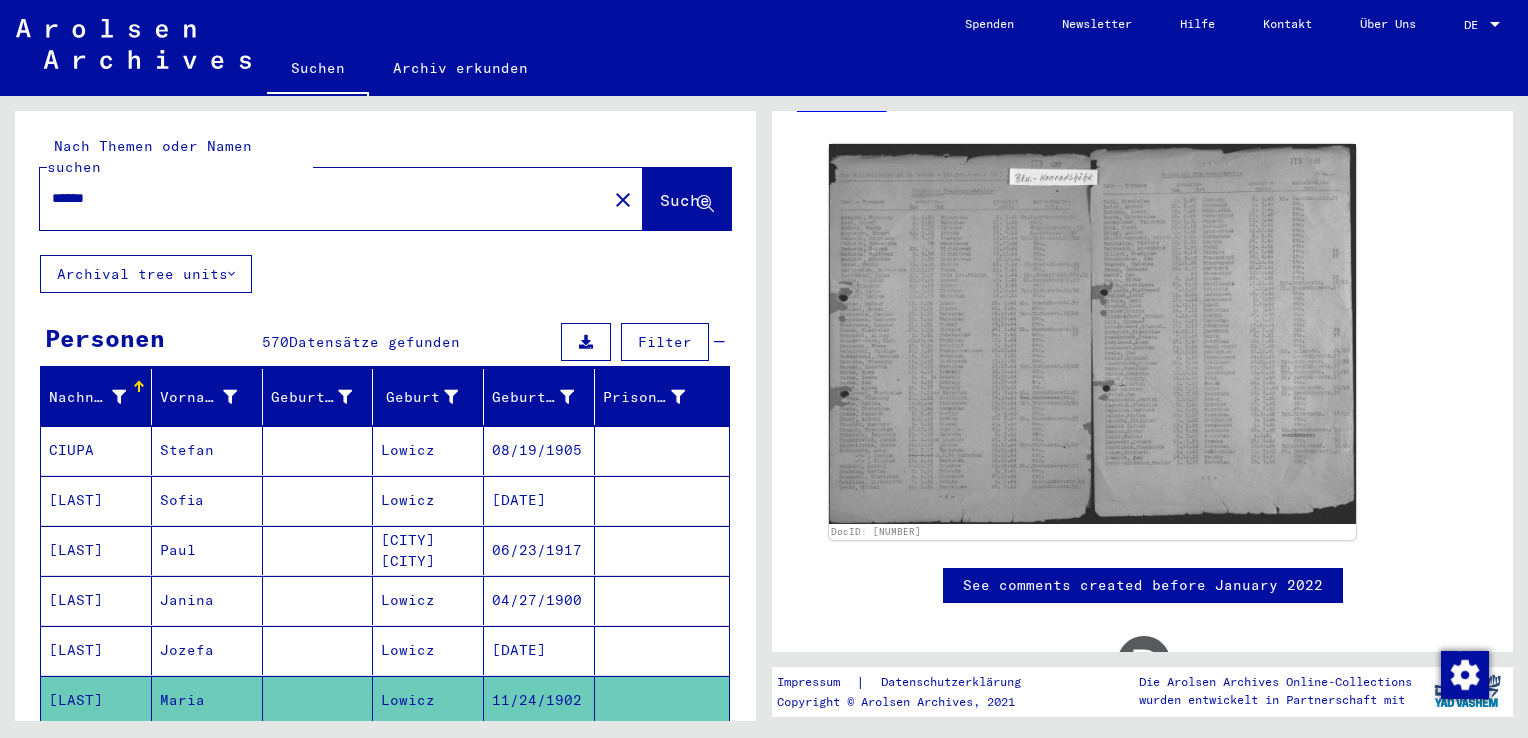 scroll, scrollTop: 444, scrollLeft: 0, axis: vertical 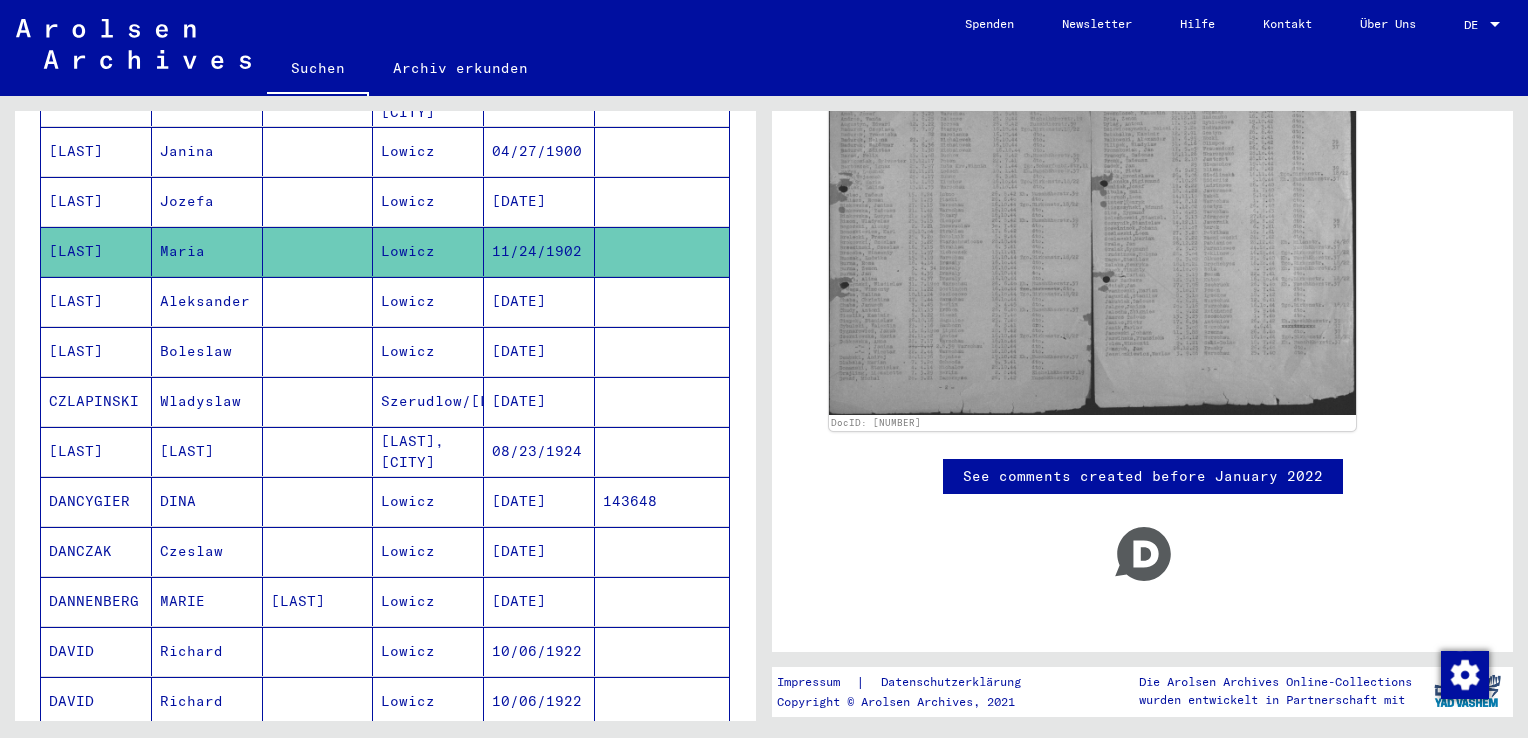 click on "[DATE]" at bounding box center (539, 351) 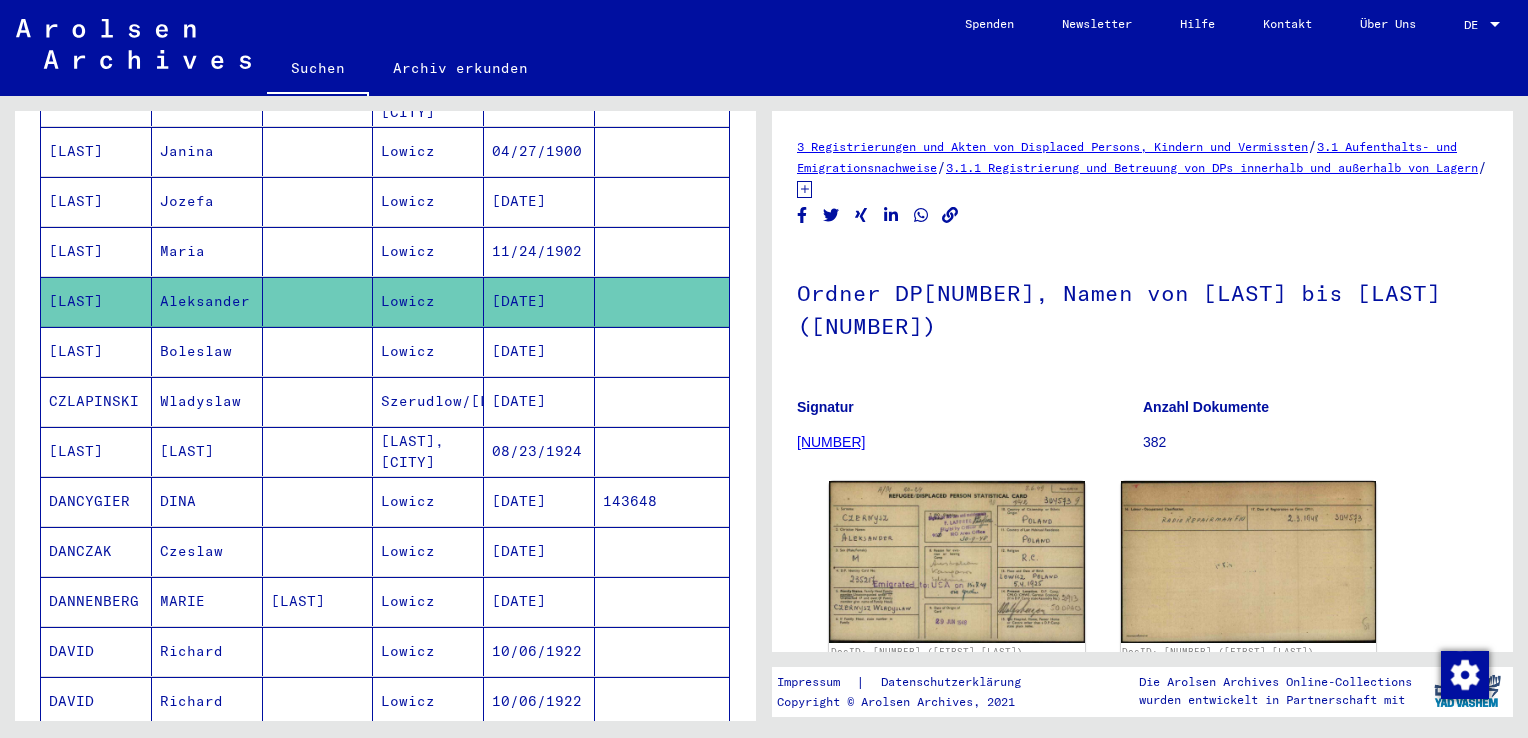 click on "[DATE]" at bounding box center (539, 401) 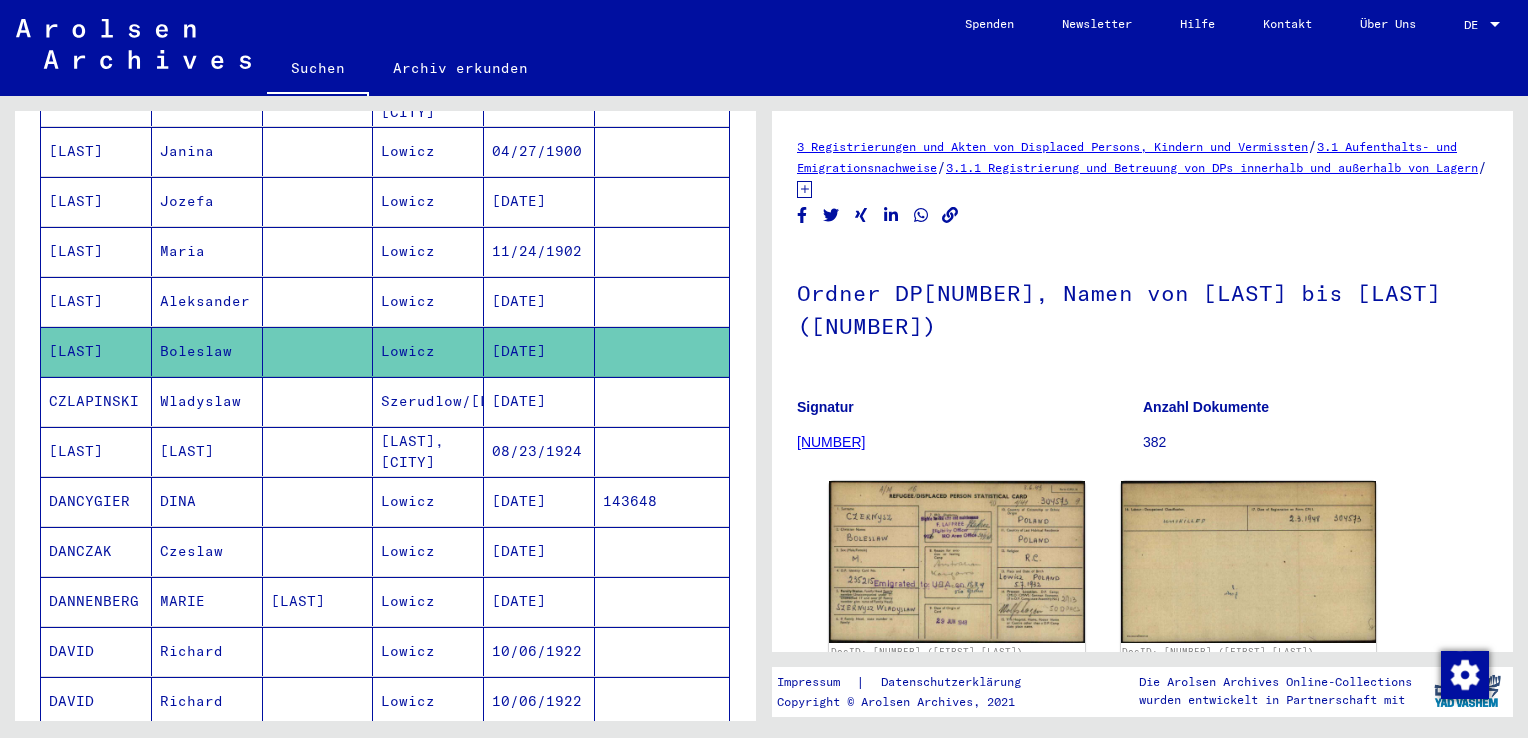 click on "[DATE]" at bounding box center (539, 451) 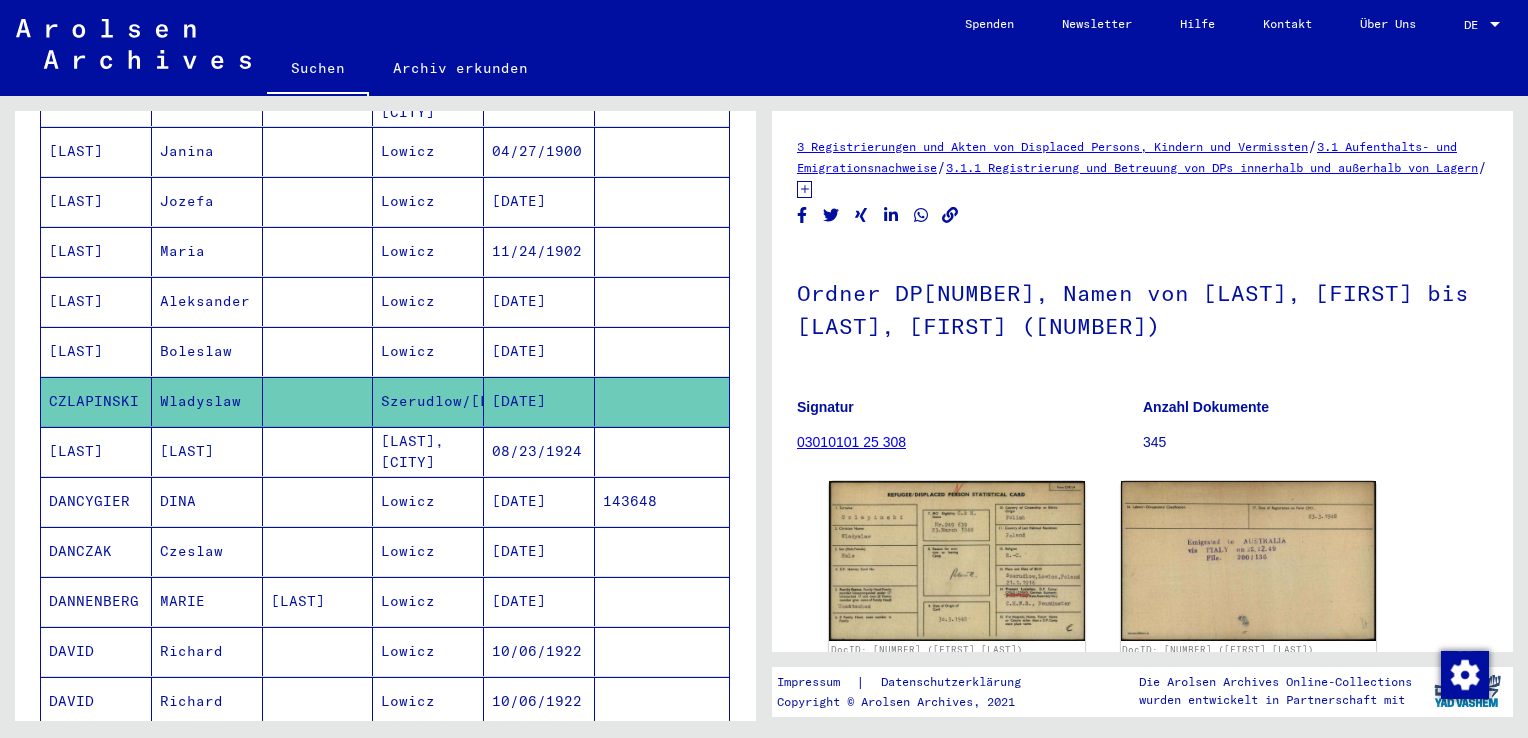 click on "08/23/1924" at bounding box center (539, 501) 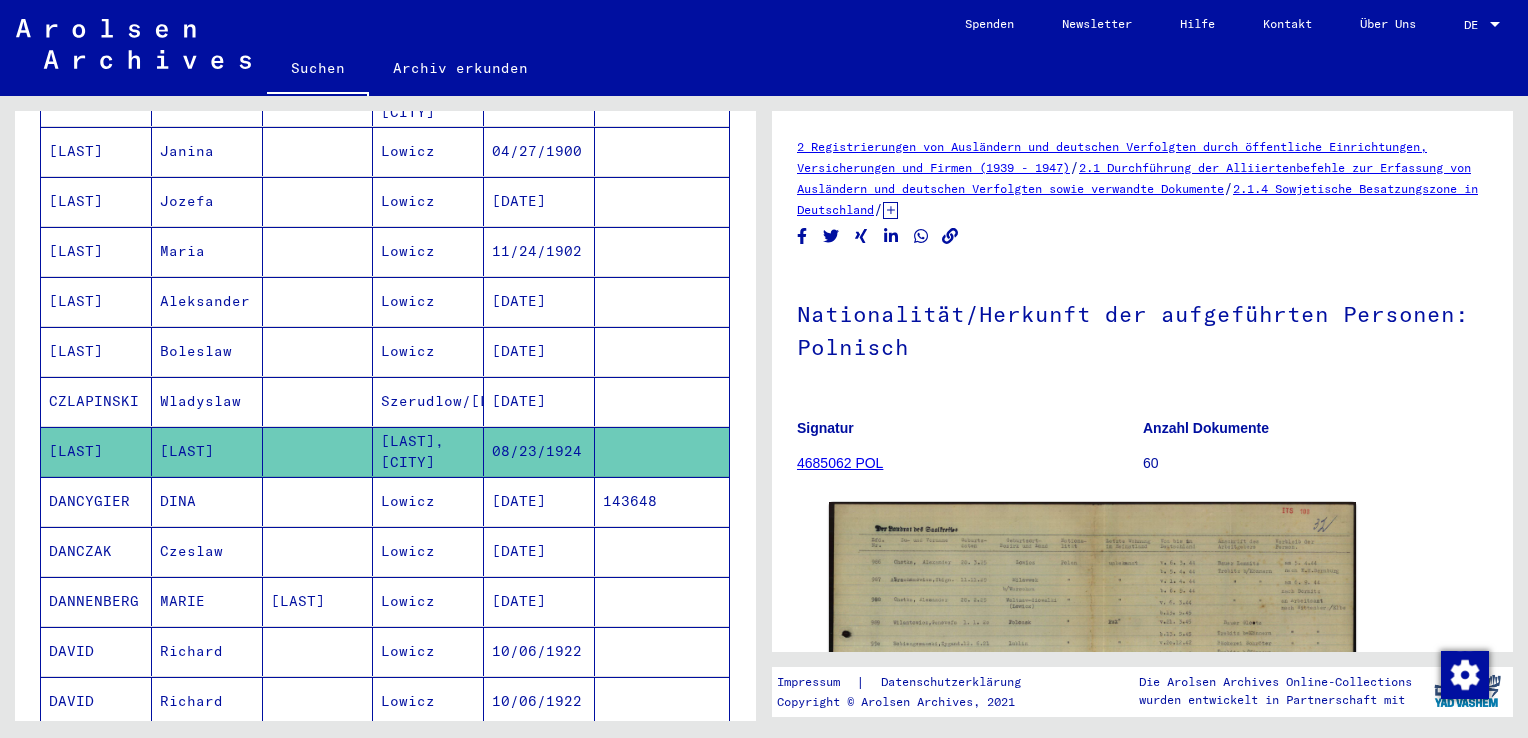 click on "[DATE]" at bounding box center (539, 551) 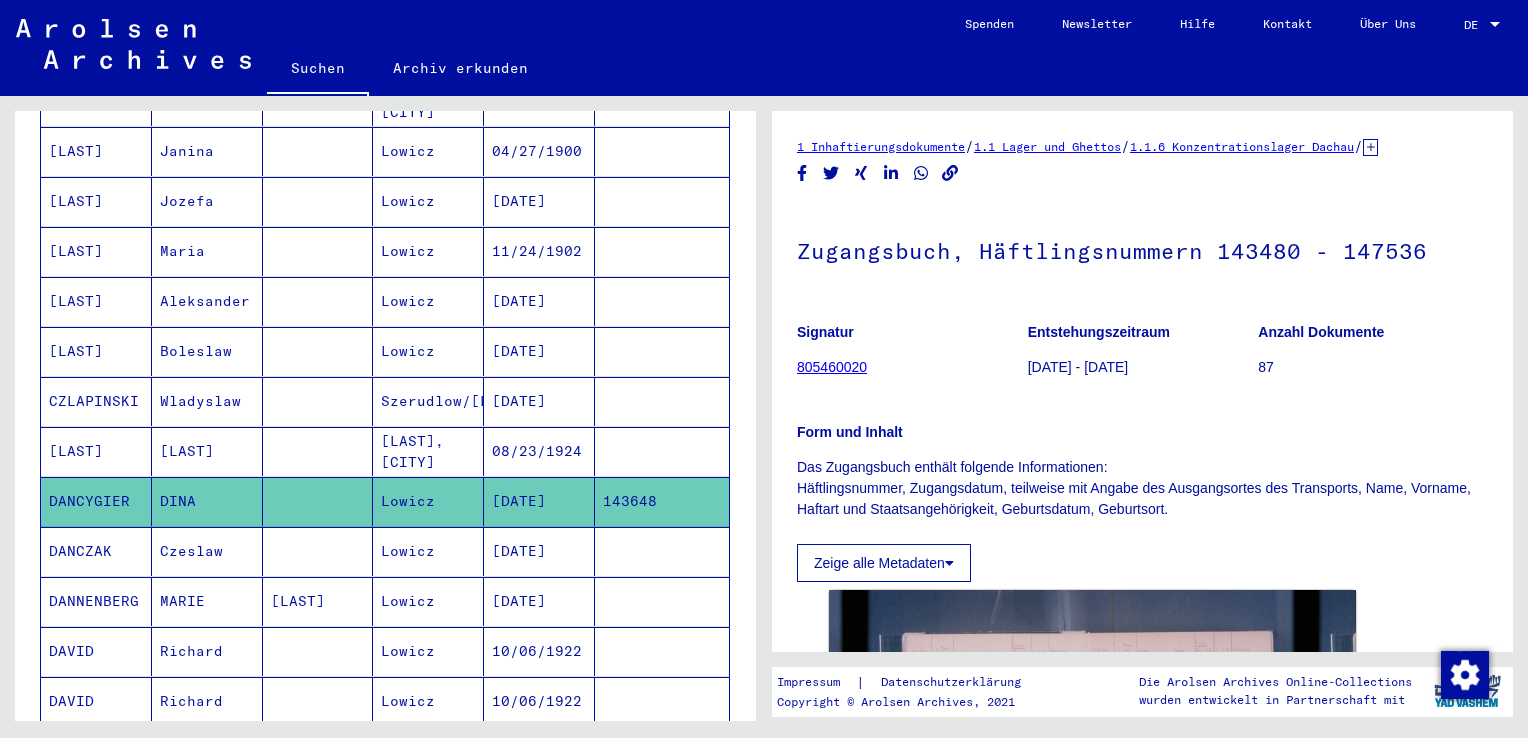 click on "[DATE]" at bounding box center (539, 601) 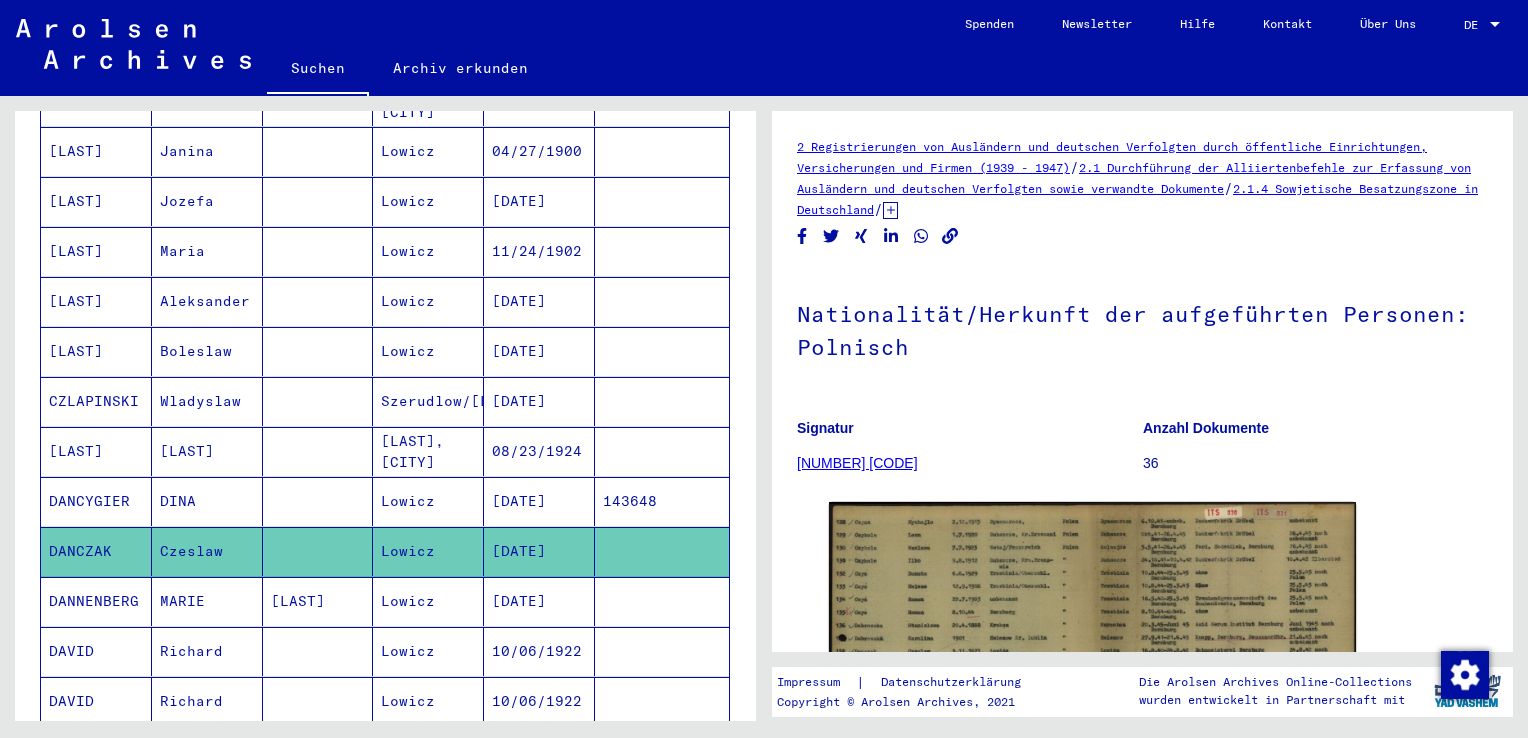 click on "[DATE]" at bounding box center [539, 651] 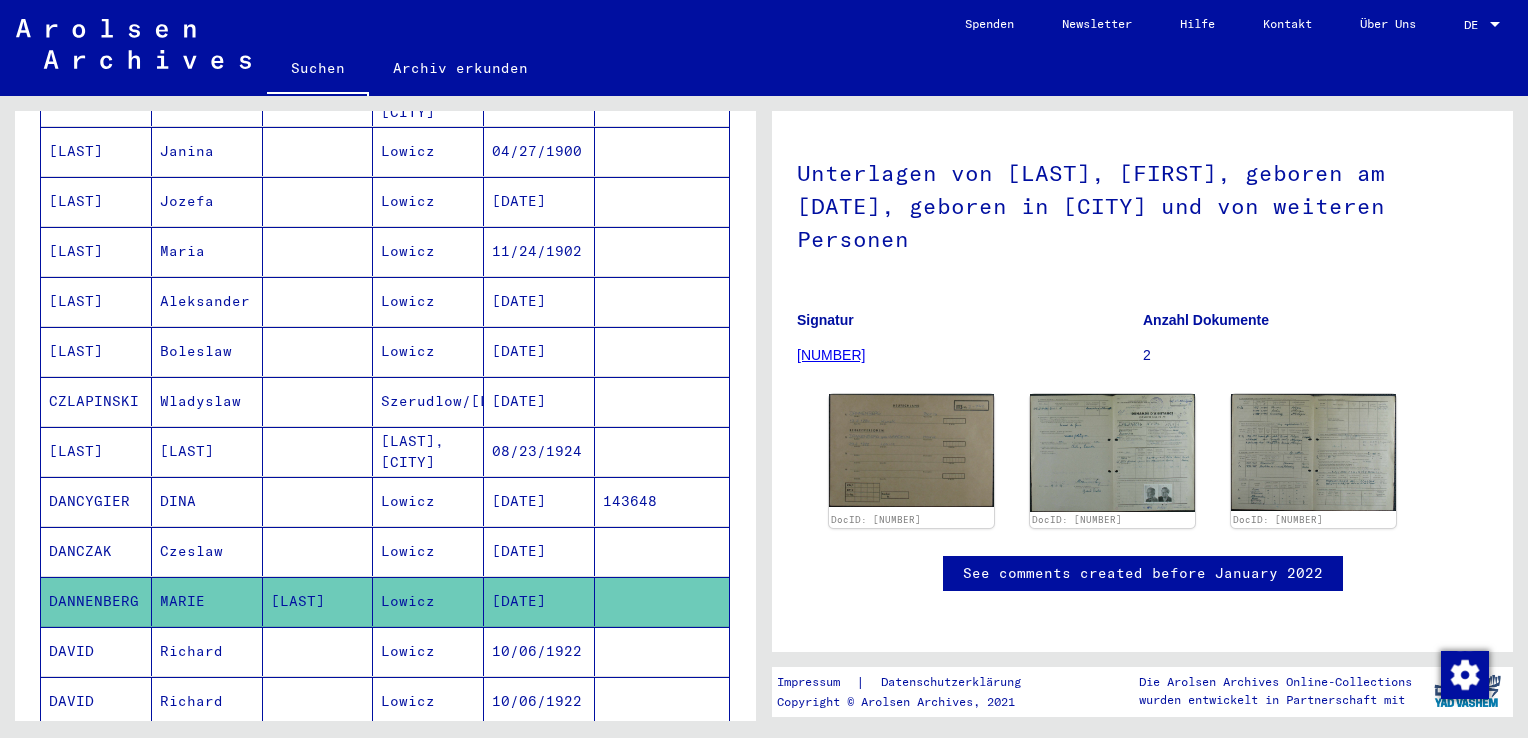 scroll, scrollTop: 130, scrollLeft: 0, axis: vertical 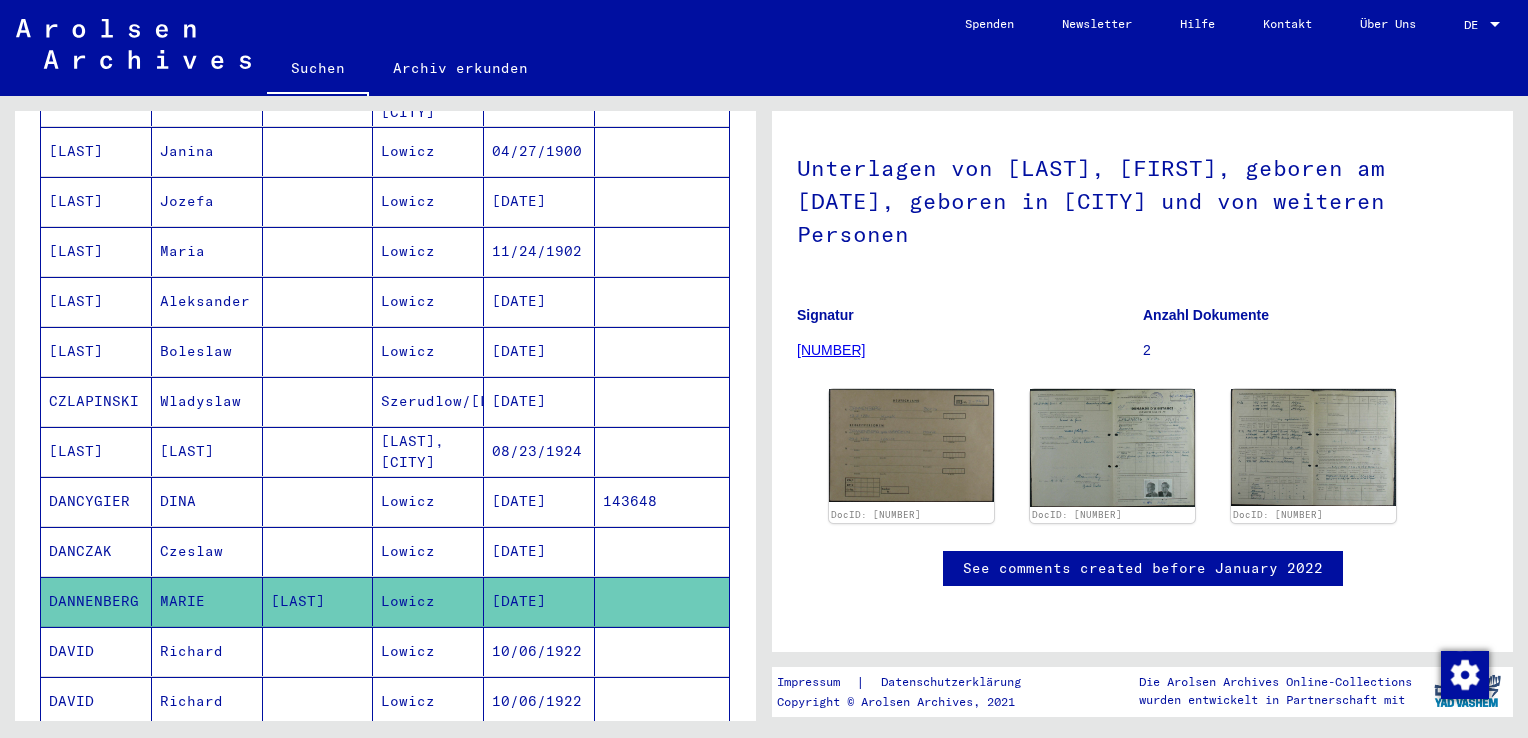 click on "Lowicz" at bounding box center [428, 701] 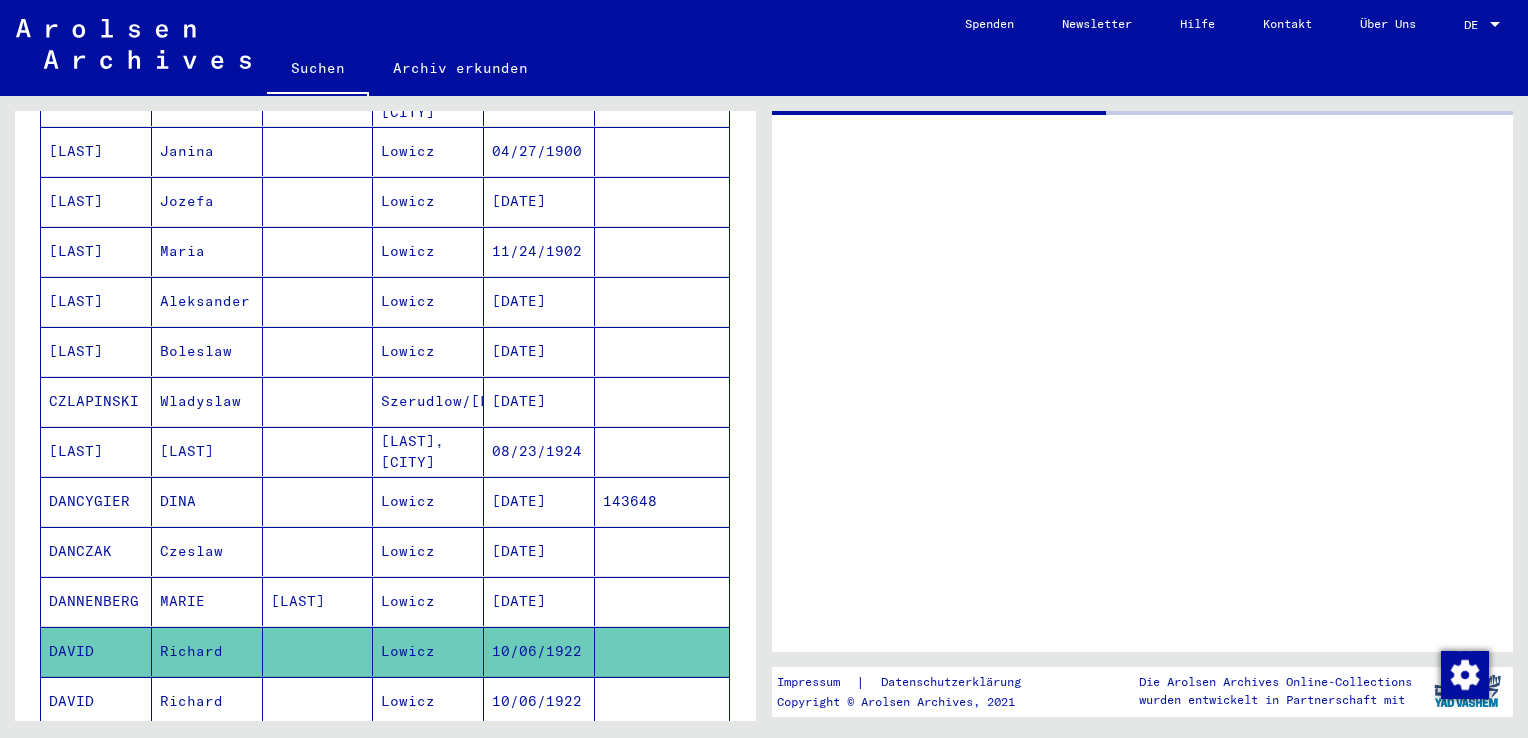 scroll, scrollTop: 0, scrollLeft: 0, axis: both 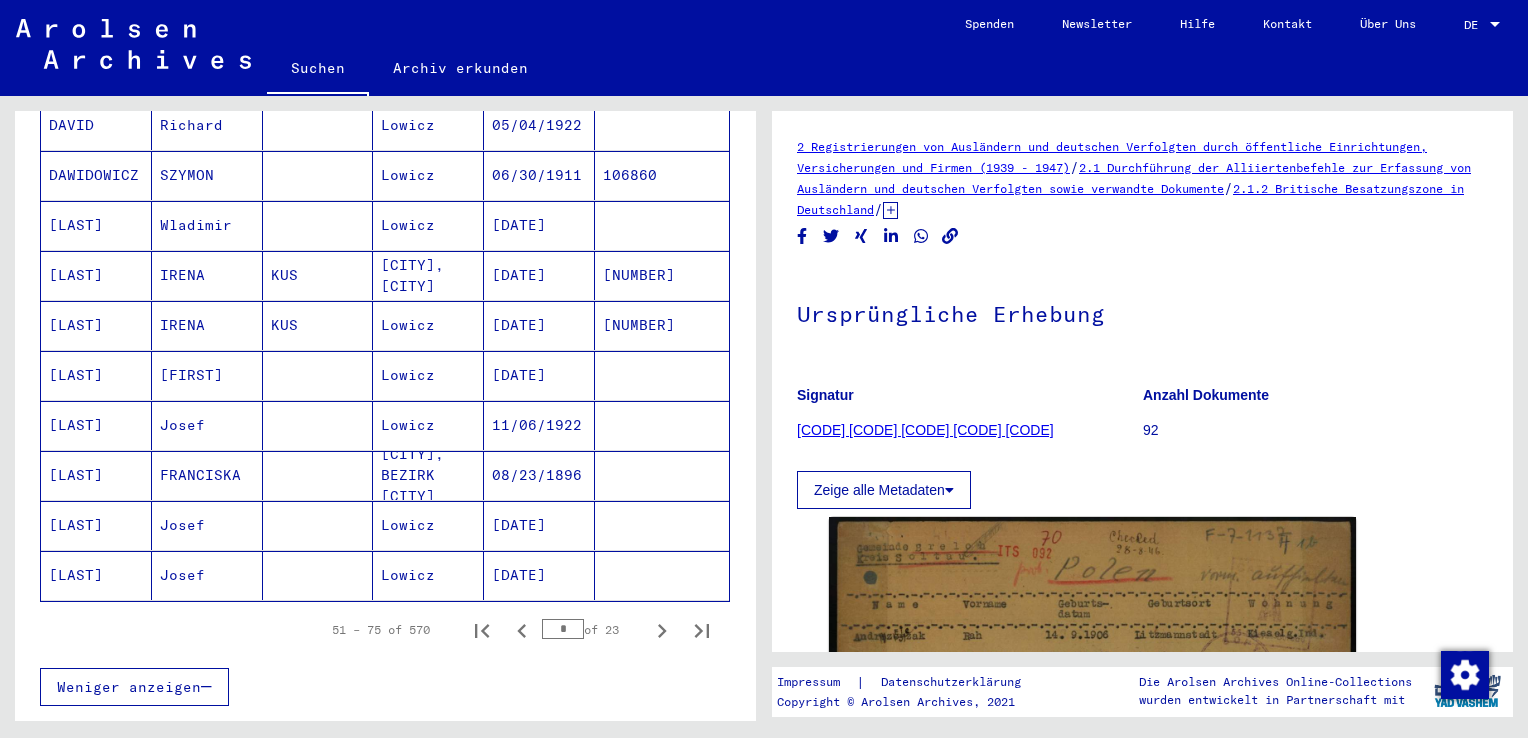 click at bounding box center (318, 475) 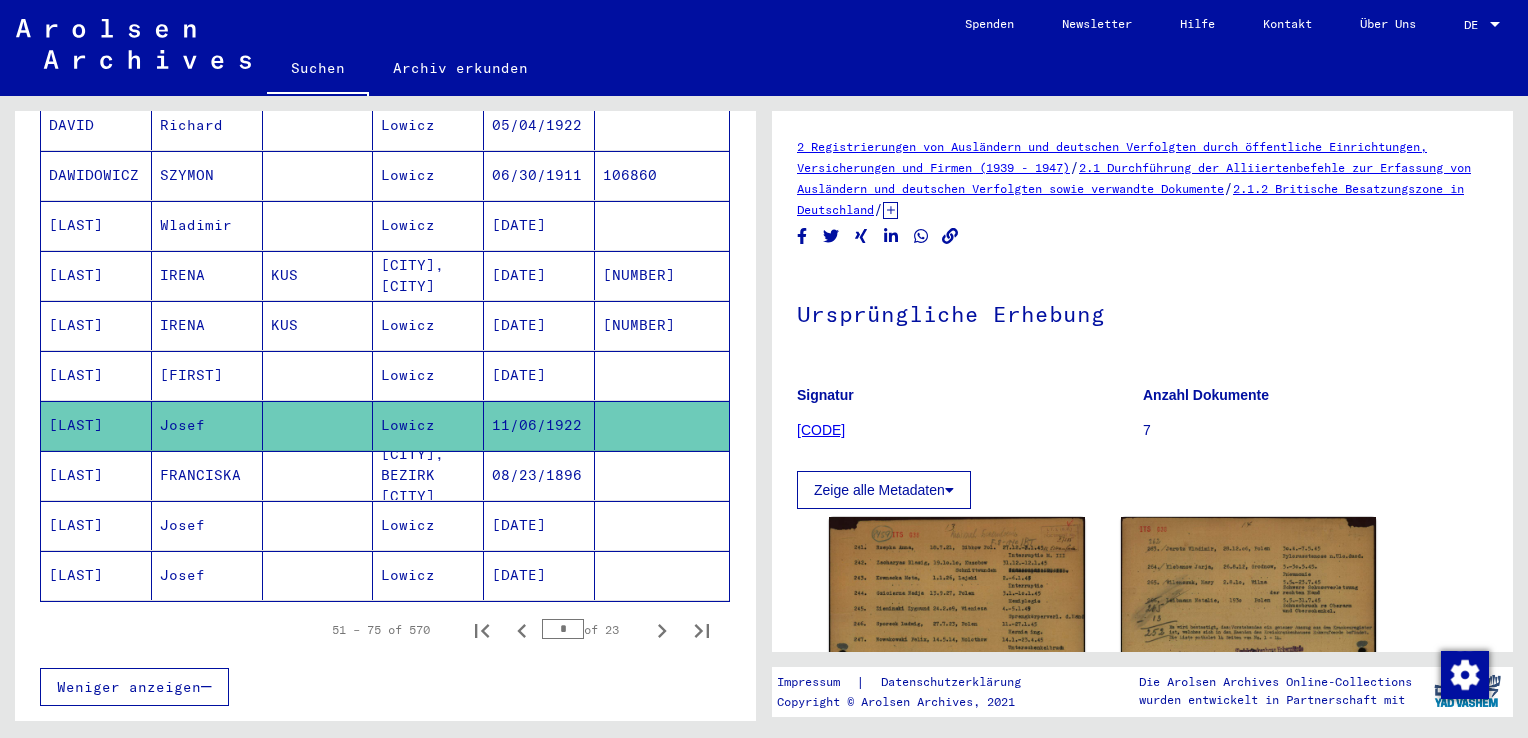 scroll, scrollTop: 395, scrollLeft: 0, axis: vertical 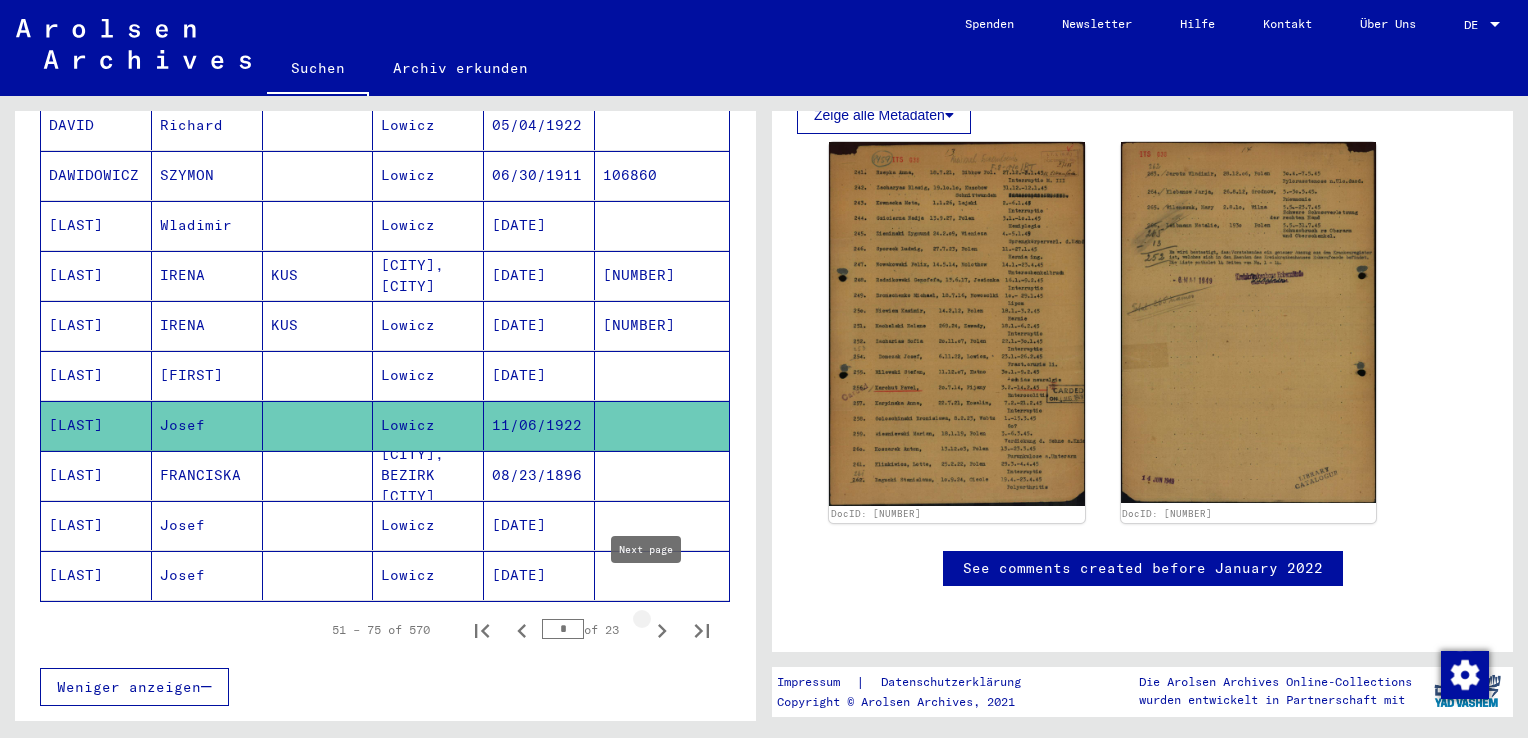 click 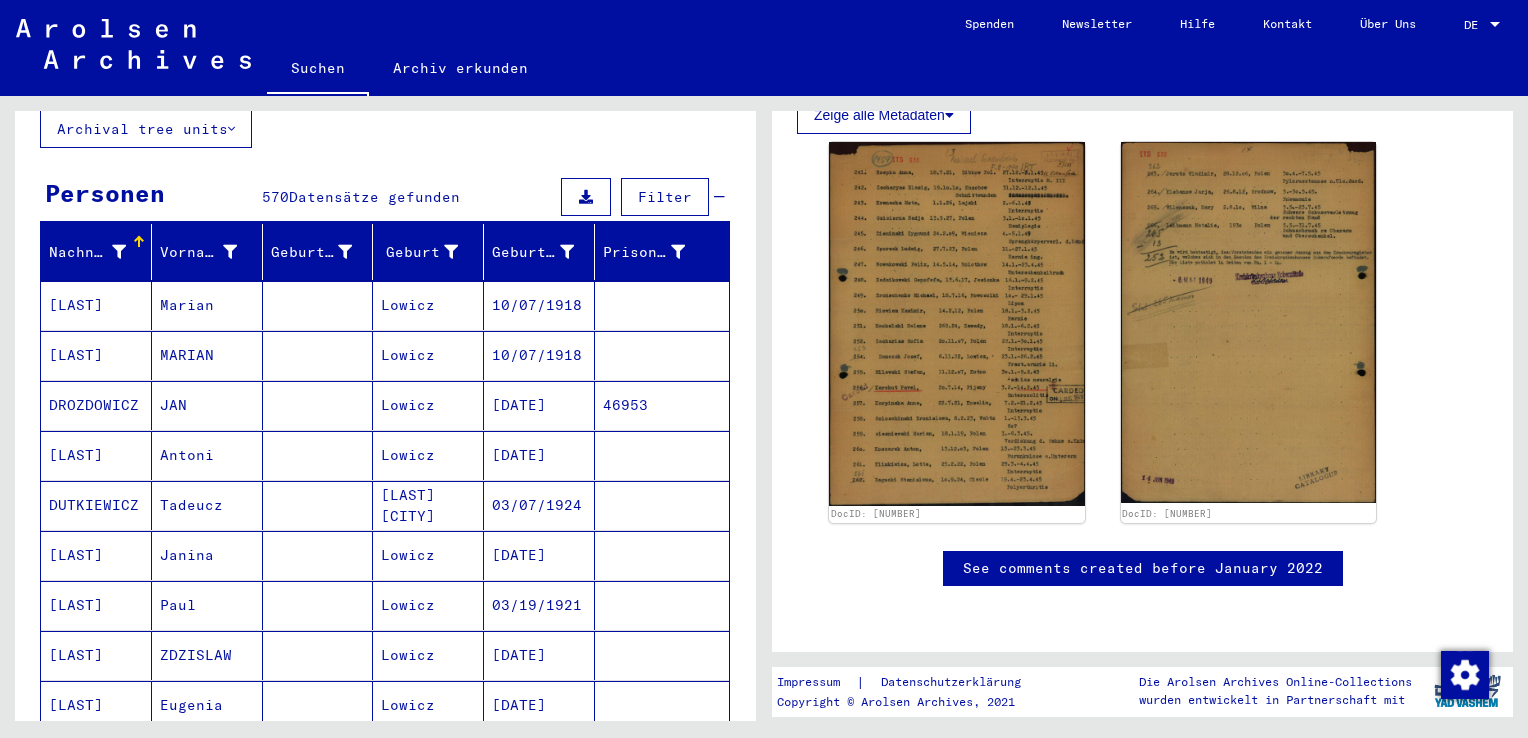 scroll, scrollTop: 235, scrollLeft: 0, axis: vertical 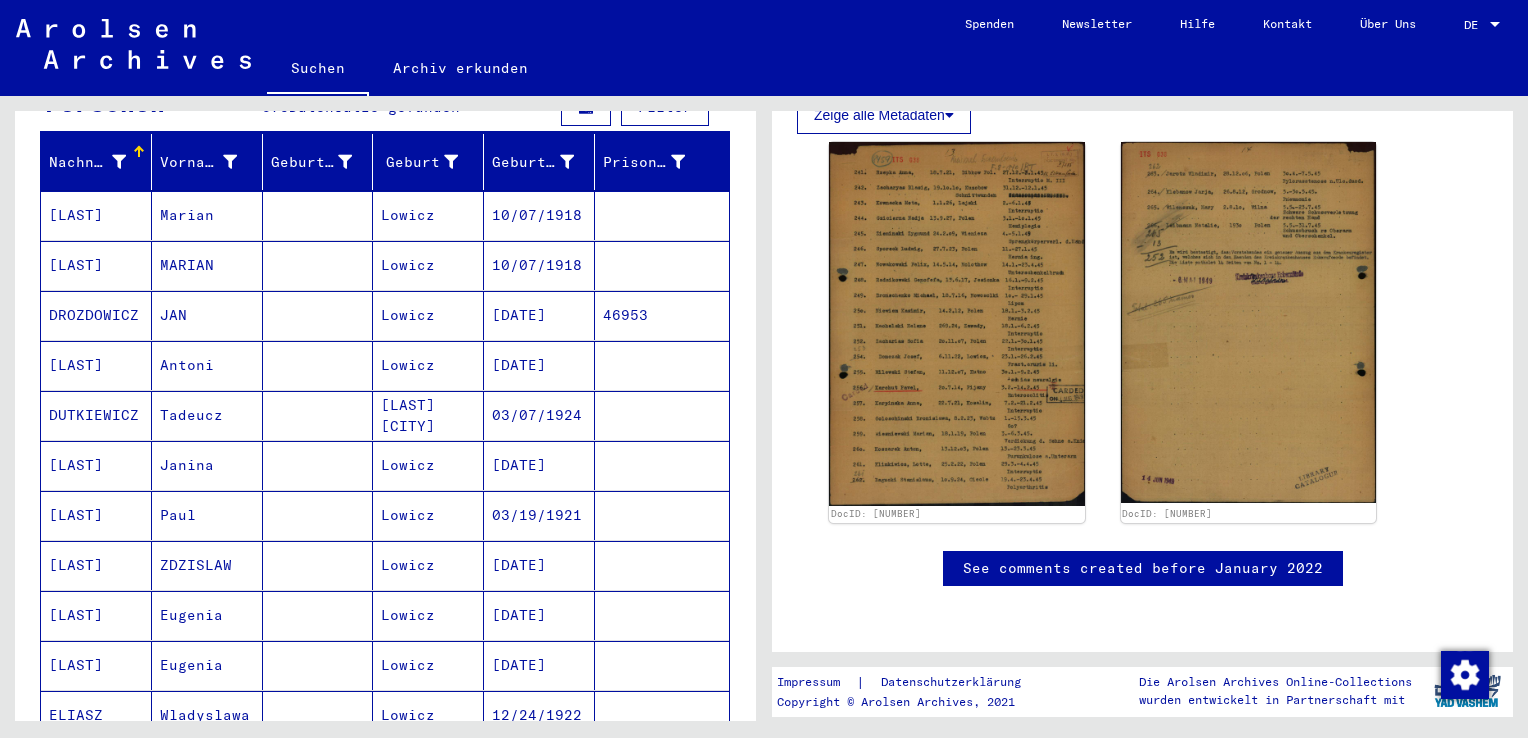 click on "Lowicz" at bounding box center (428, 265) 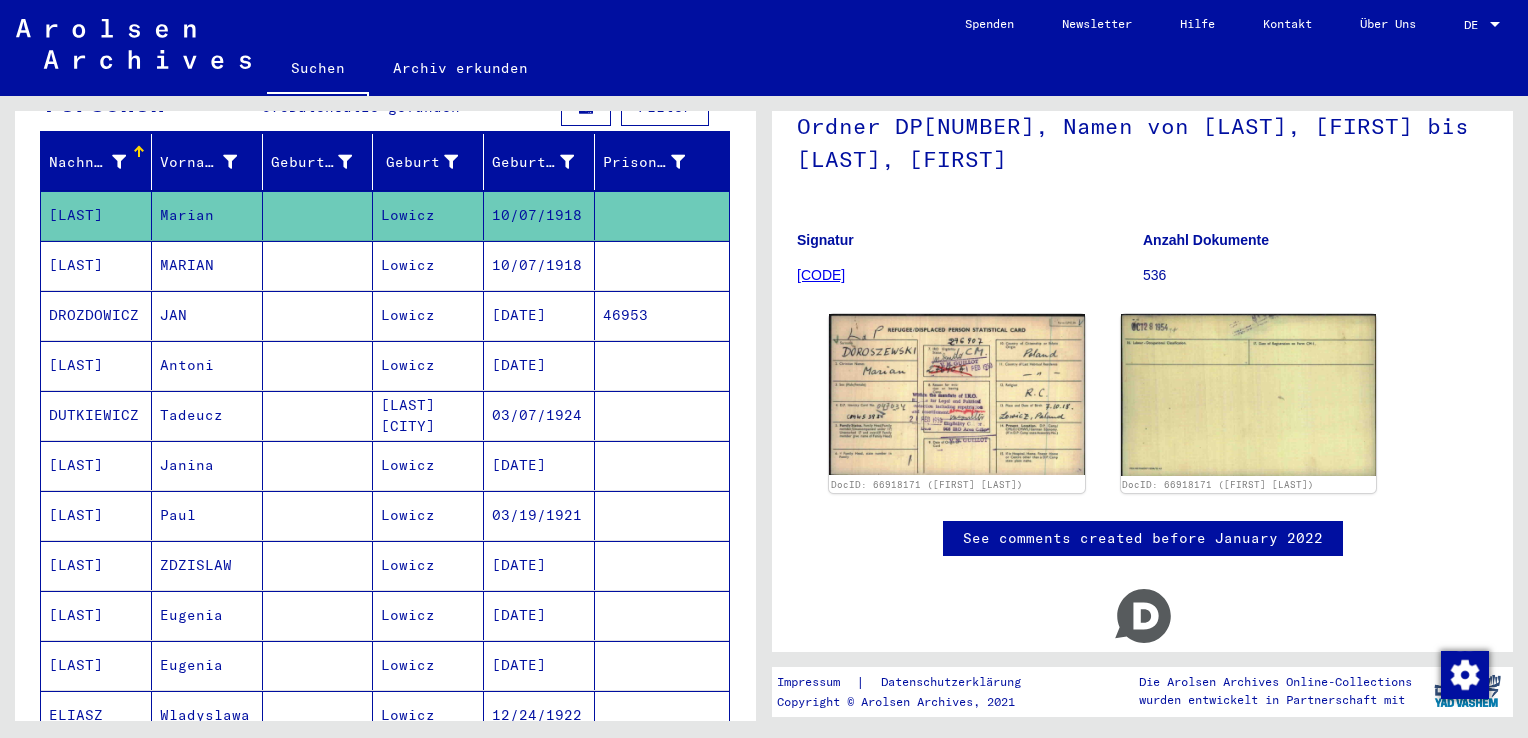scroll, scrollTop: 238, scrollLeft: 0, axis: vertical 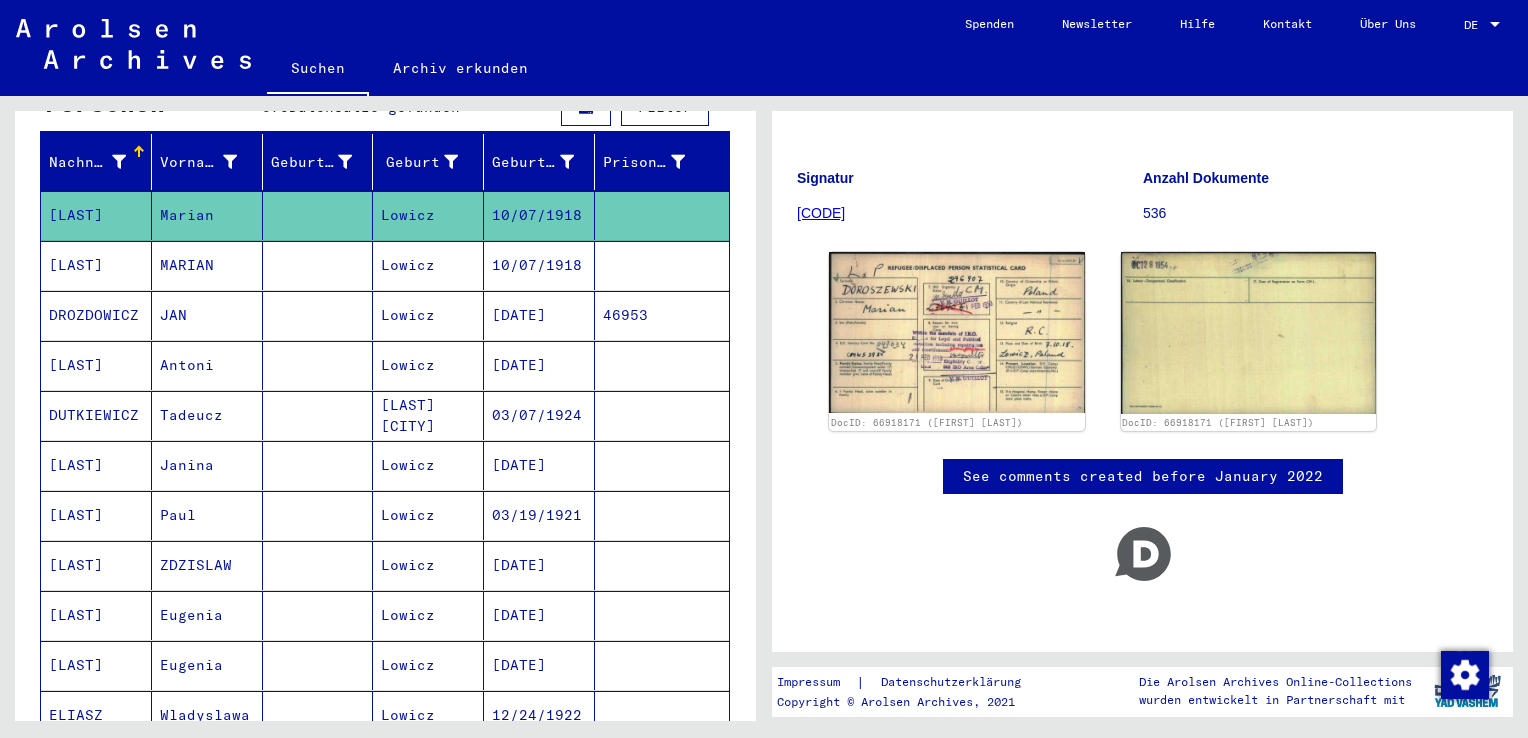 click on "10/07/1918" at bounding box center [539, 315] 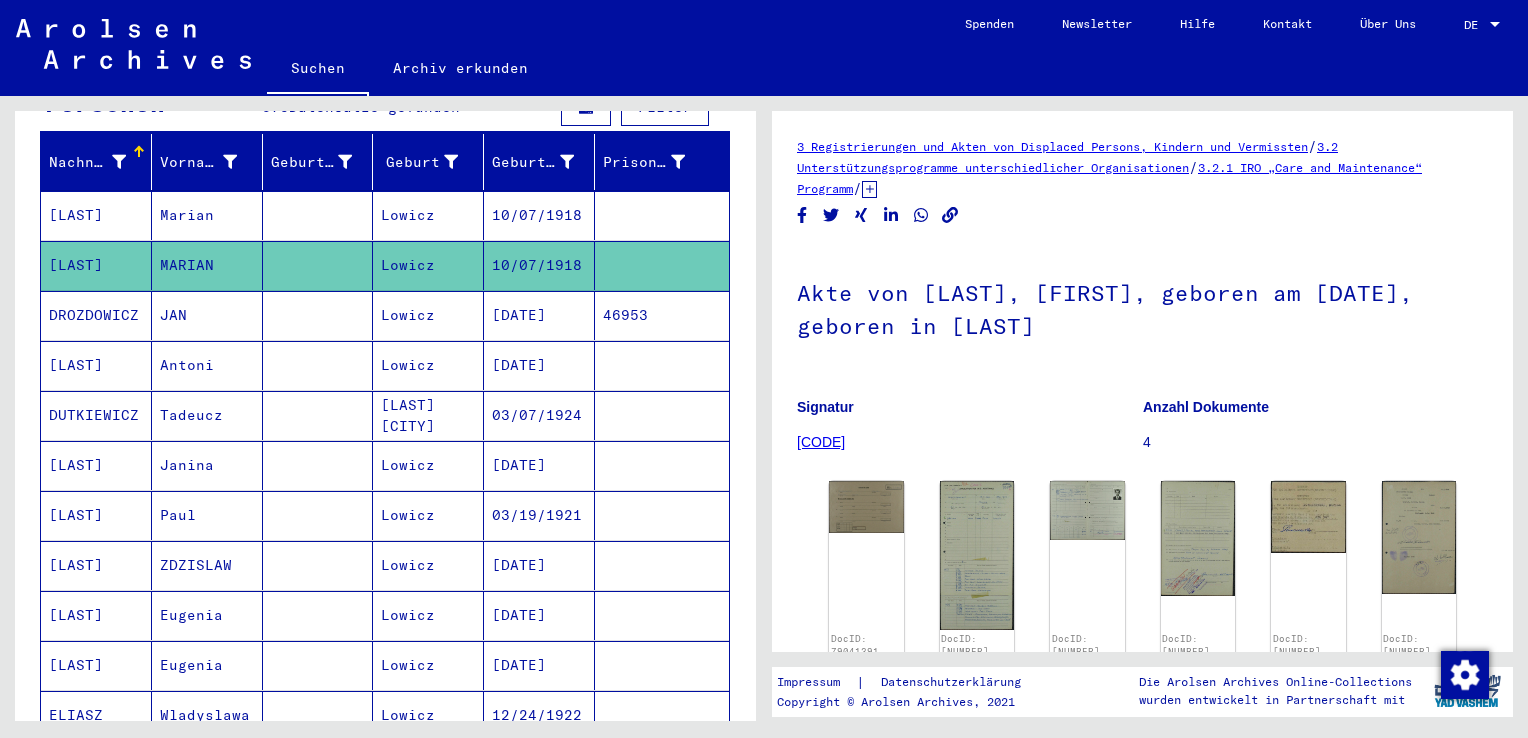 scroll, scrollTop: 191, scrollLeft: 0, axis: vertical 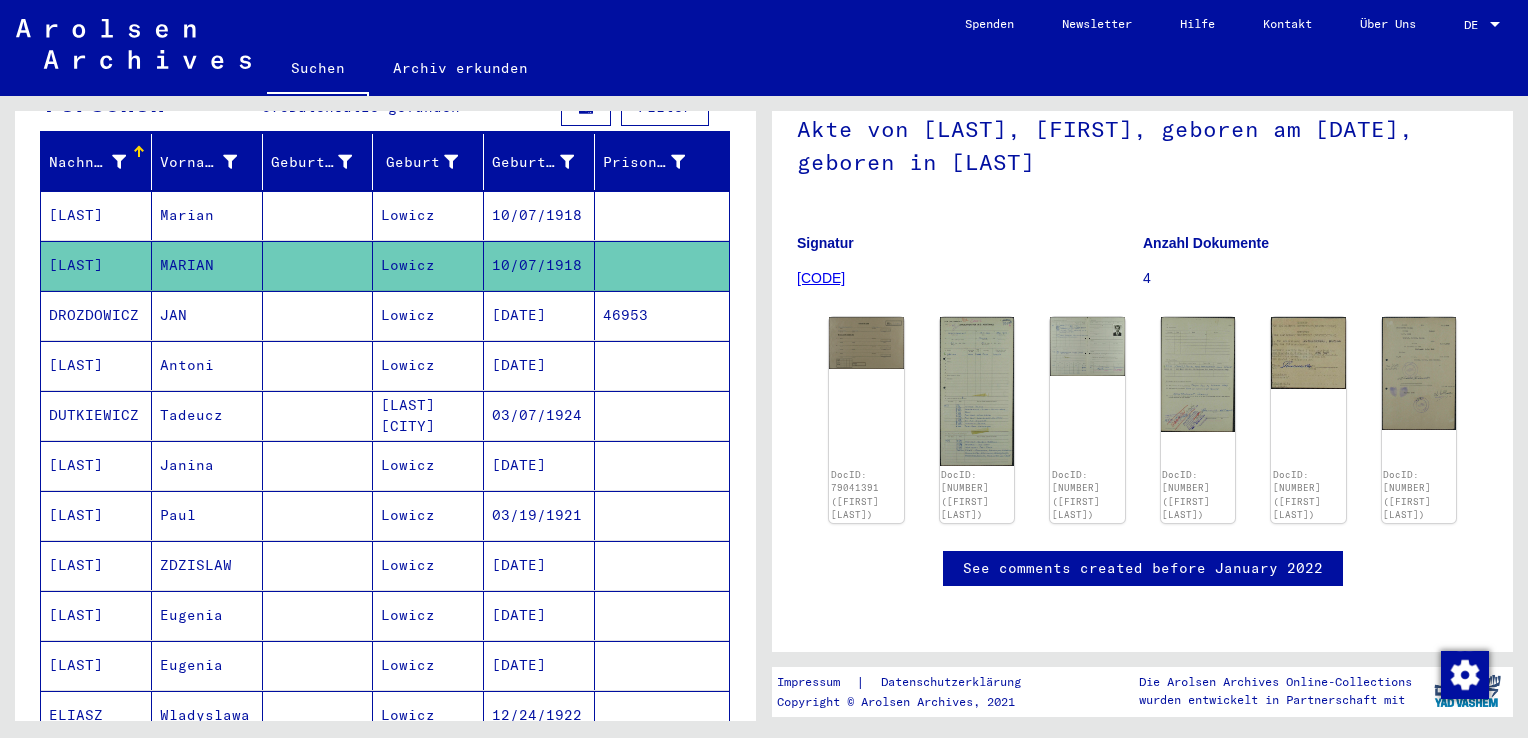 click on "03/07/1924" at bounding box center (539, 465) 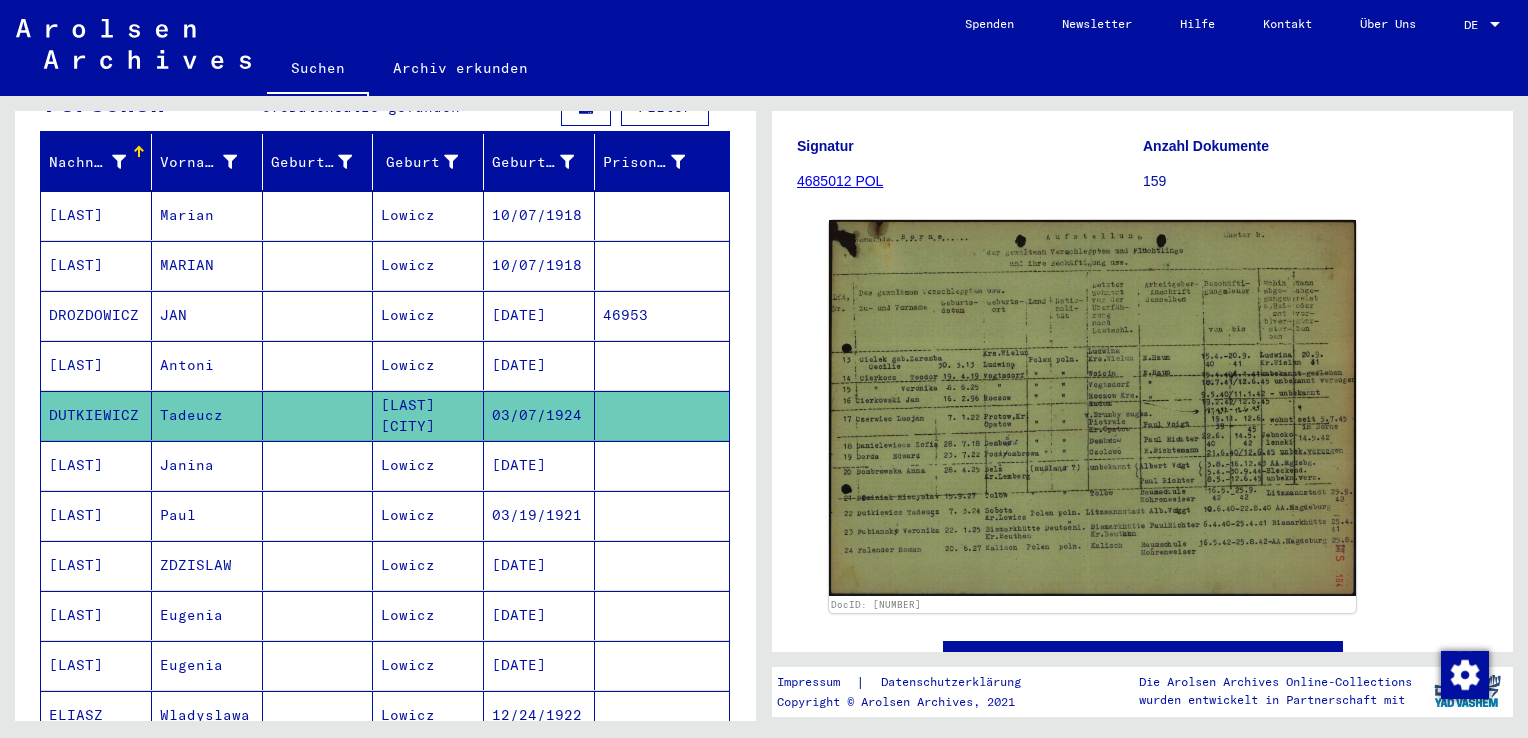 scroll, scrollTop: 473, scrollLeft: 0, axis: vertical 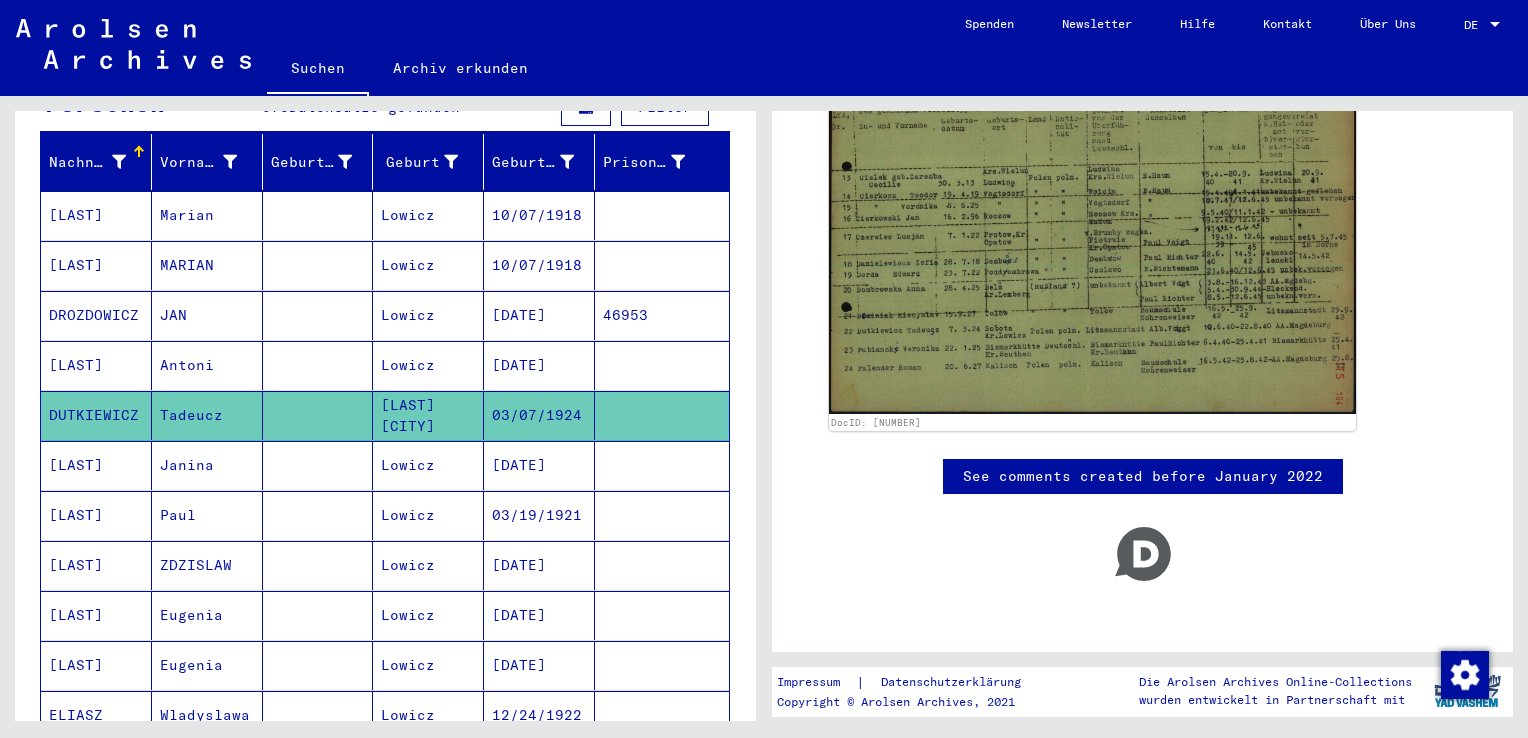 click on "[DATE]" at bounding box center (539, 515) 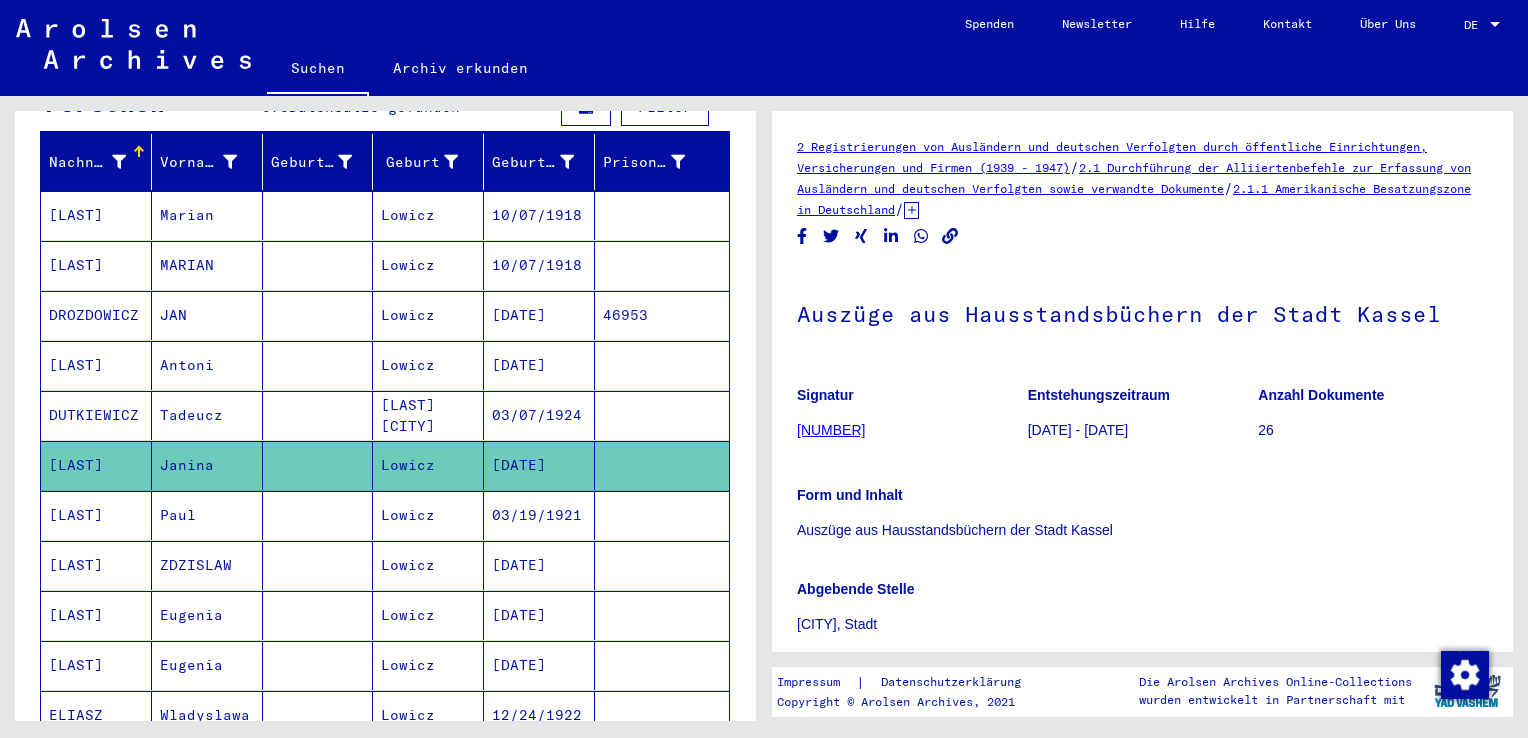 scroll, scrollTop: 473, scrollLeft: 0, axis: vertical 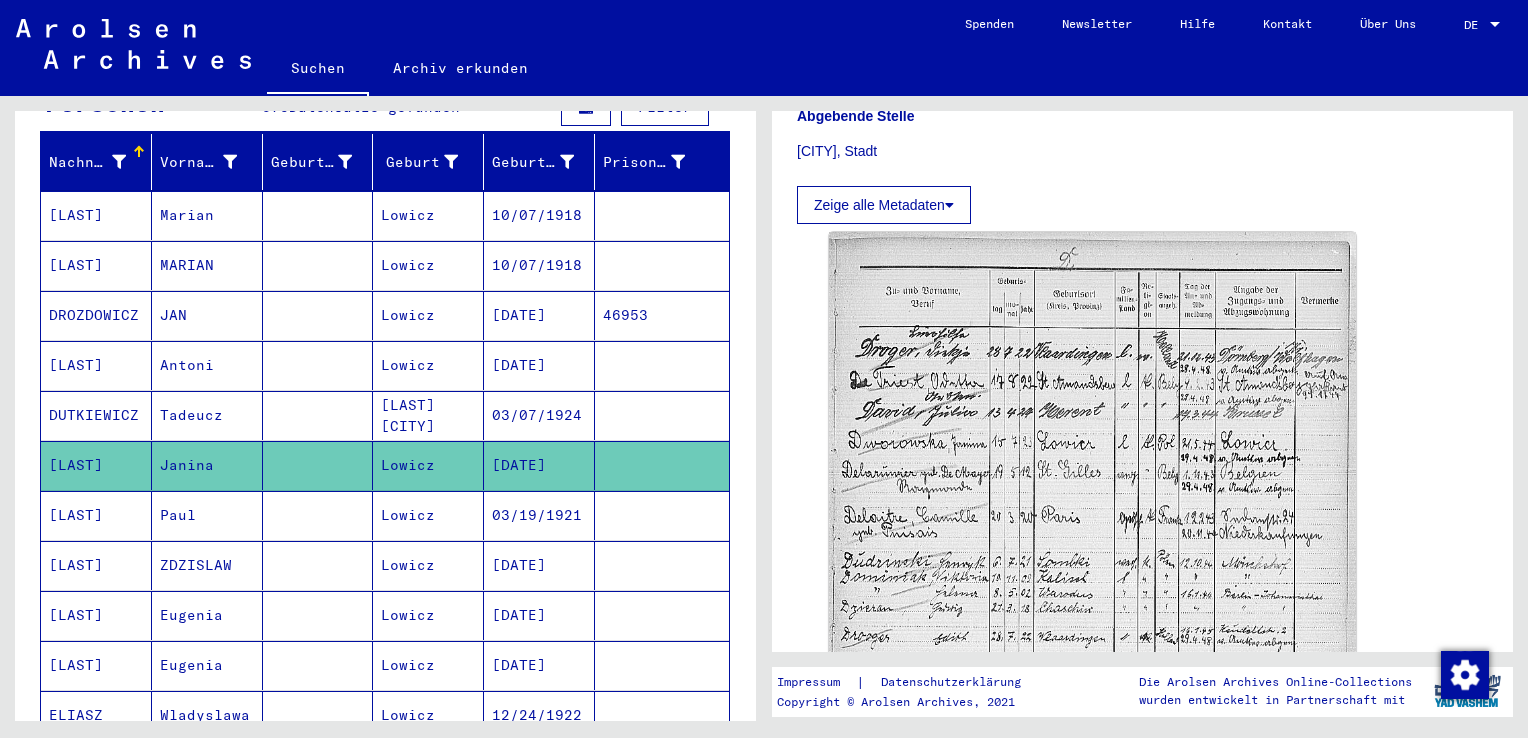 click at bounding box center [662, 565] 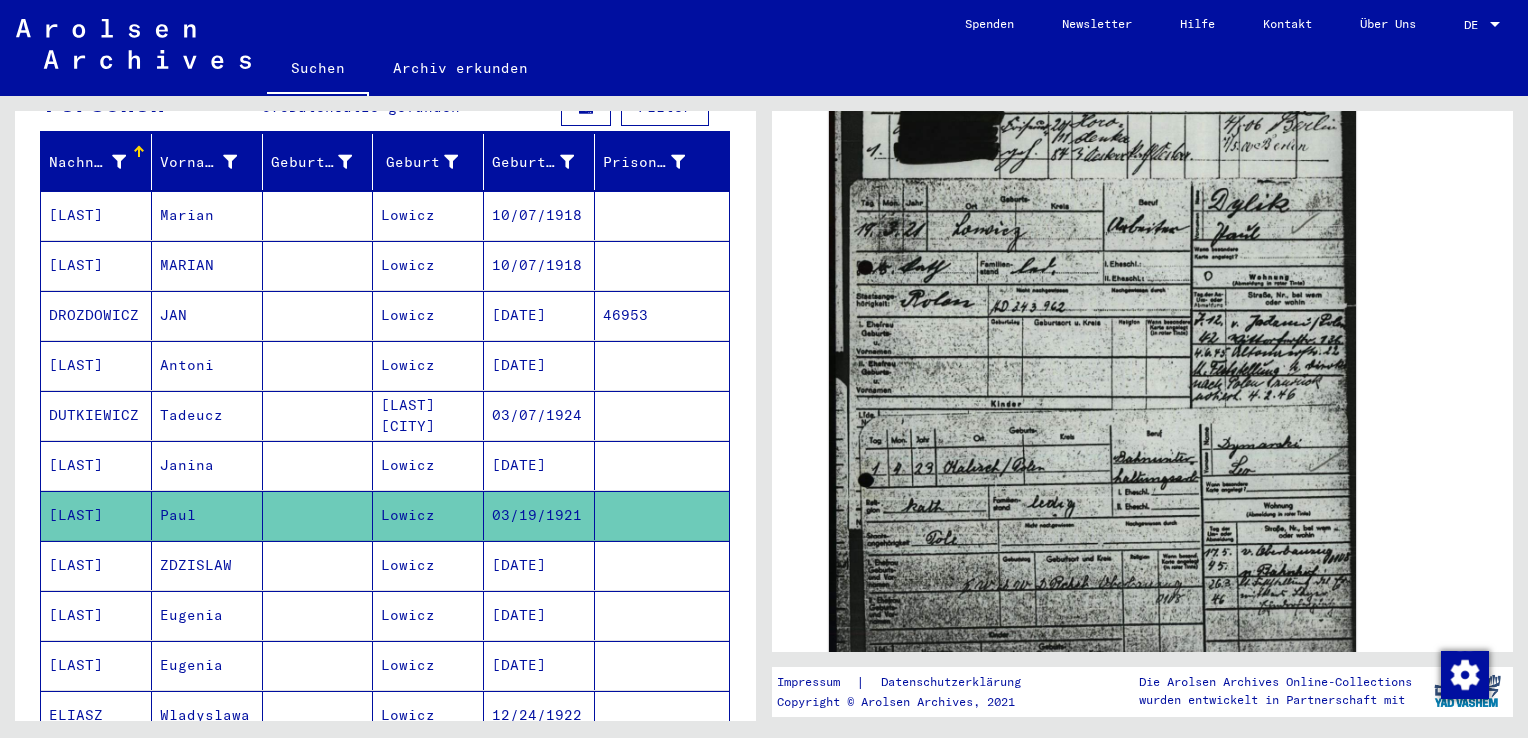 scroll, scrollTop: 793, scrollLeft: 0, axis: vertical 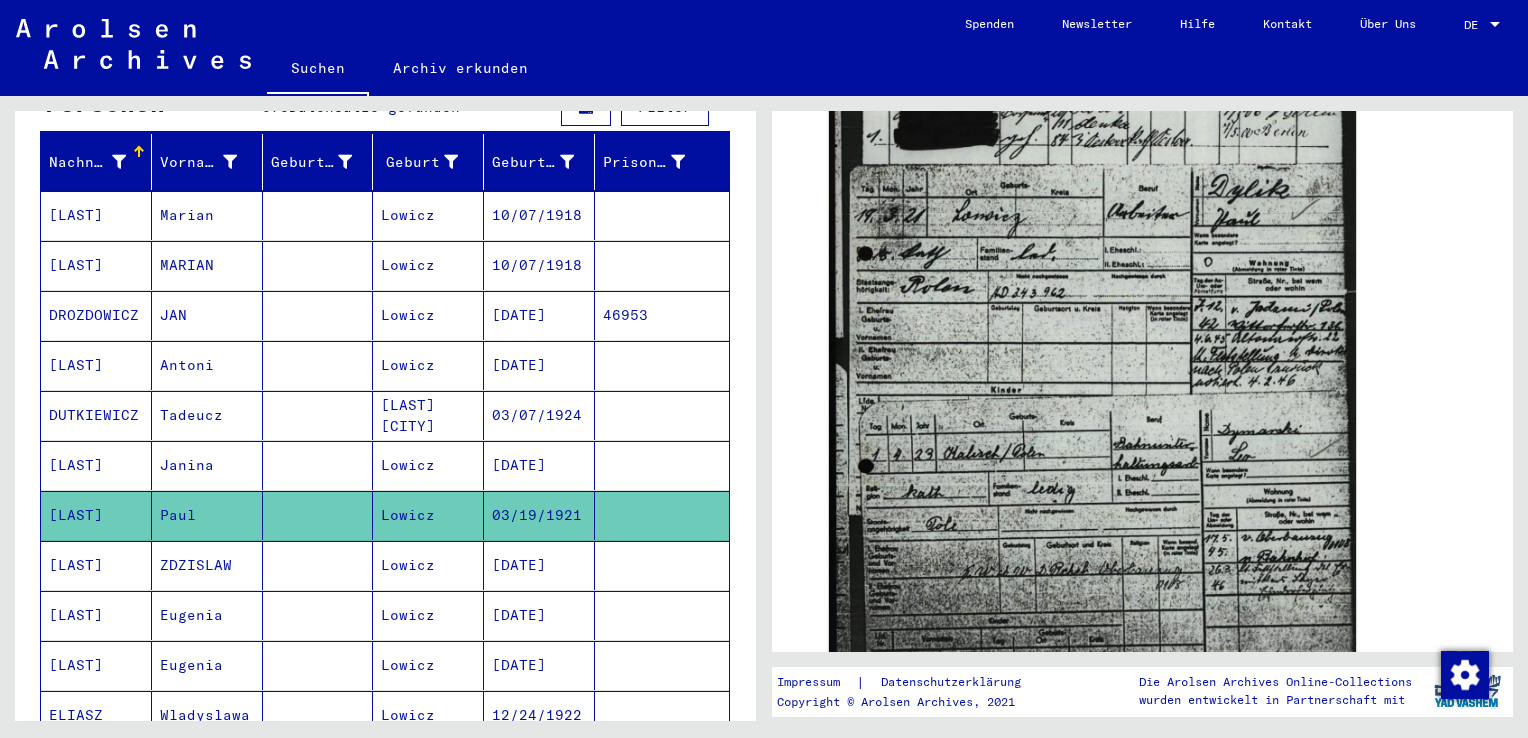 click at bounding box center [662, 615] 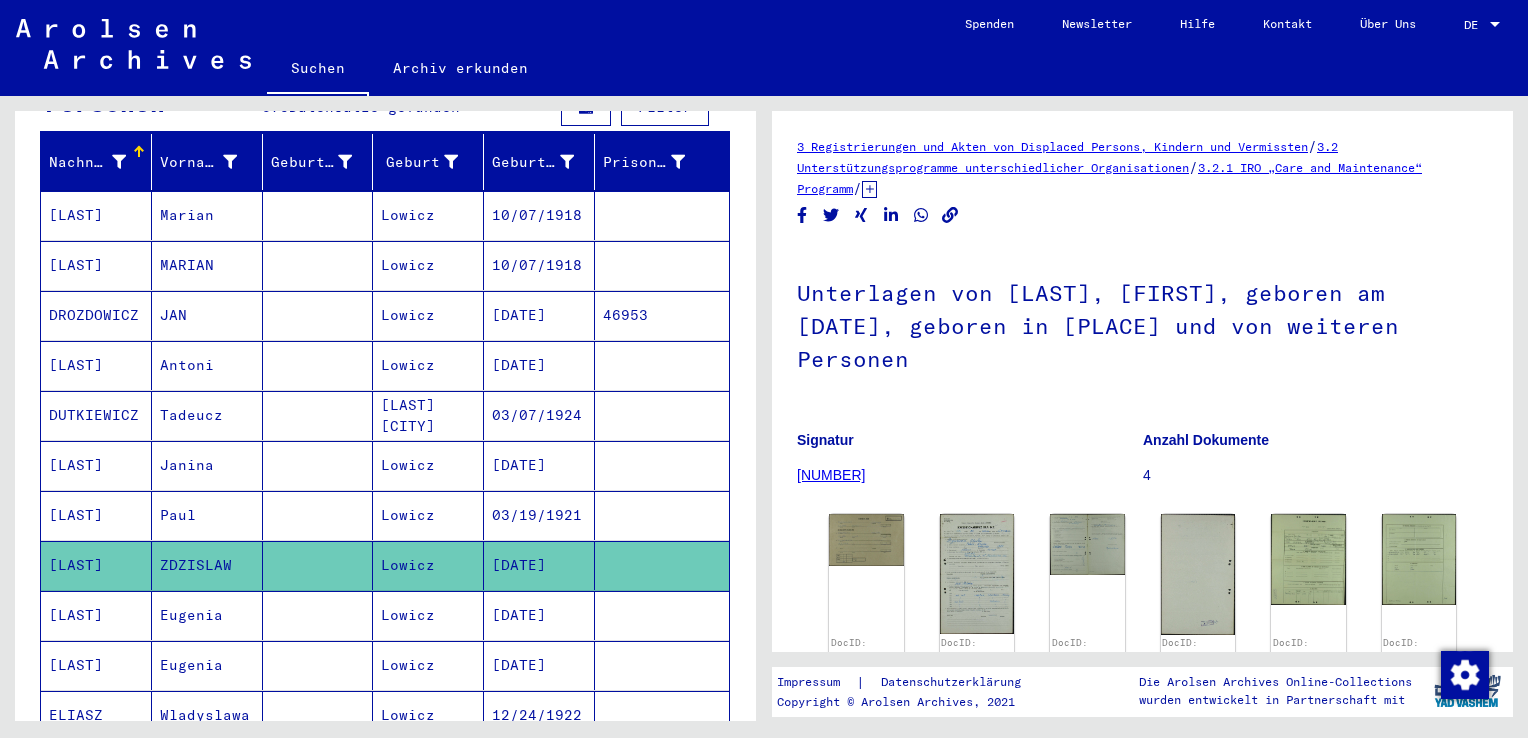 scroll, scrollTop: 324, scrollLeft: 0, axis: vertical 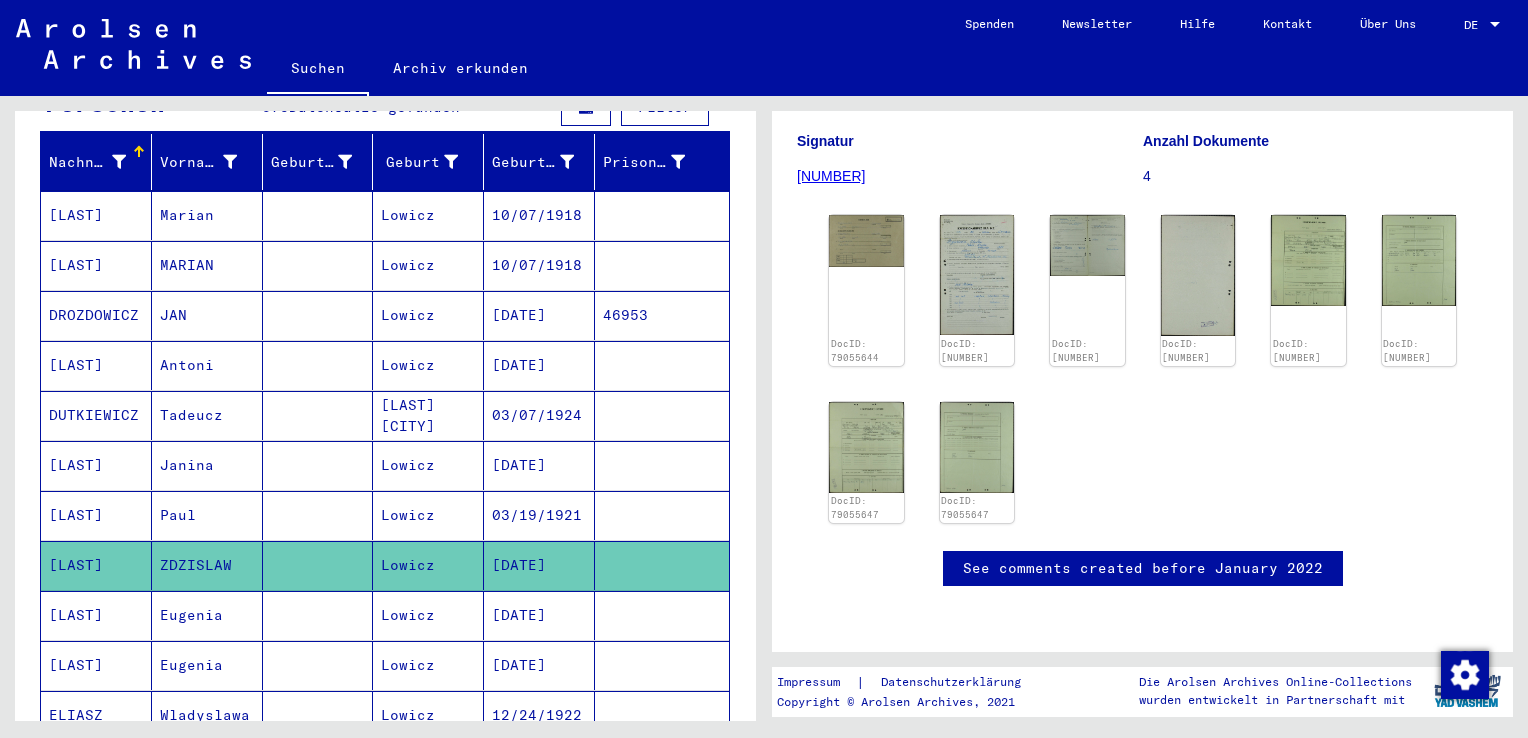 click on "[DATE]" at bounding box center (539, 665) 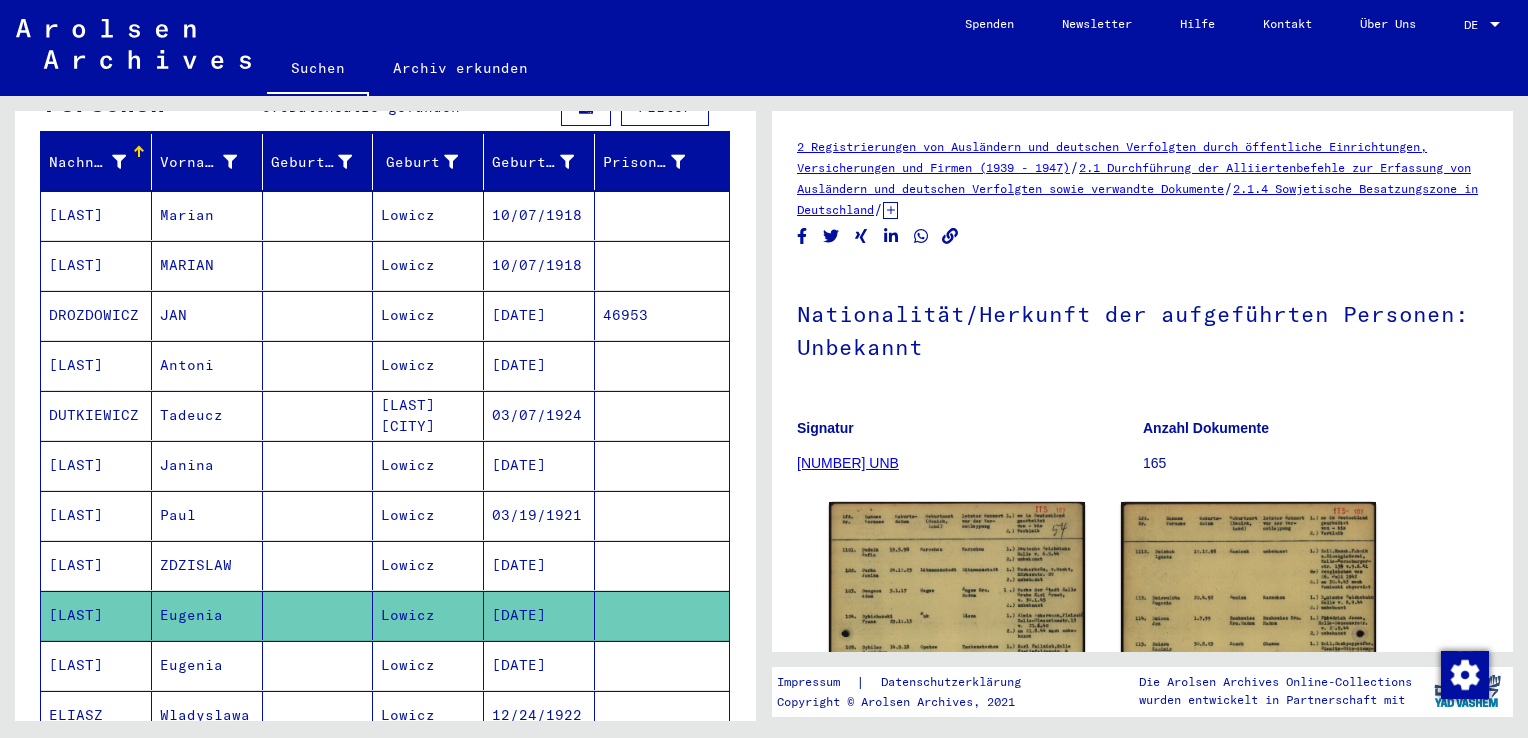 scroll, scrollTop: 458, scrollLeft: 0, axis: vertical 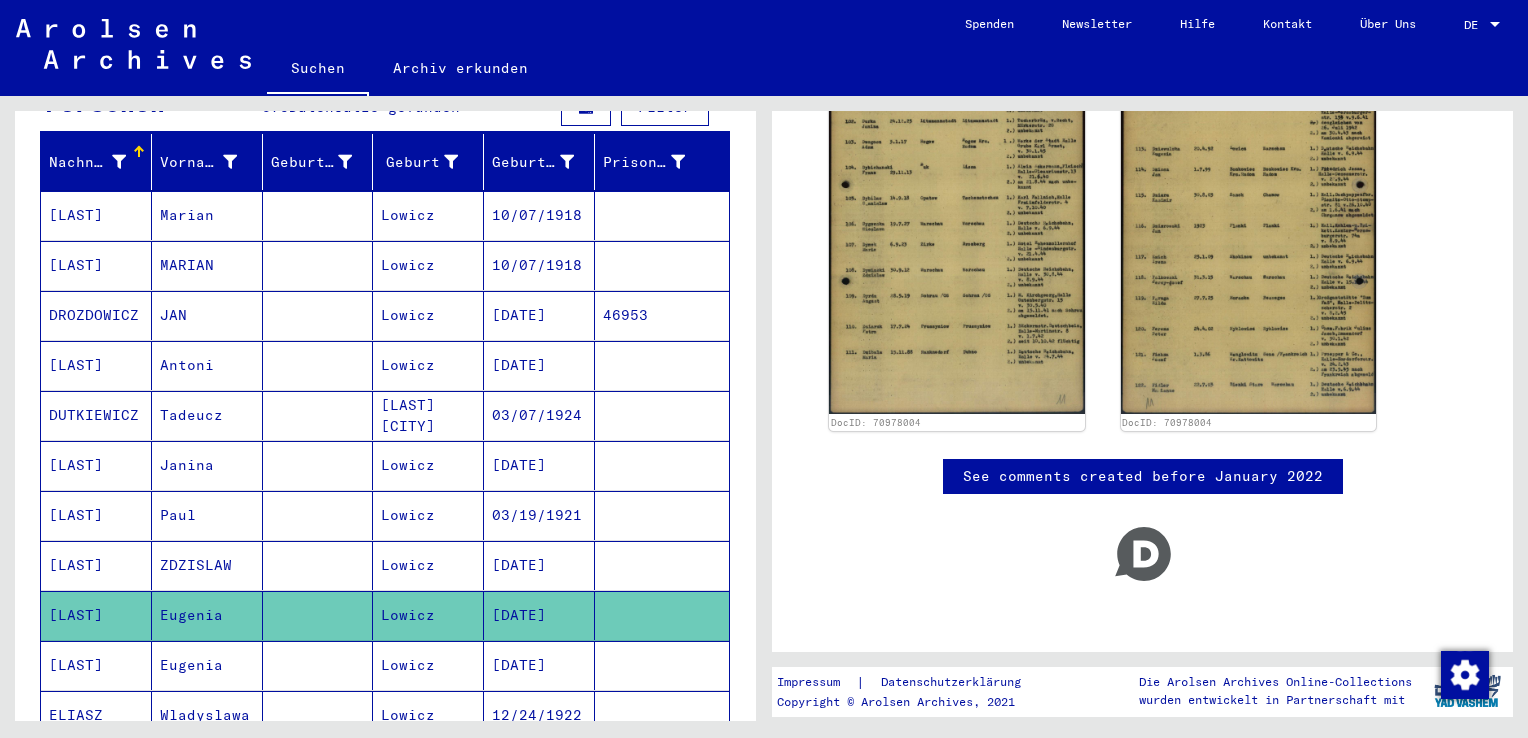 click on "Lowicz" at bounding box center (428, 715) 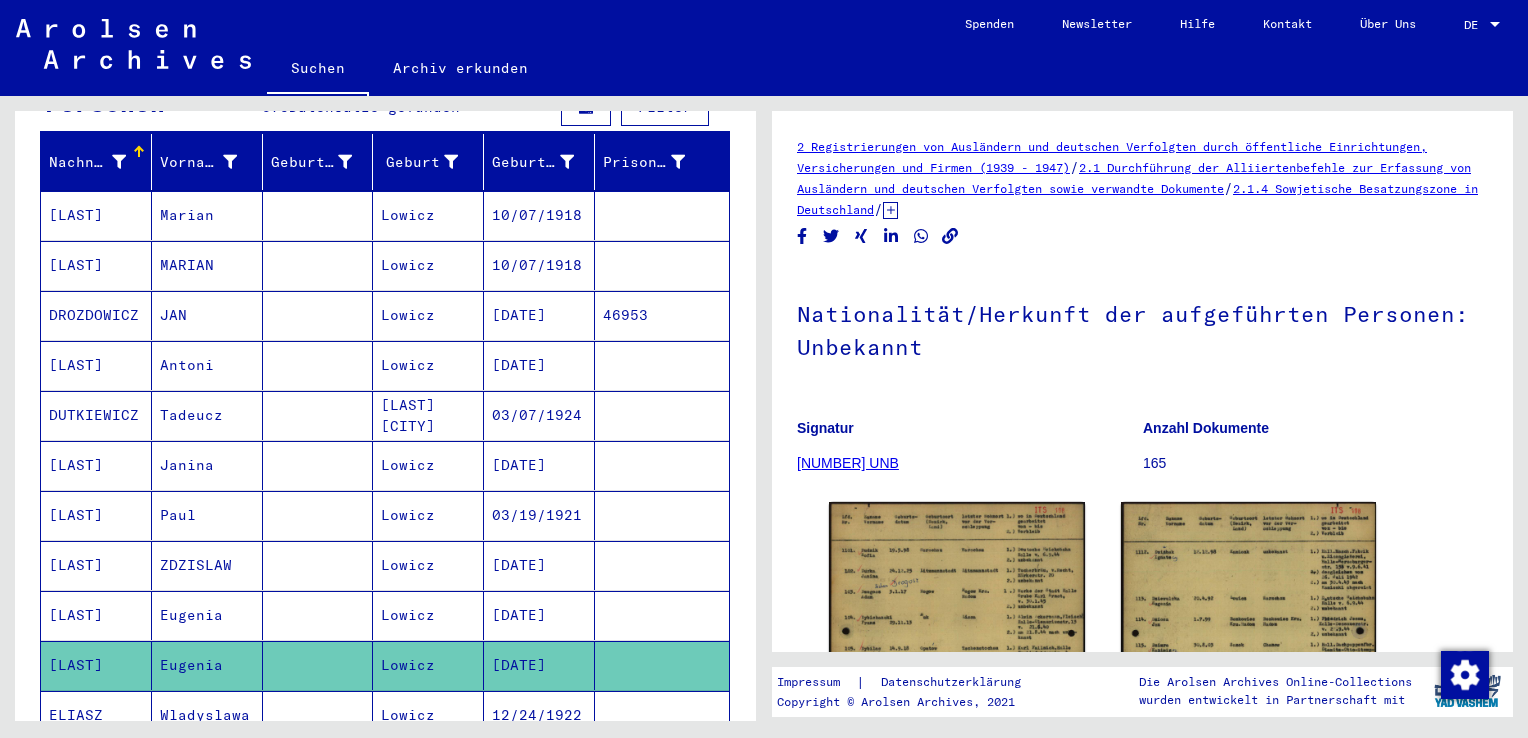 scroll, scrollTop: 457, scrollLeft: 0, axis: vertical 